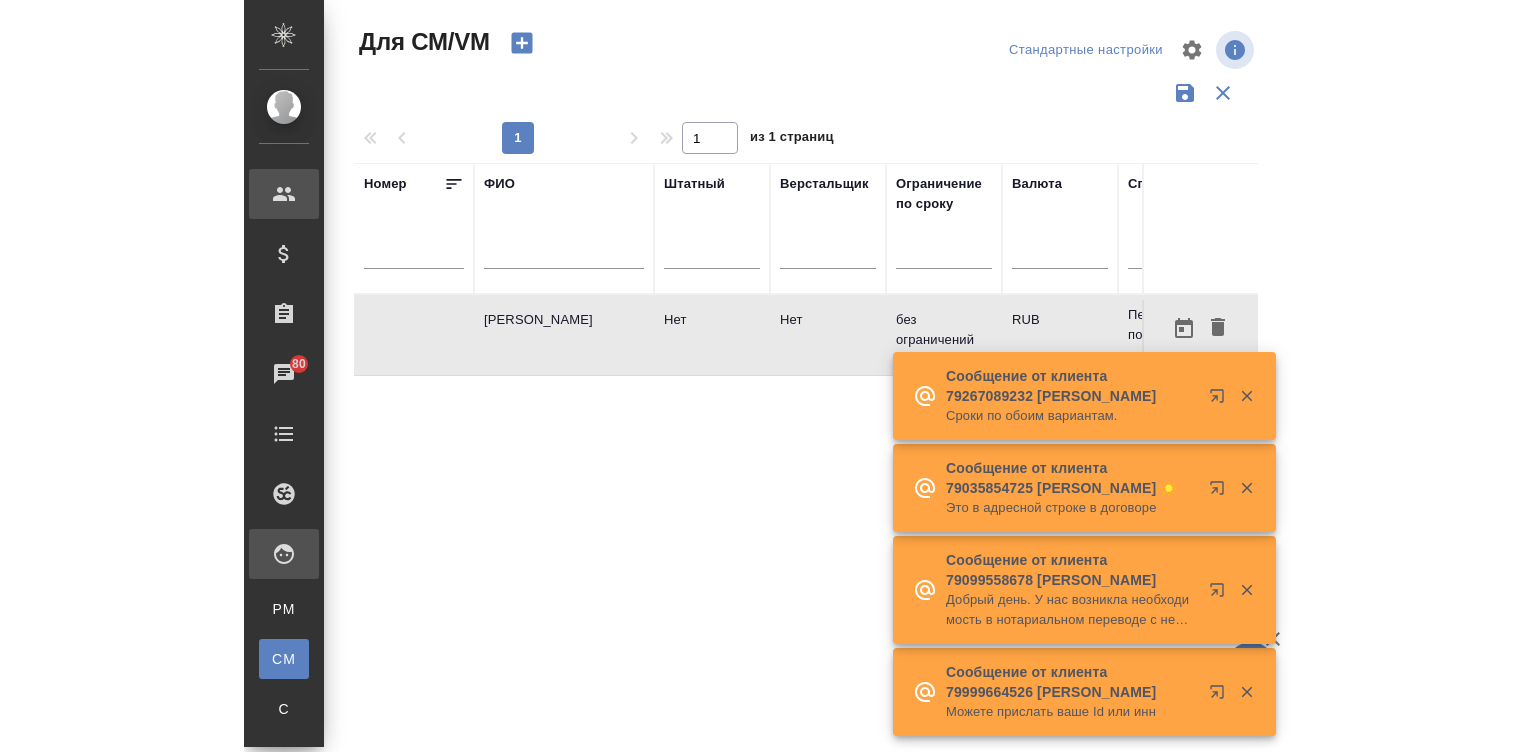 scroll, scrollTop: 0, scrollLeft: 0, axis: both 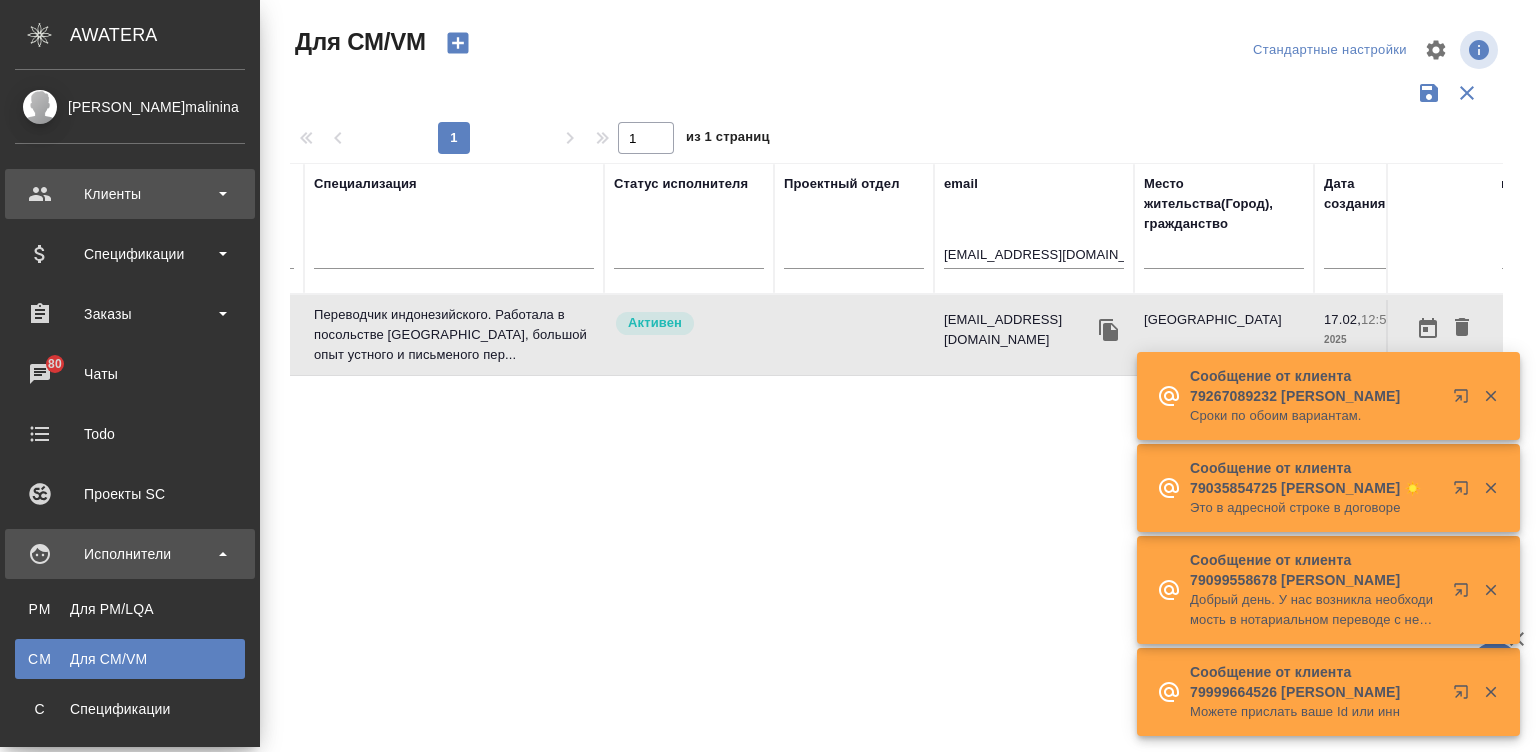 click on "Клиенты" at bounding box center [130, 194] 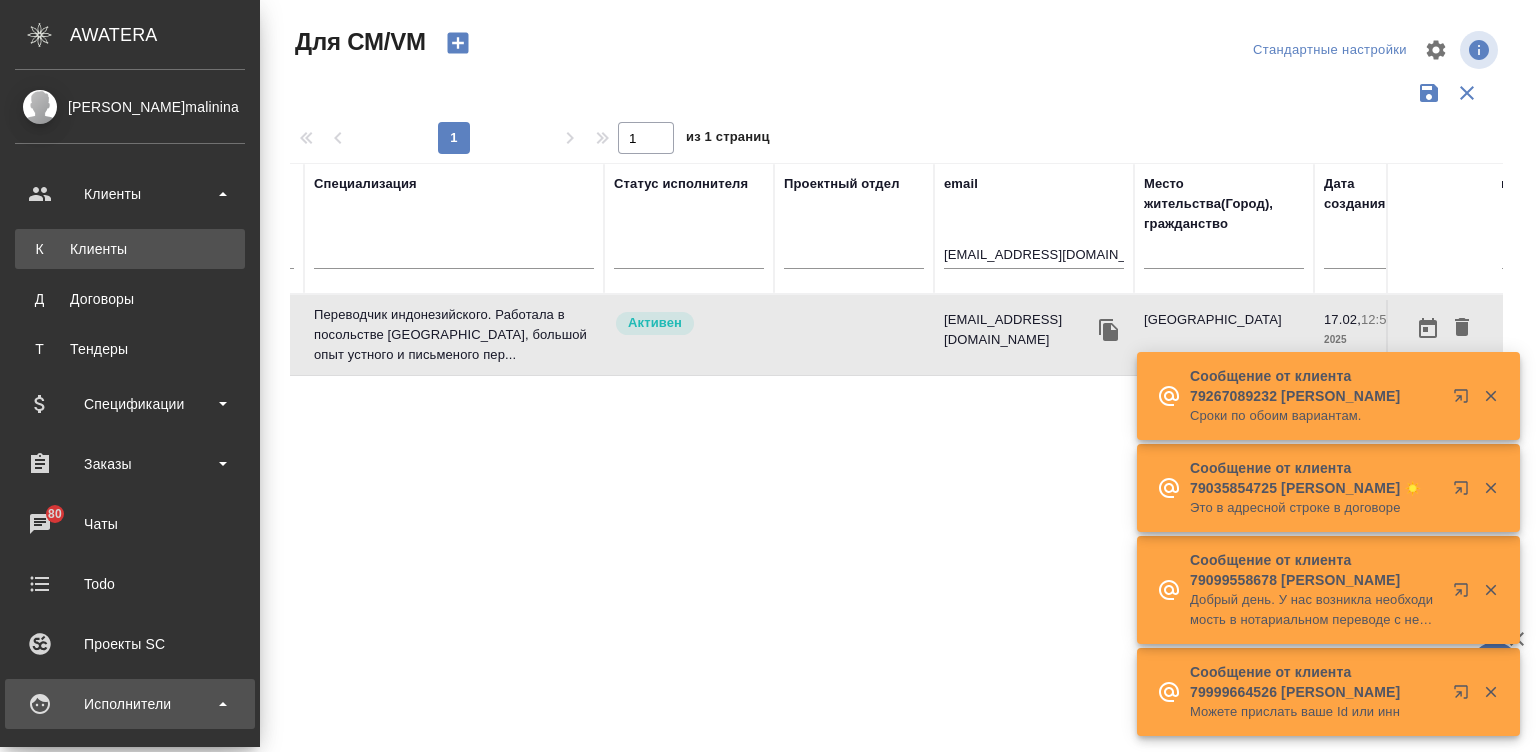 drag, startPoint x: 138, startPoint y: 245, endPoint x: 925, endPoint y: 253, distance: 787.04065 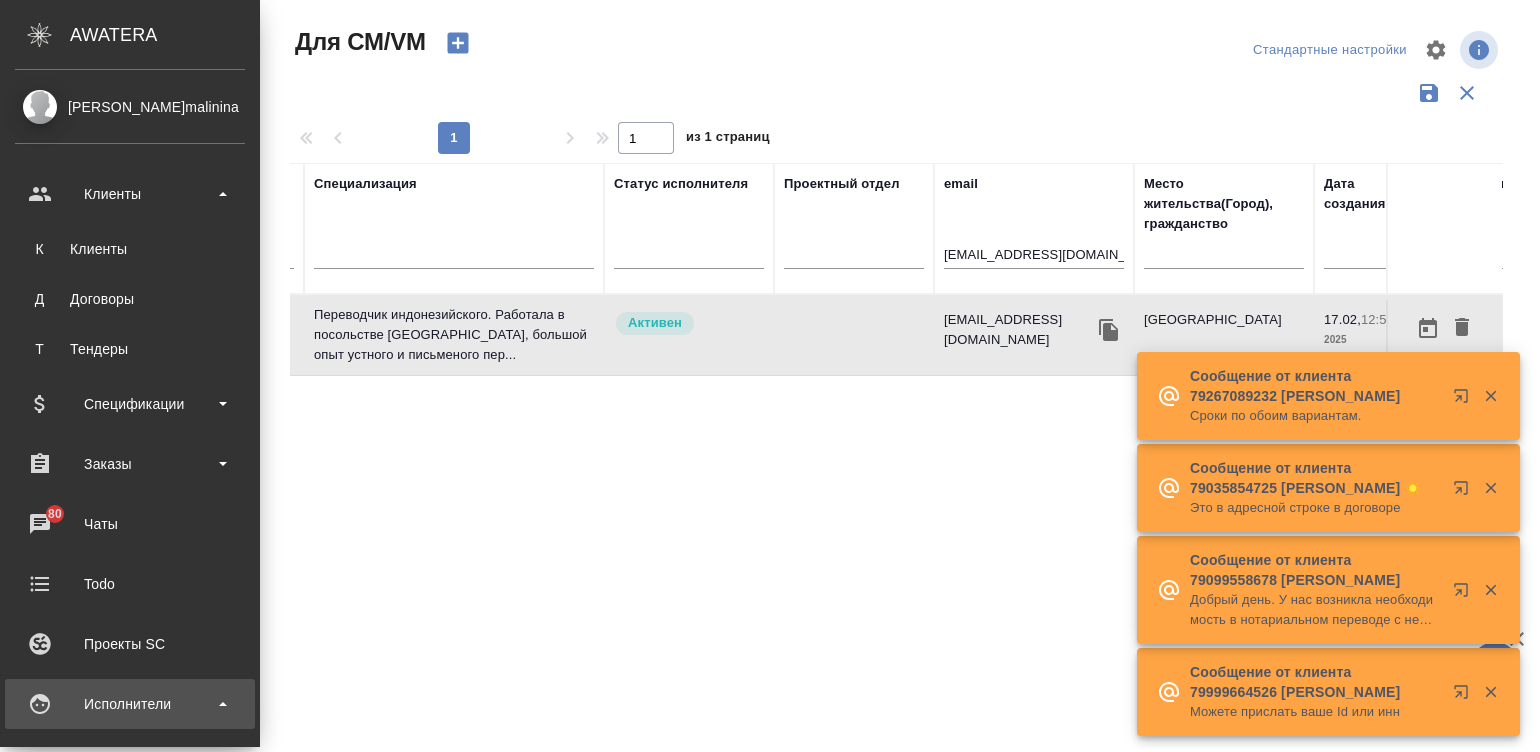 click on "Клиенты" at bounding box center [130, 249] 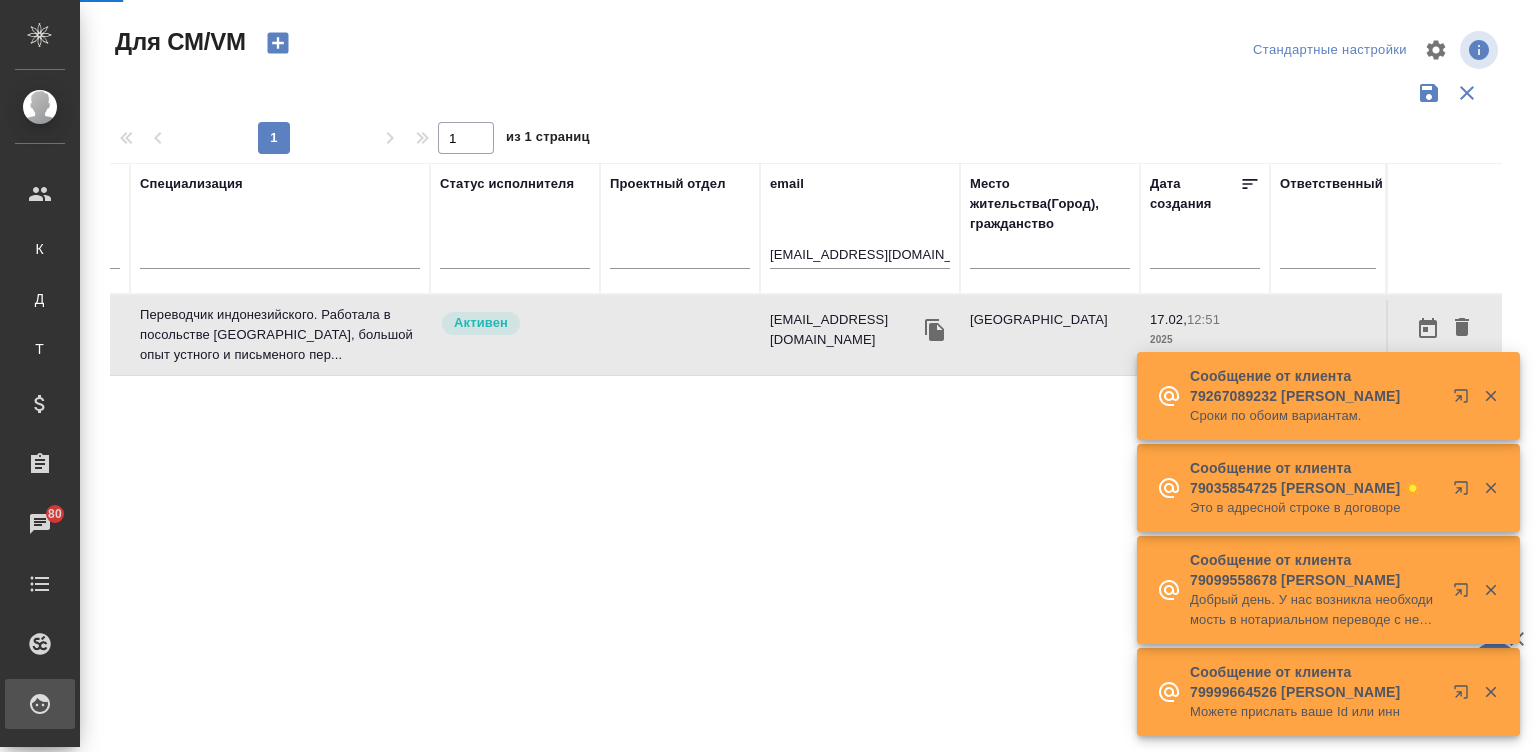 select on "RU" 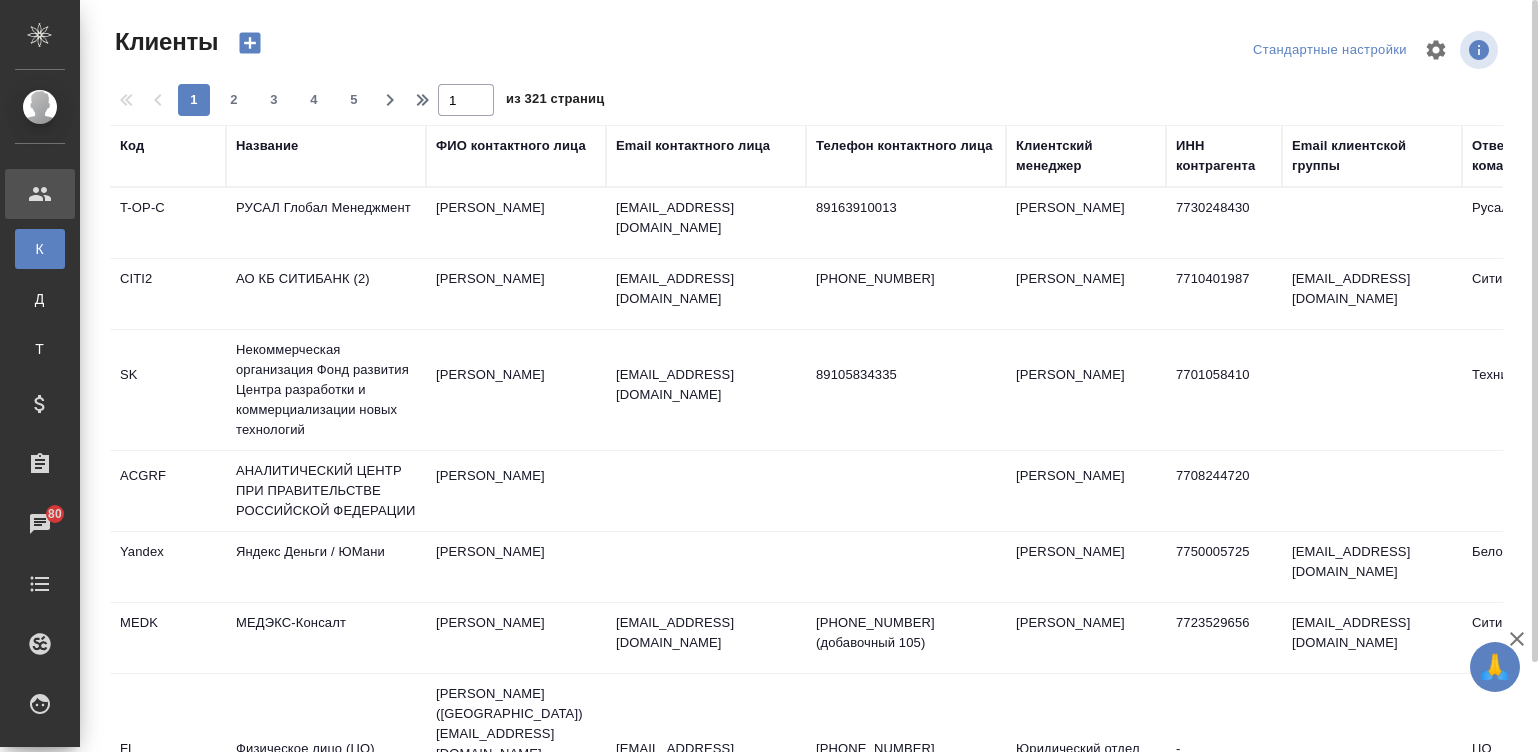 click on "Название" at bounding box center (267, 146) 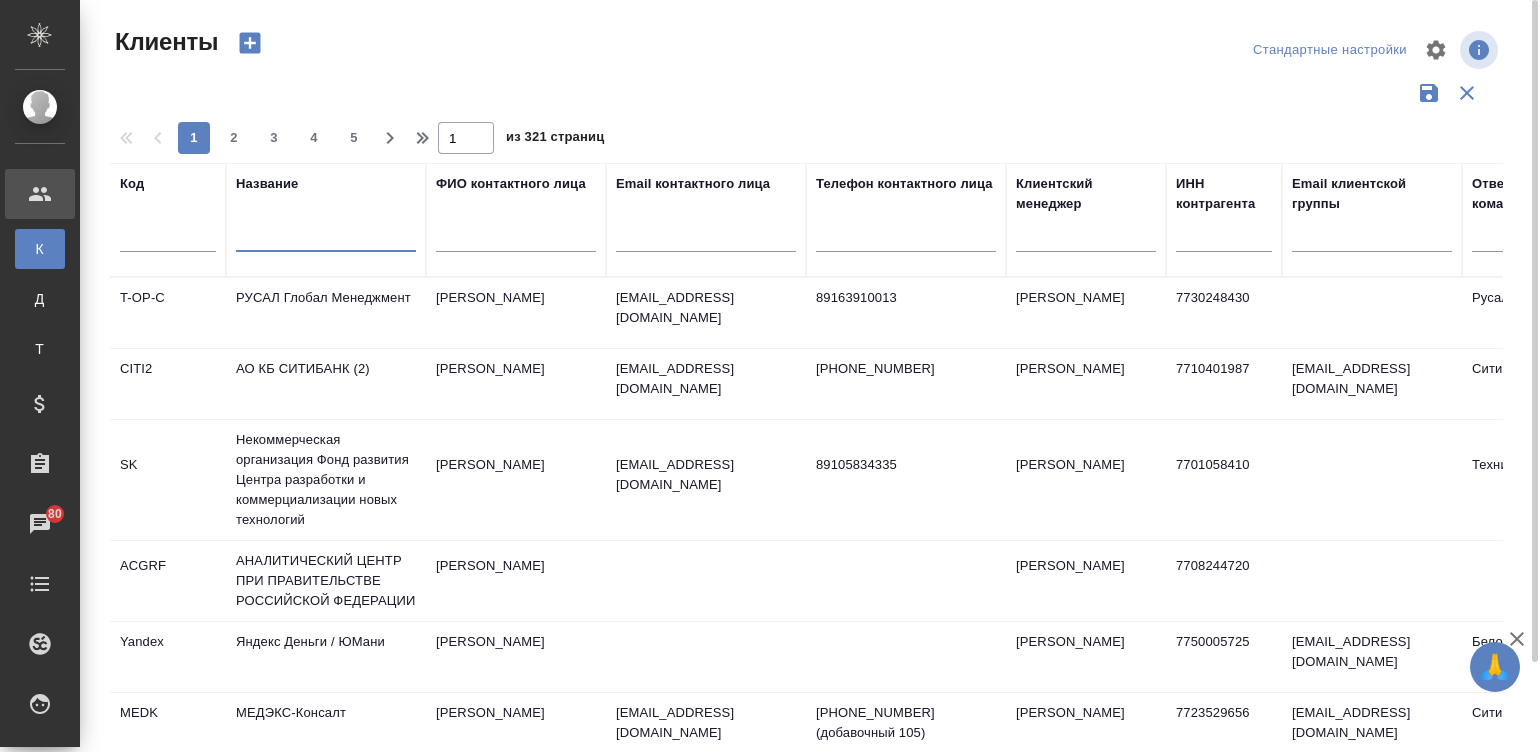 click at bounding box center [326, 239] 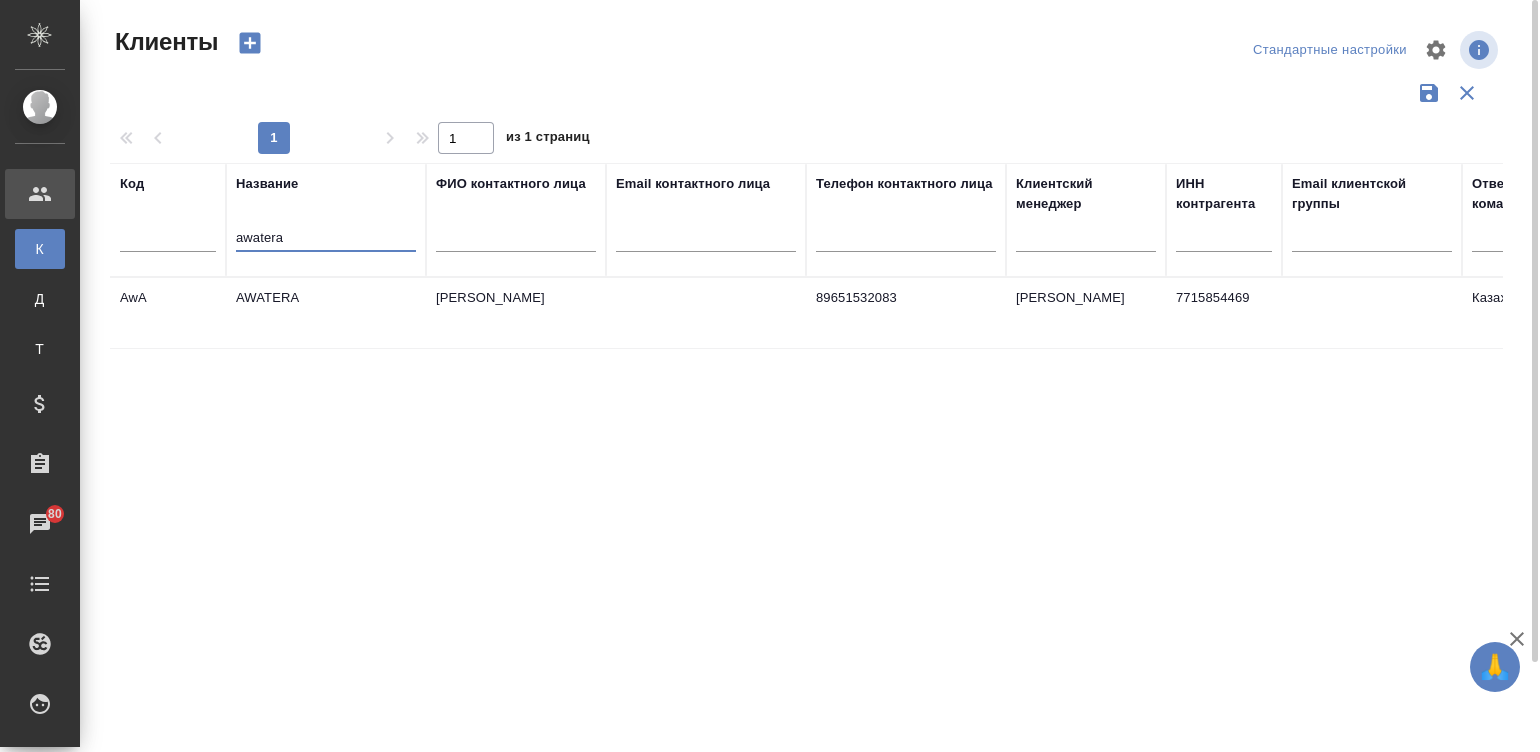 type on "awatera" 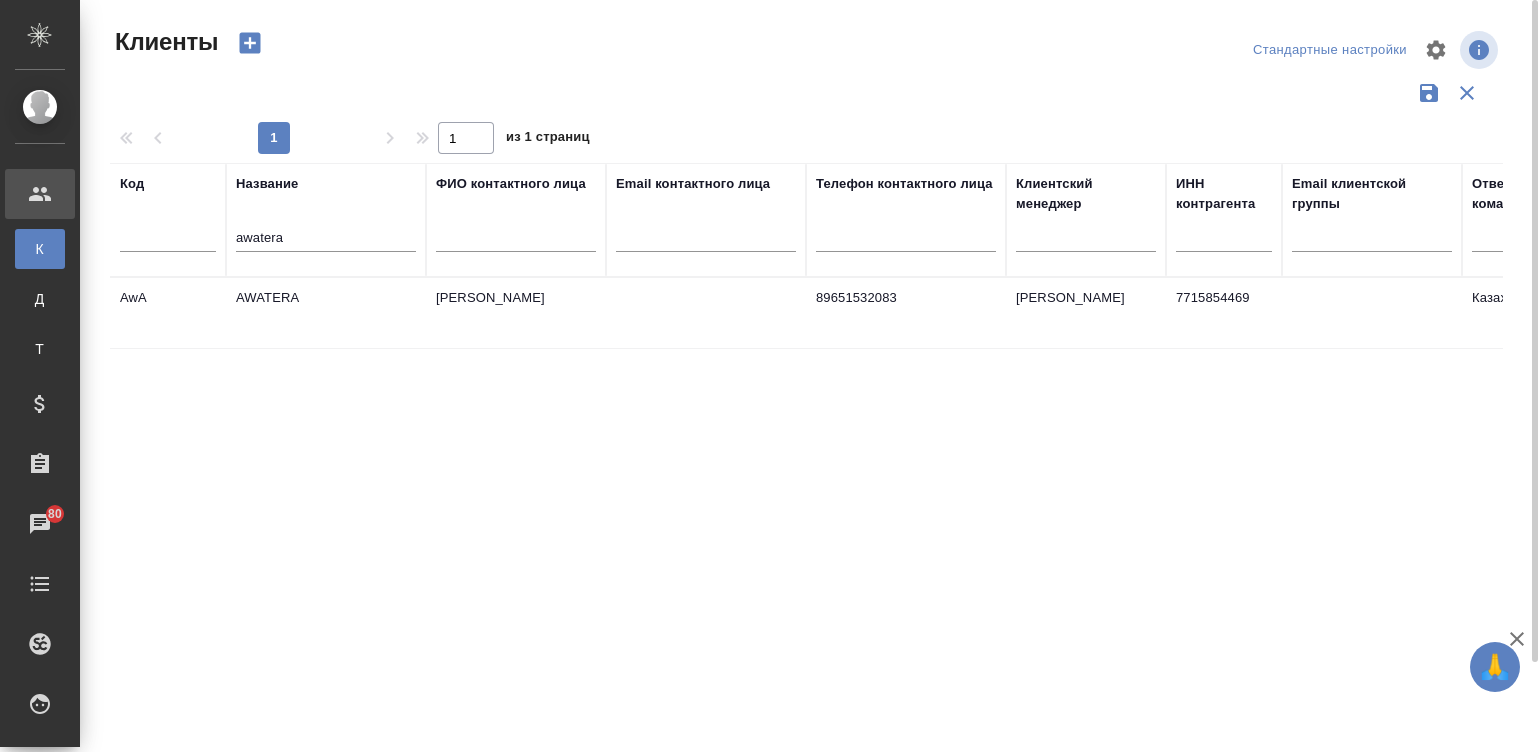 click on "Джаббаров Анар" at bounding box center [516, 313] 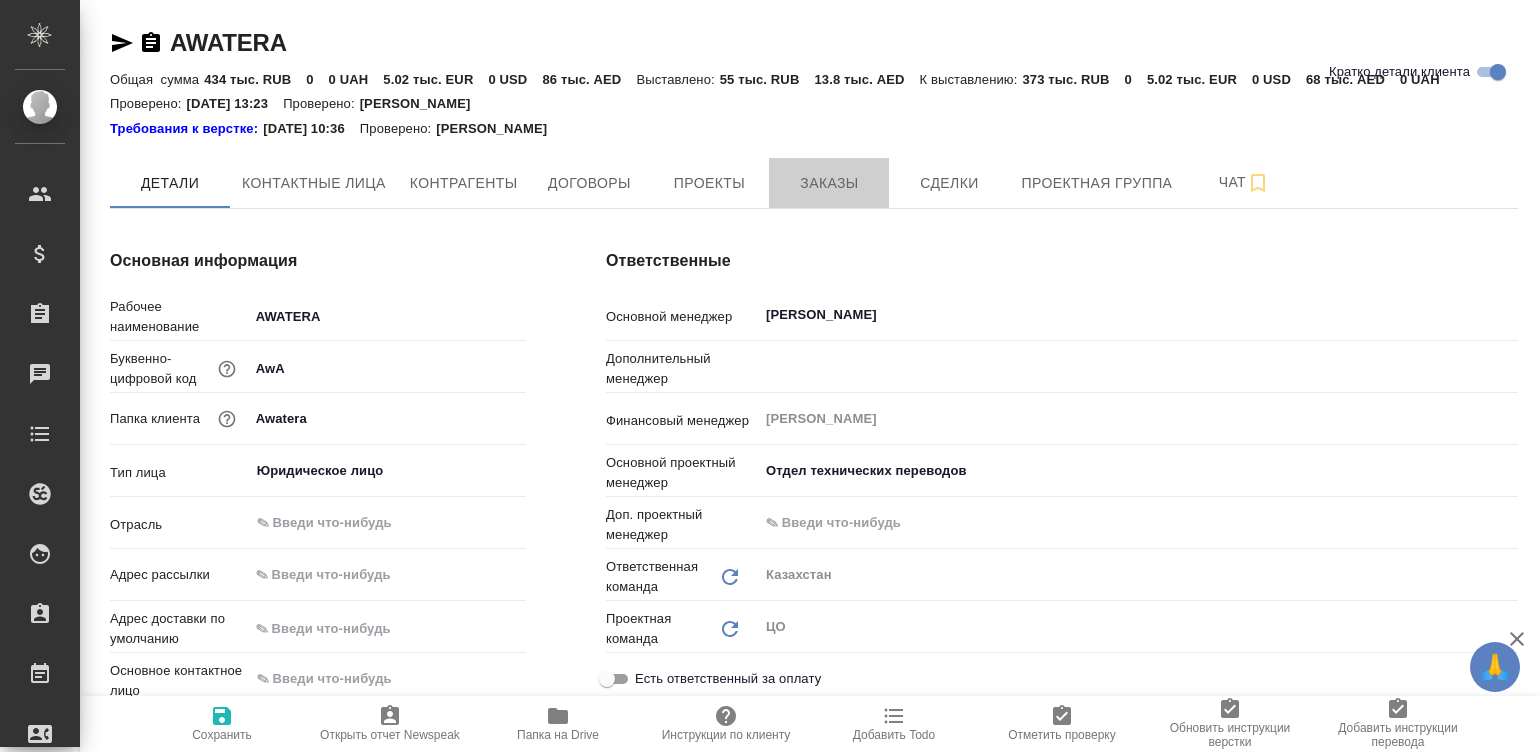 scroll, scrollTop: 0, scrollLeft: 0, axis: both 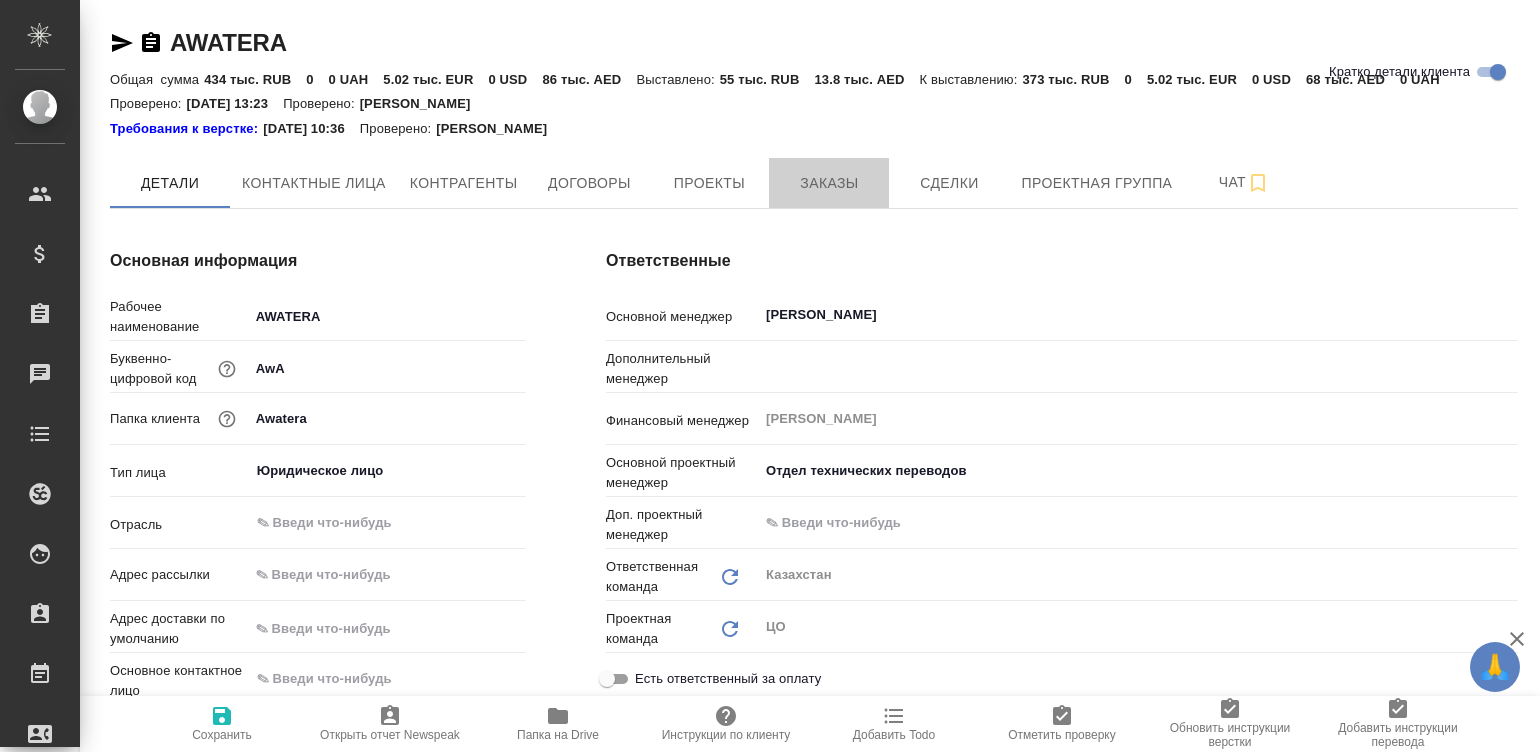 click on "Заказы" at bounding box center (829, 183) 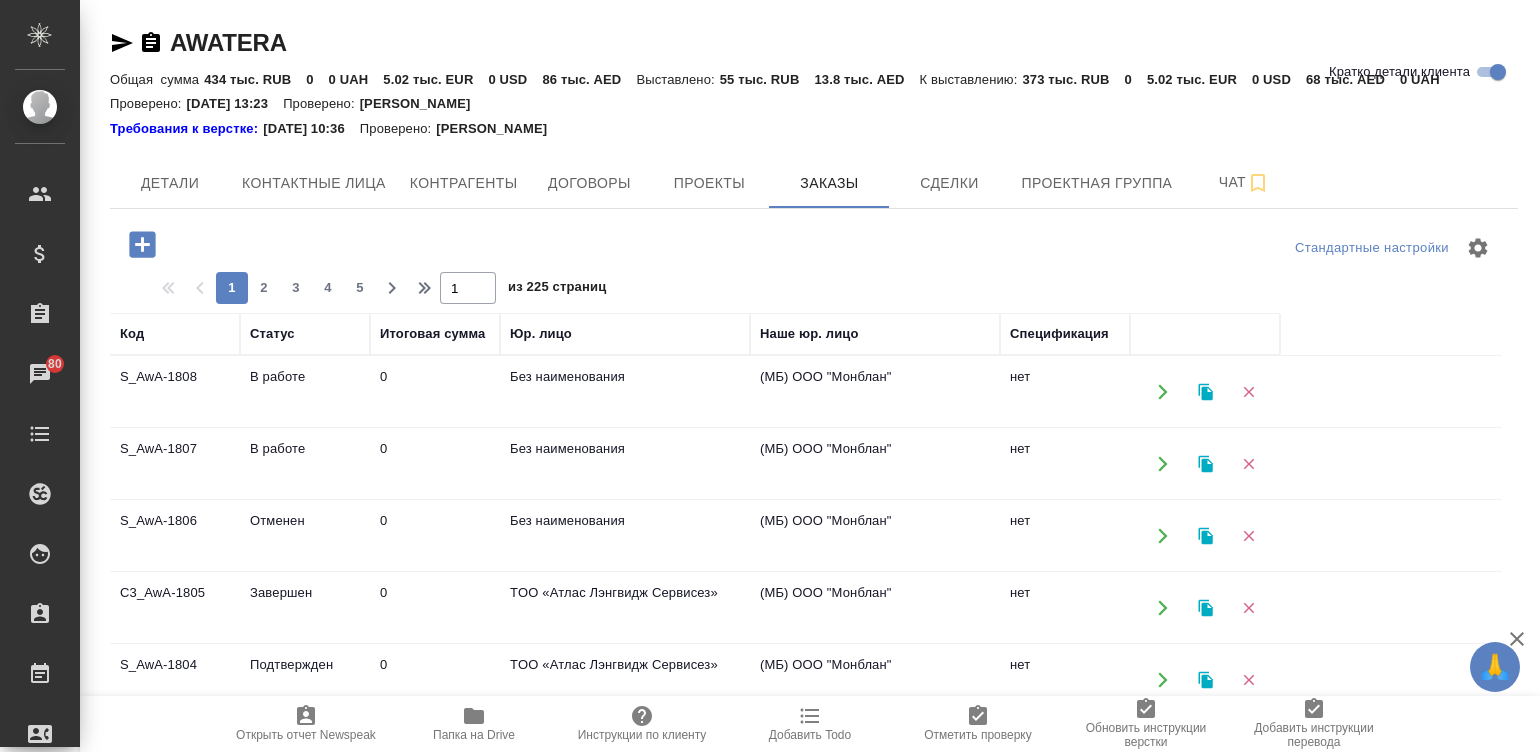 click 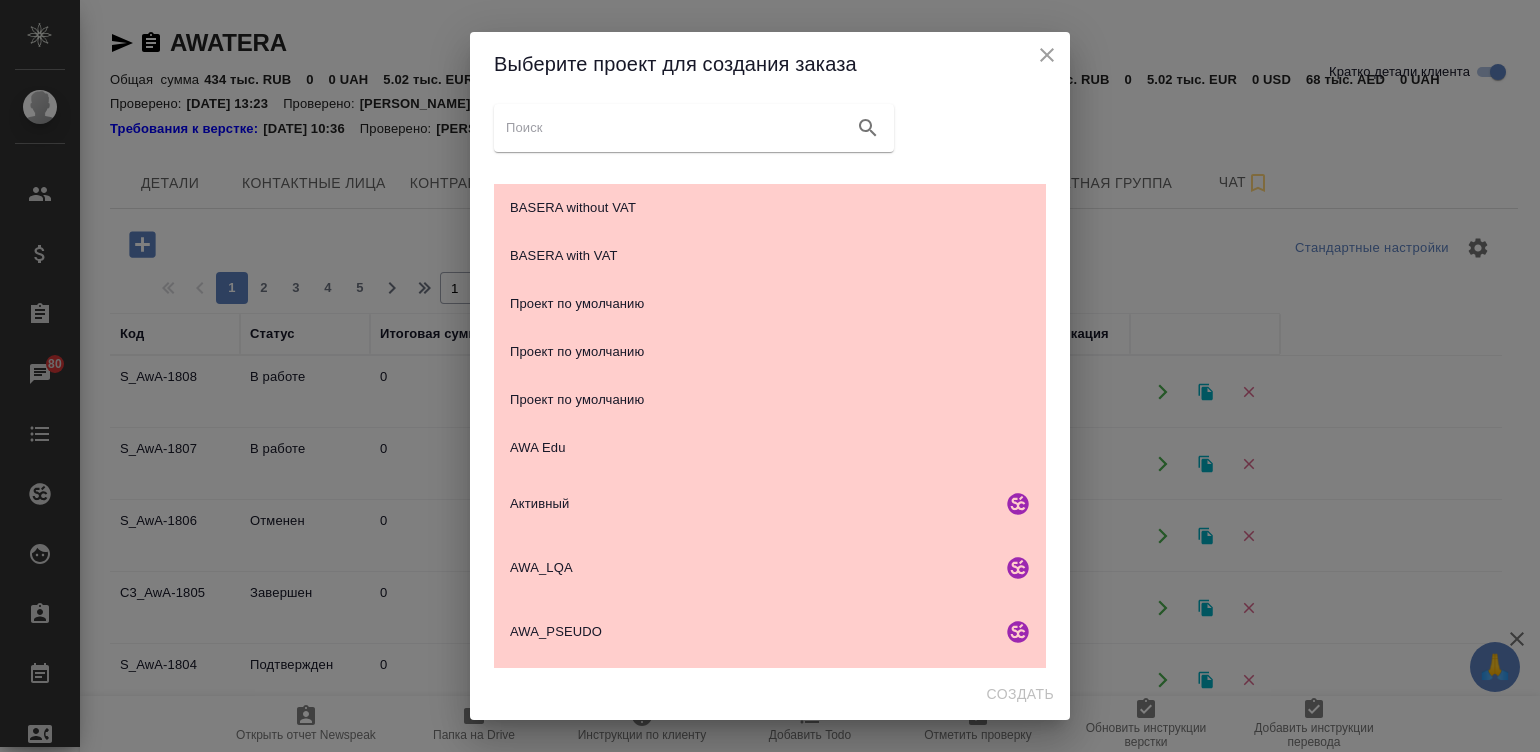 scroll, scrollTop: 347, scrollLeft: 0, axis: vertical 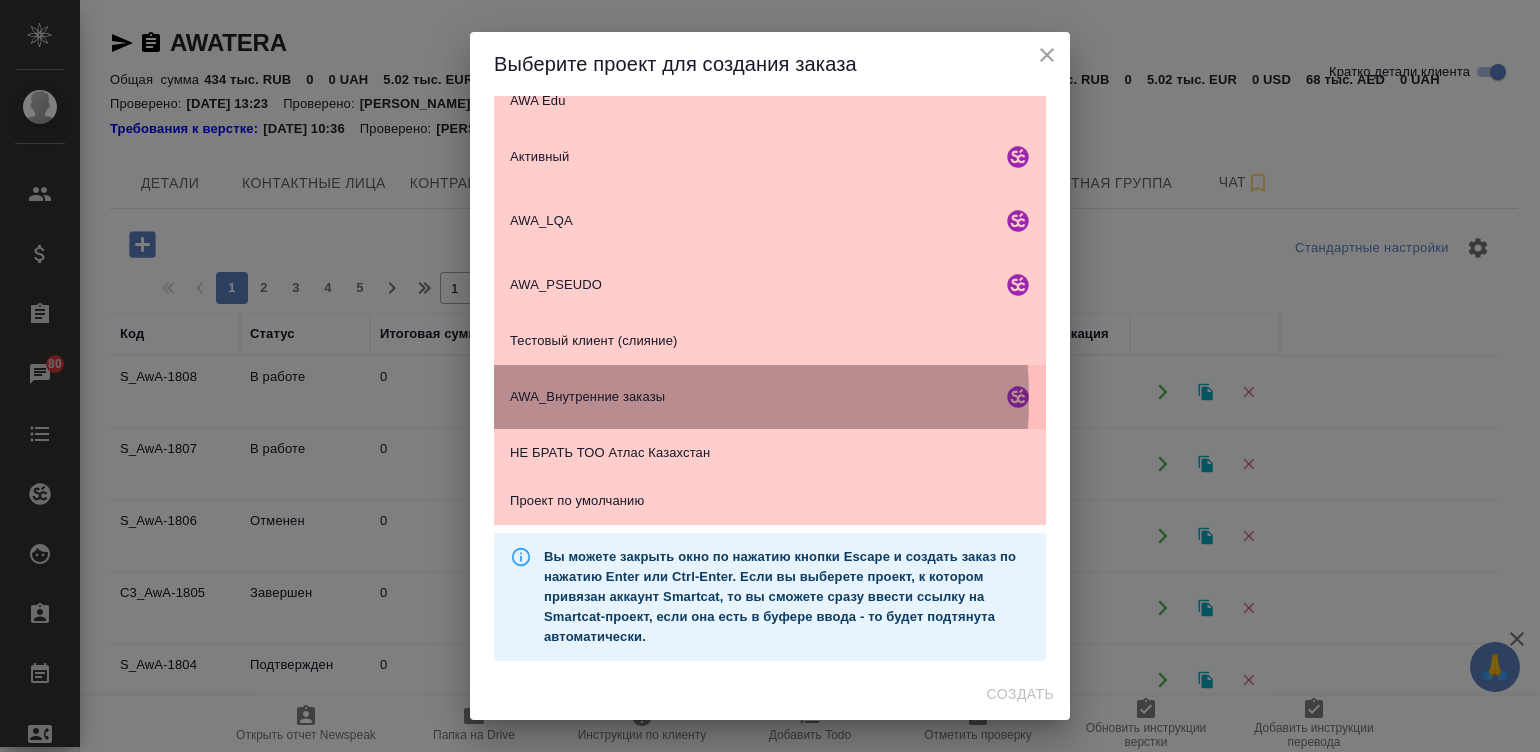 click on "AWA_Внутренние заказы" at bounding box center [752, 397] 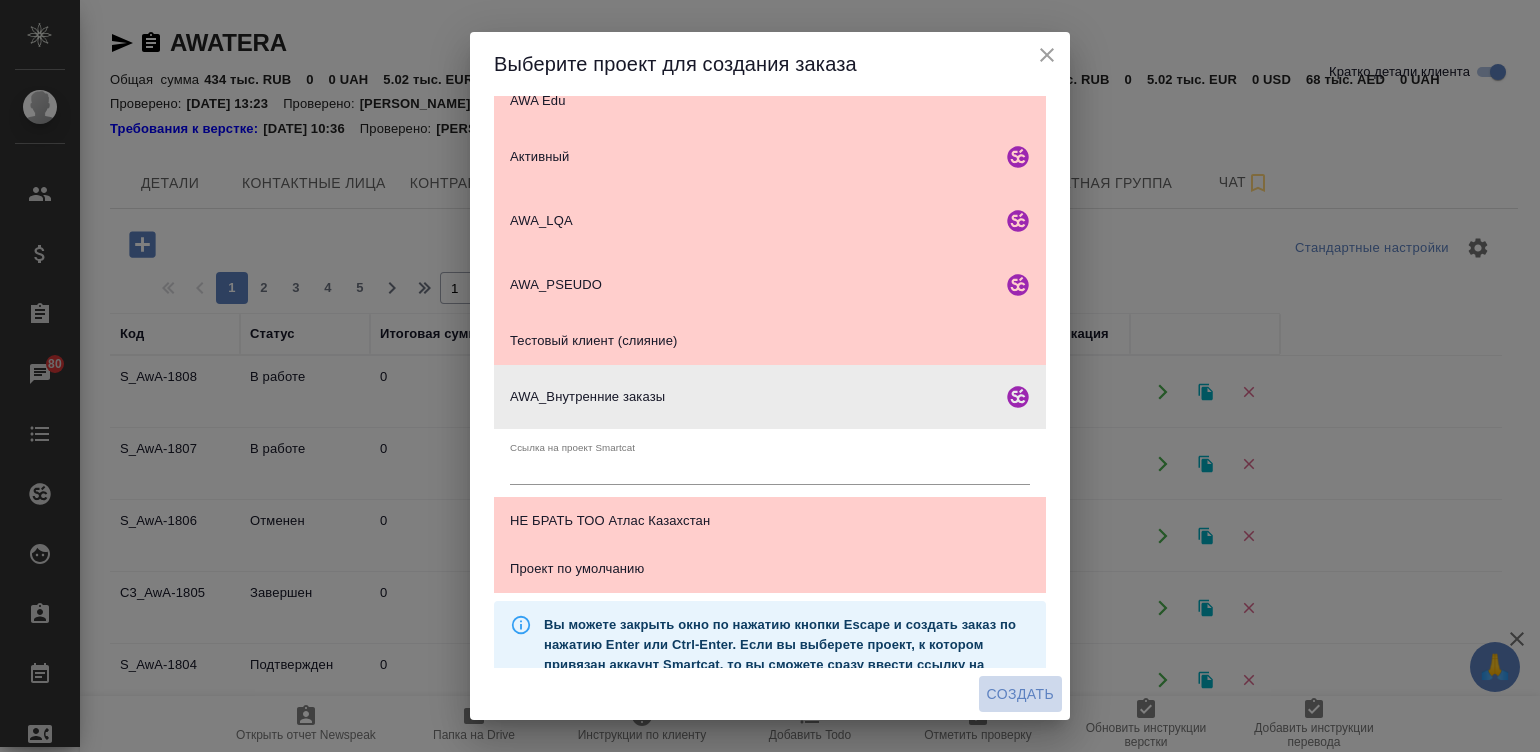 click on "Создать" at bounding box center [1020, 694] 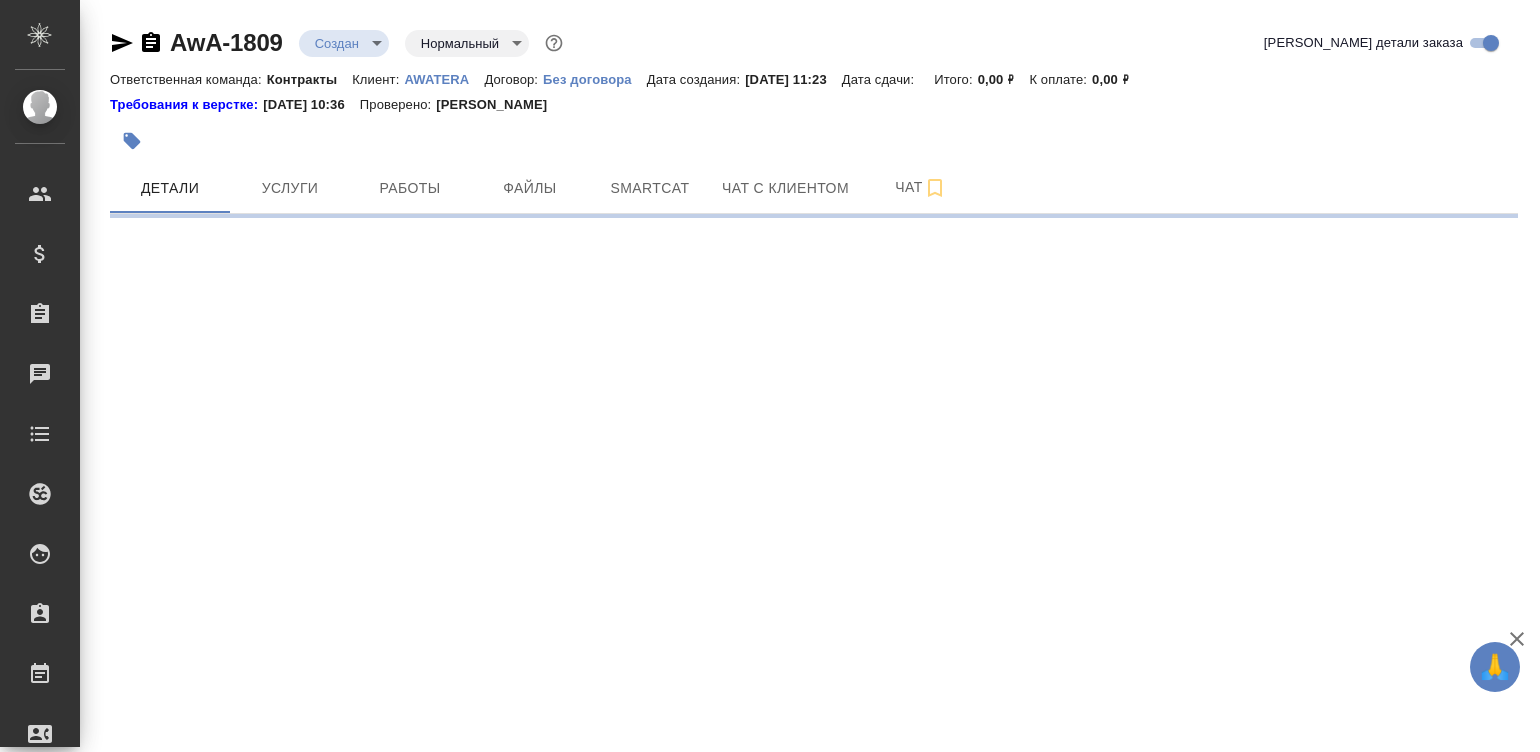 scroll, scrollTop: 0, scrollLeft: 0, axis: both 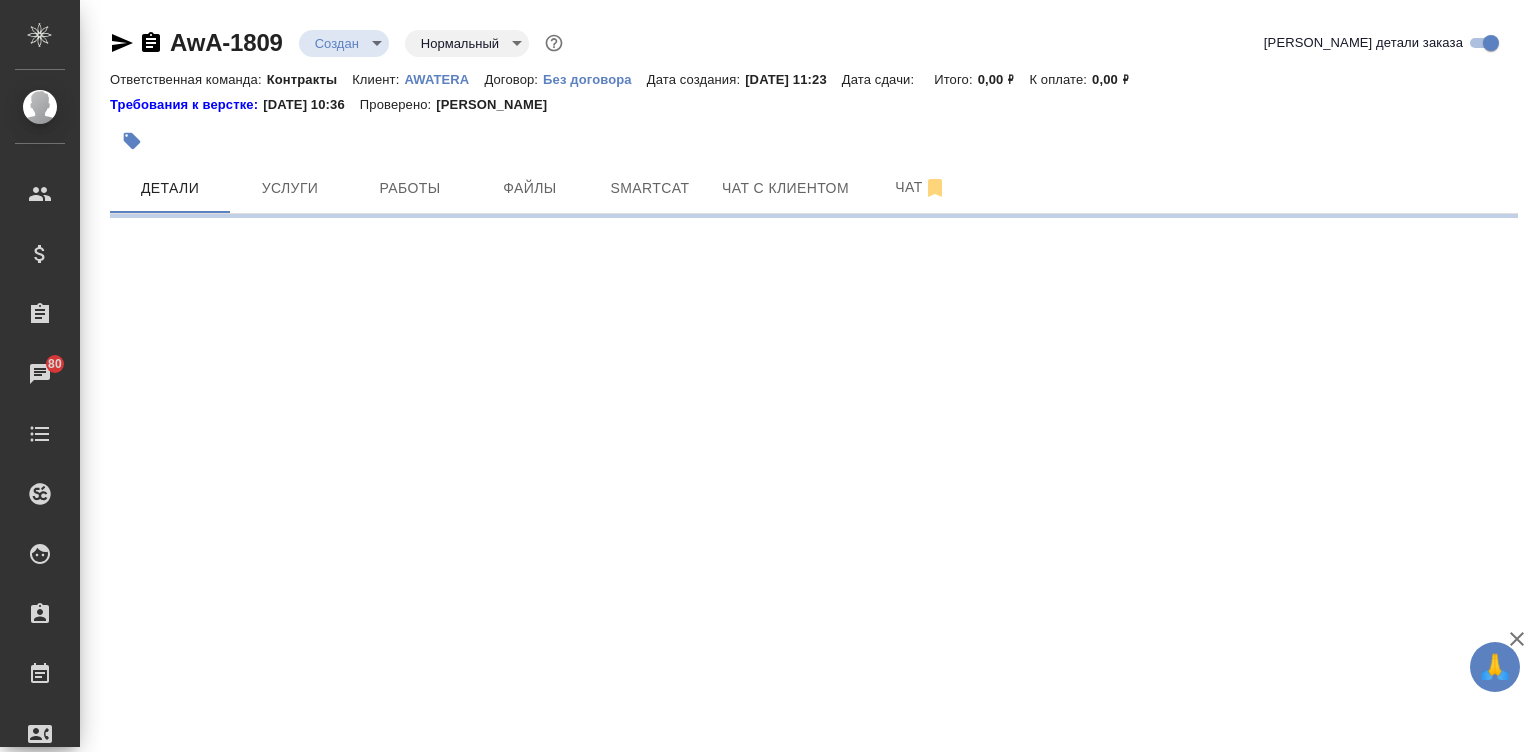 select on "RU" 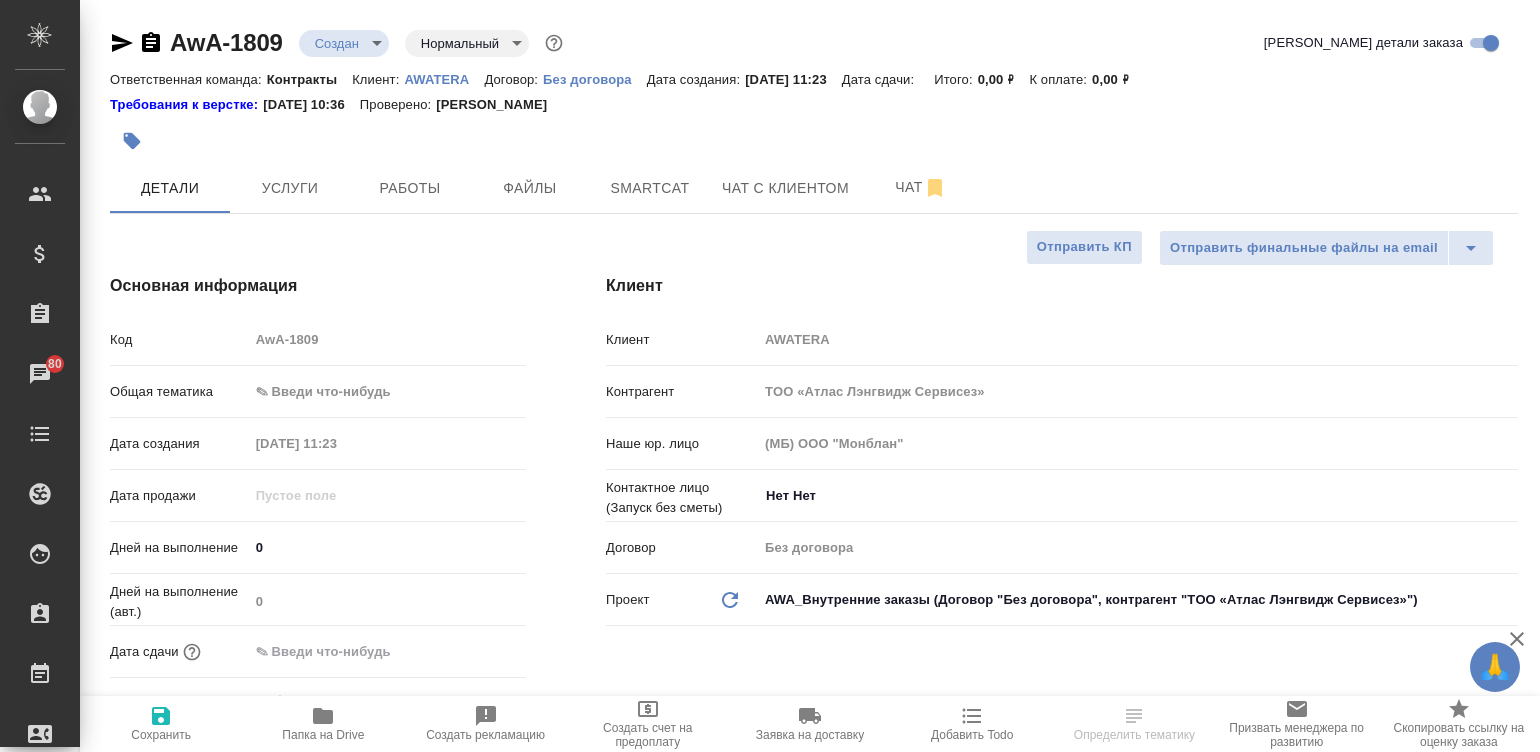type on "x" 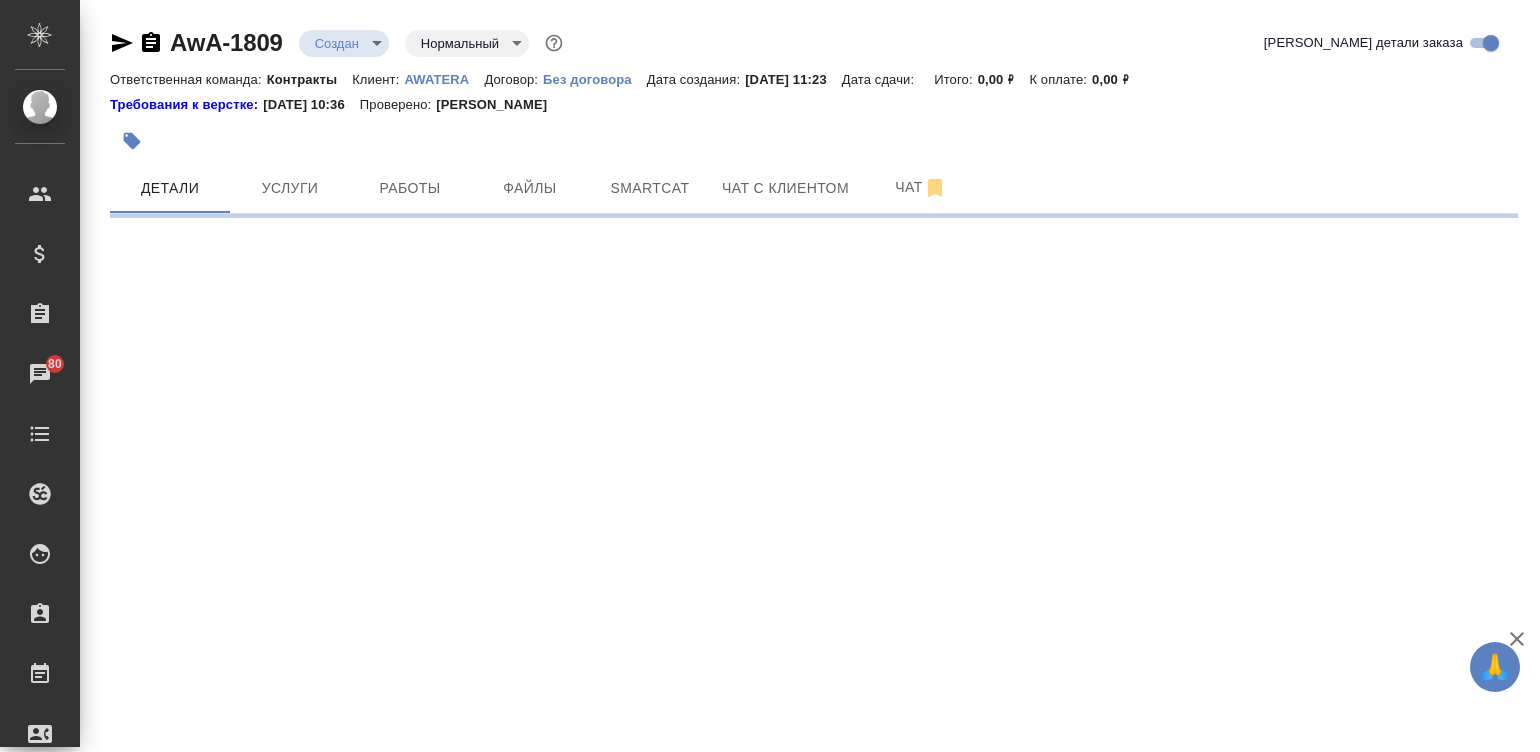 select on "RU" 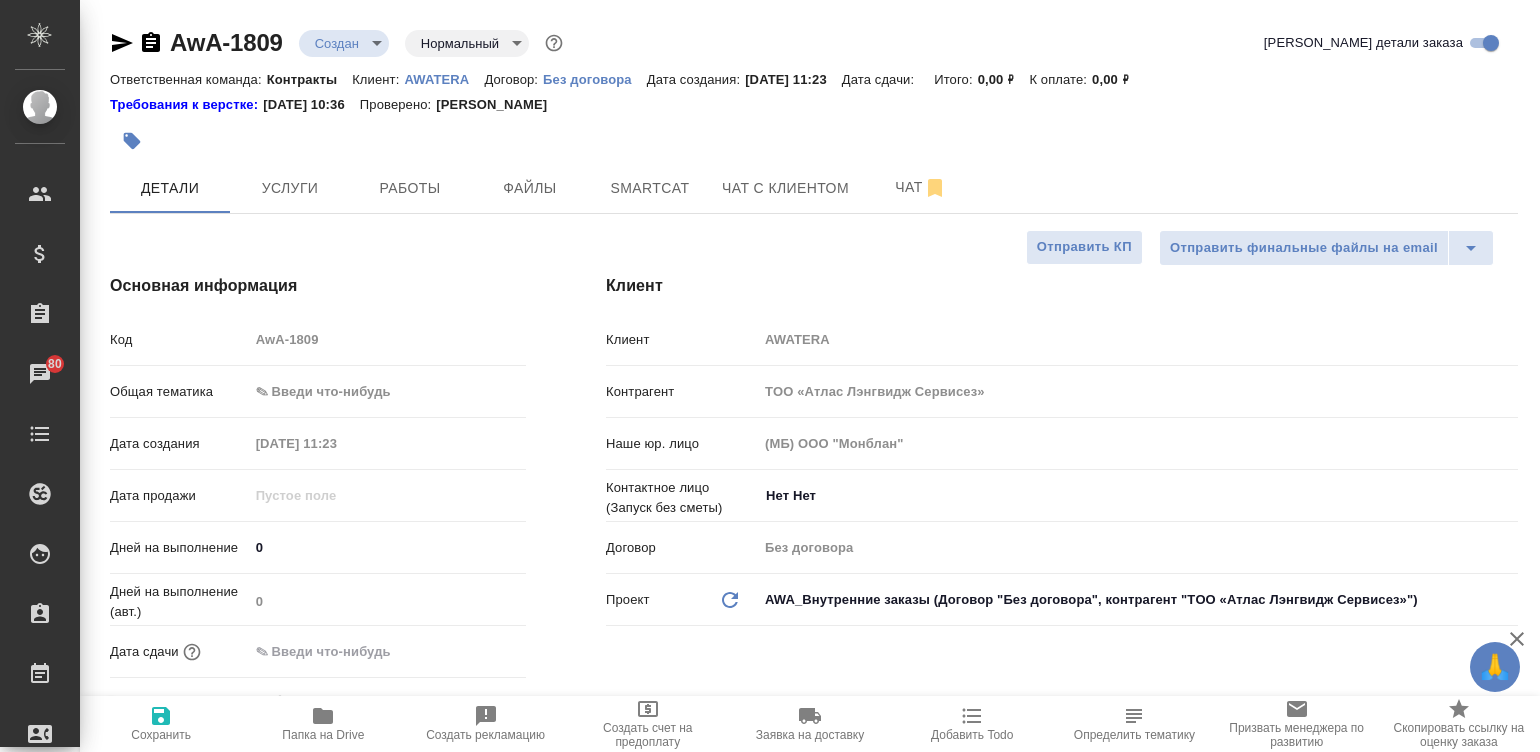 type on "x" 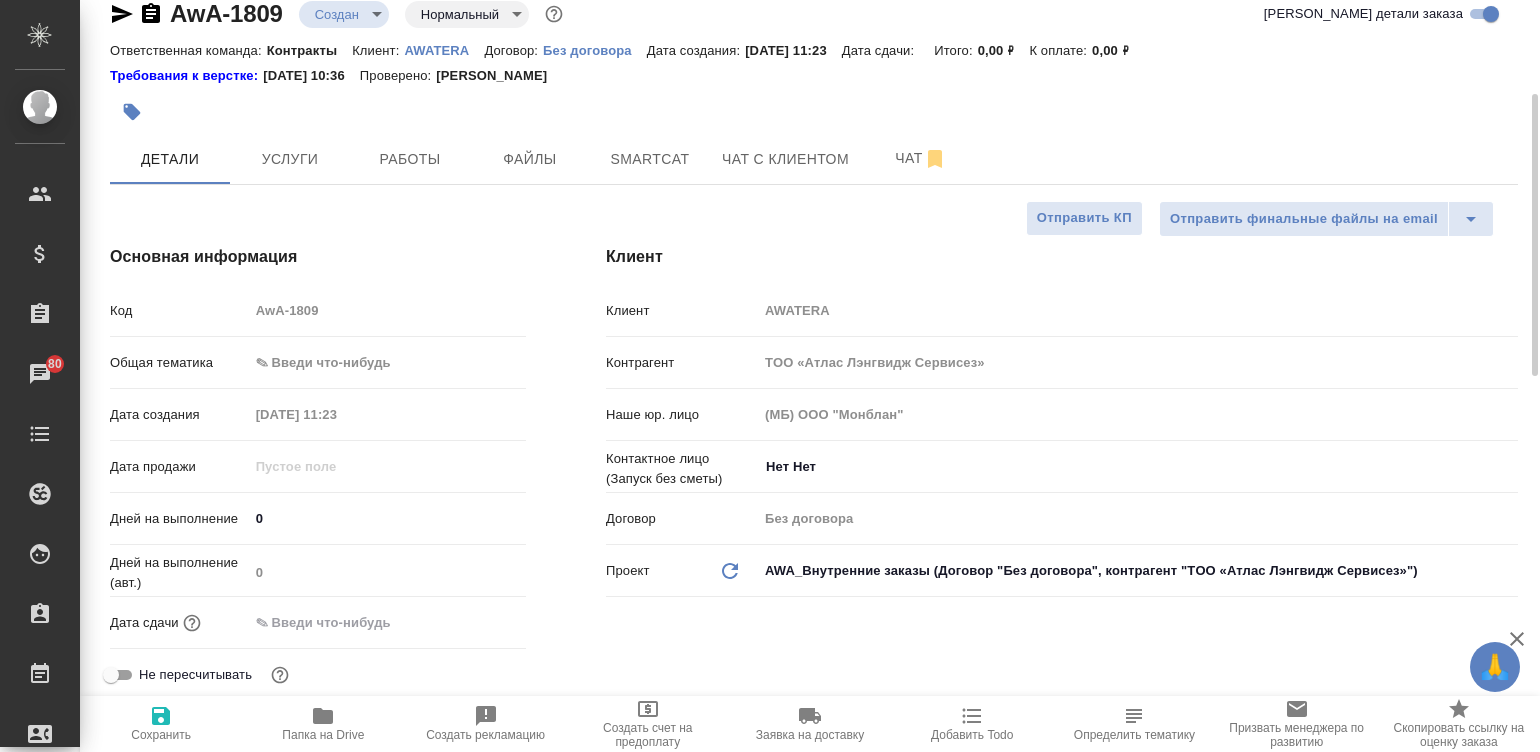 scroll, scrollTop: 209, scrollLeft: 0, axis: vertical 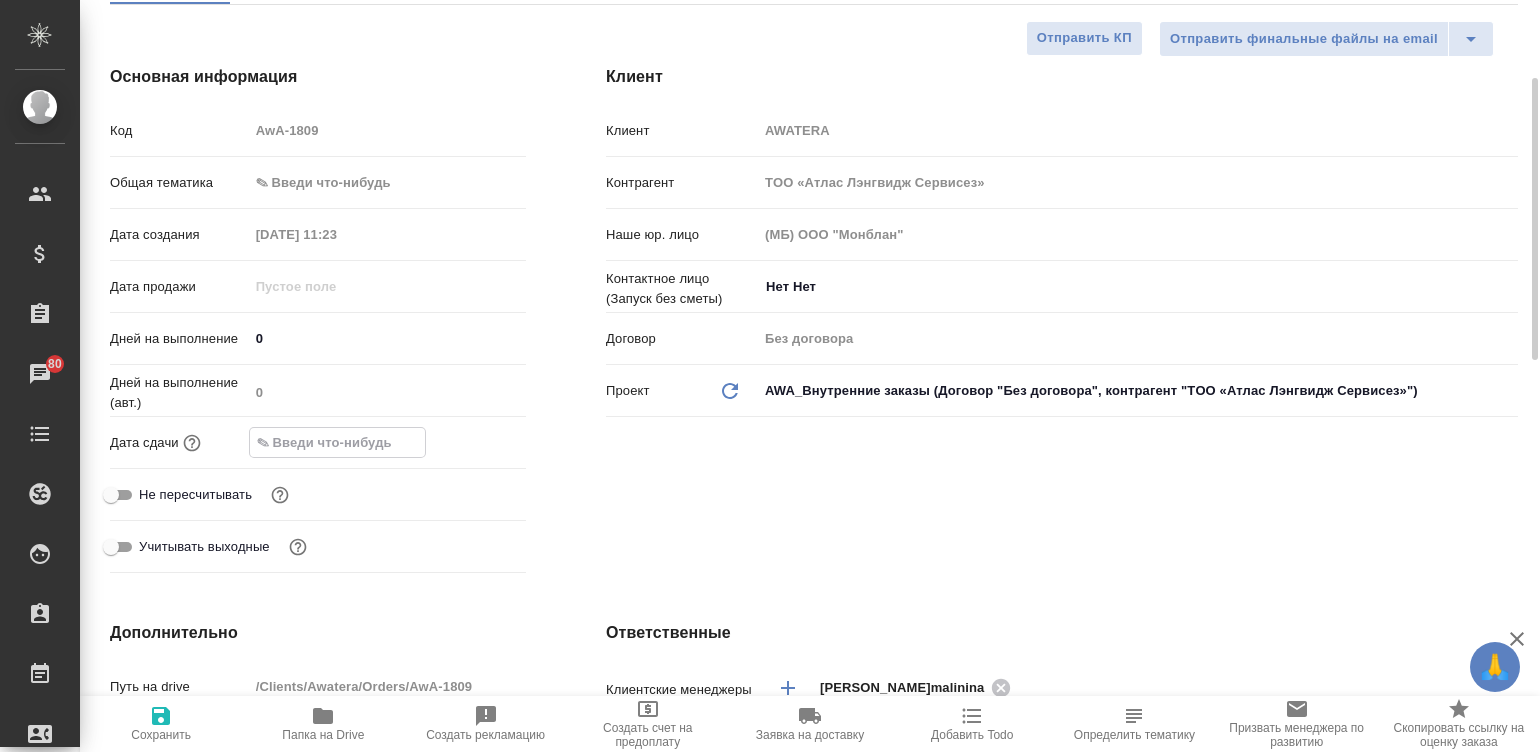 click at bounding box center (337, 442) 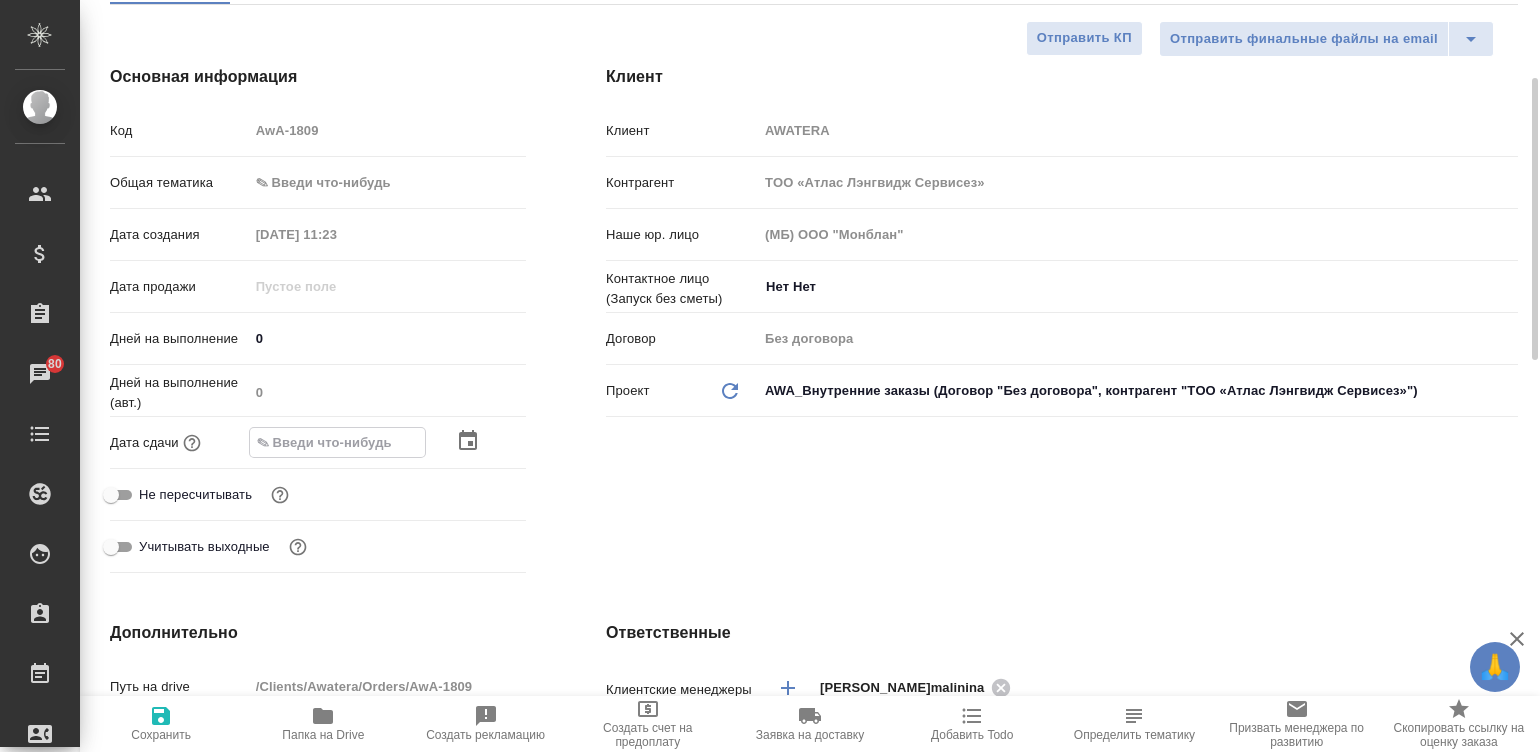 type on "2_.__.____ __:__" 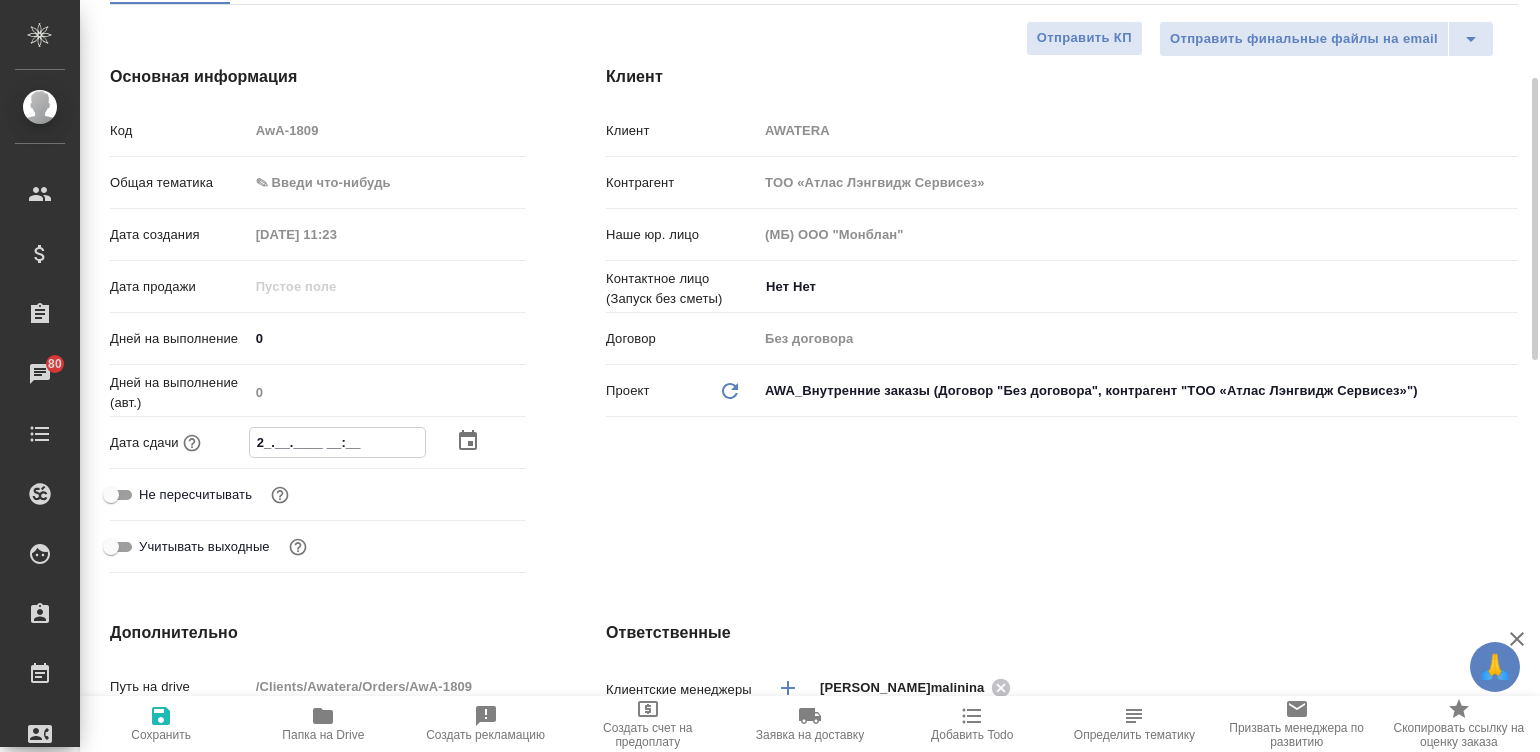 type on "x" 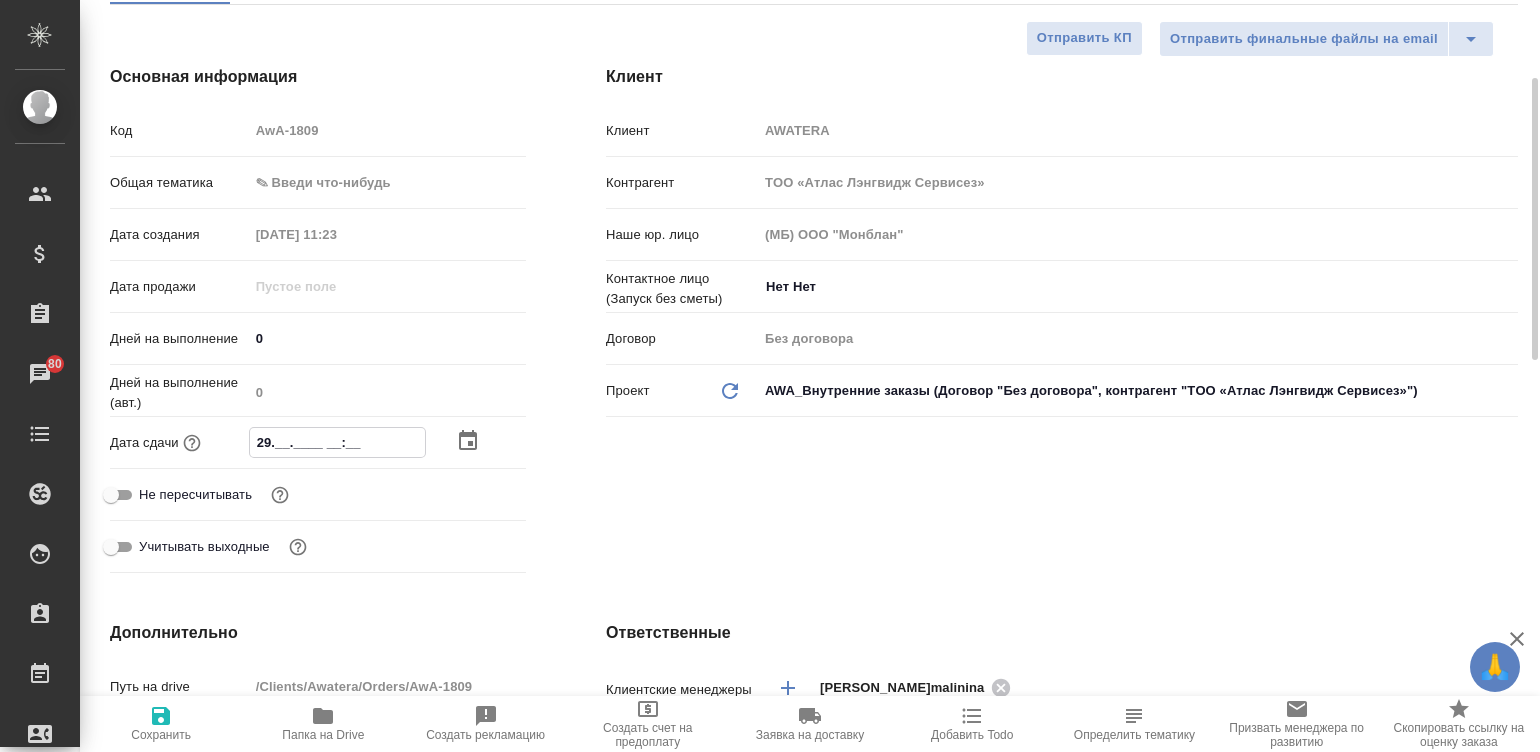 type on "x" 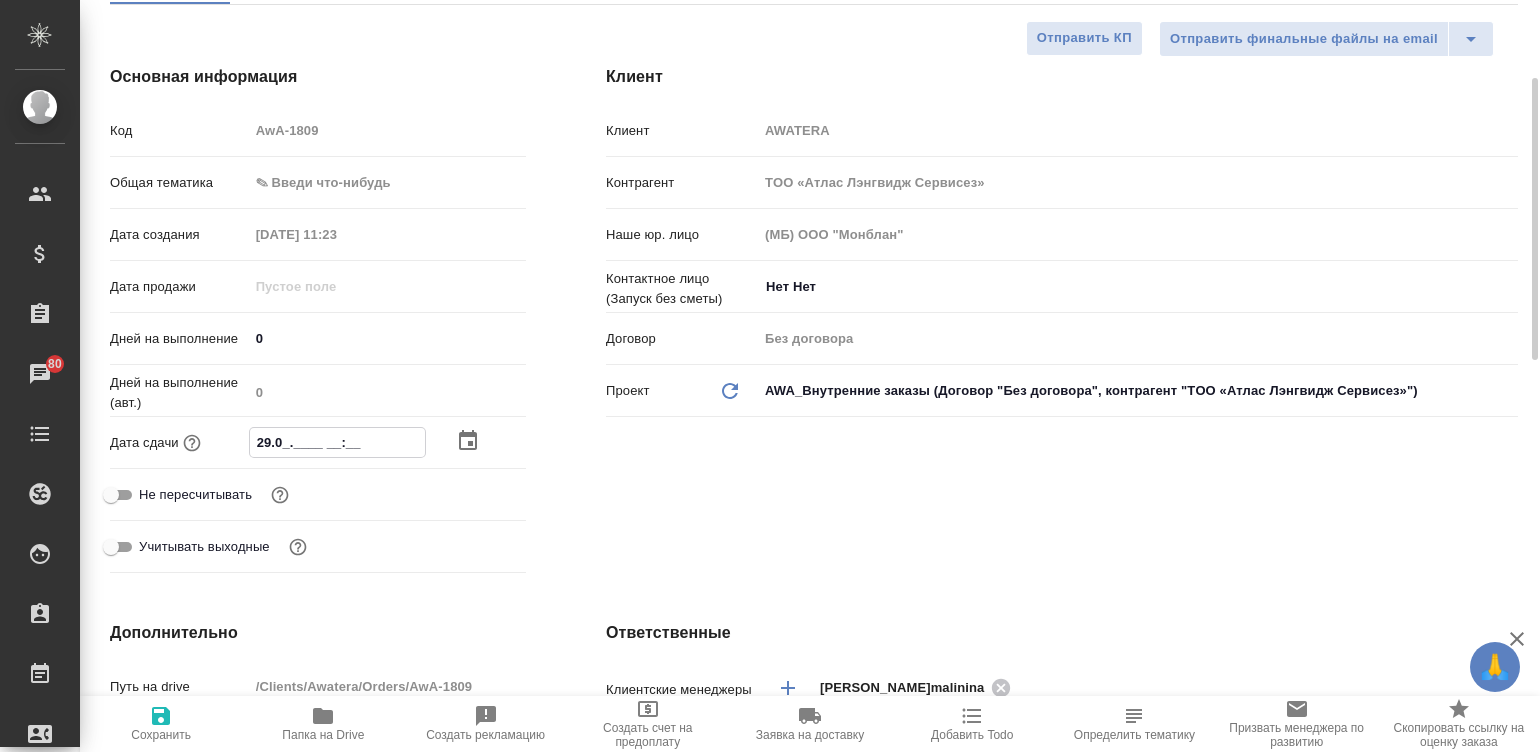 type on "x" 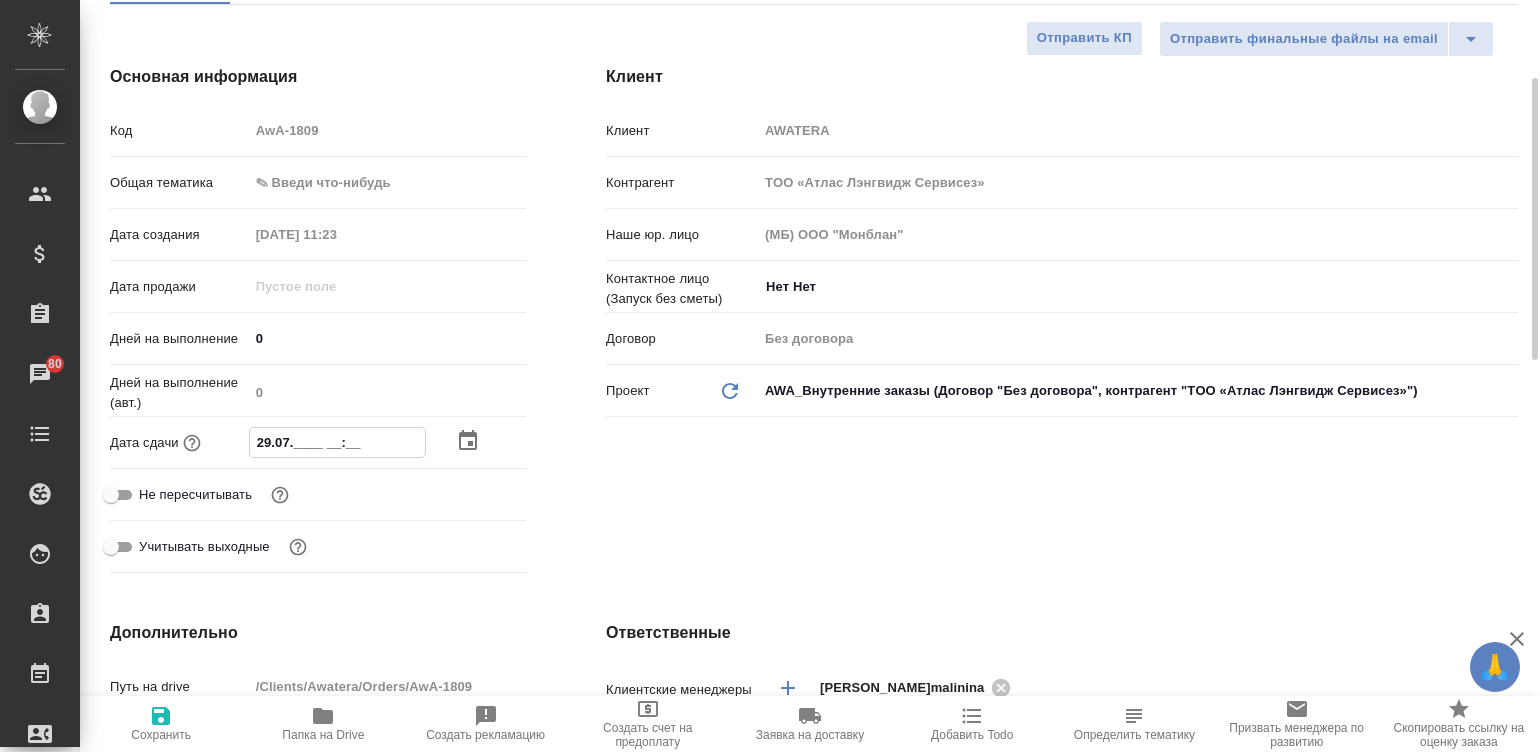 type on "x" 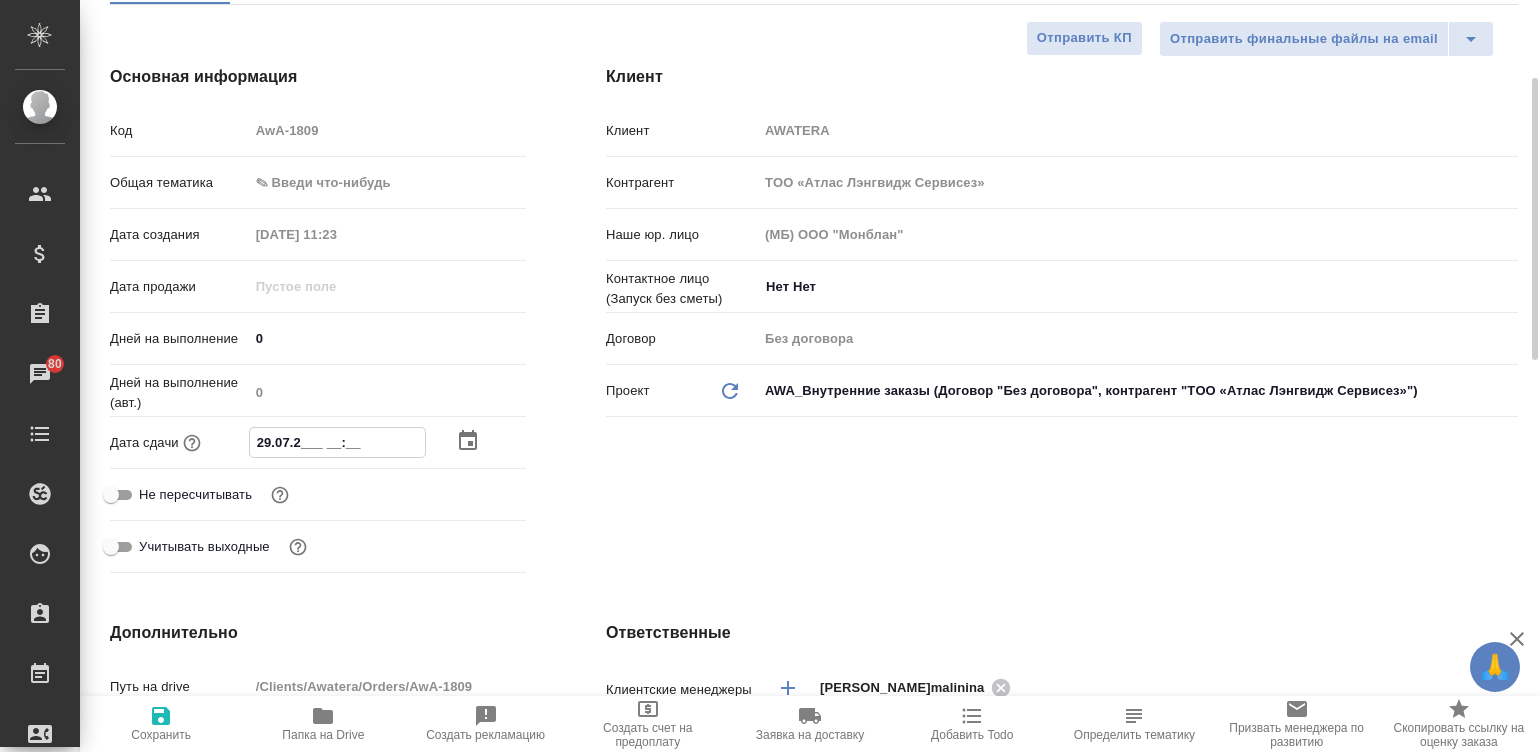 type on "29.07.20__ __:__" 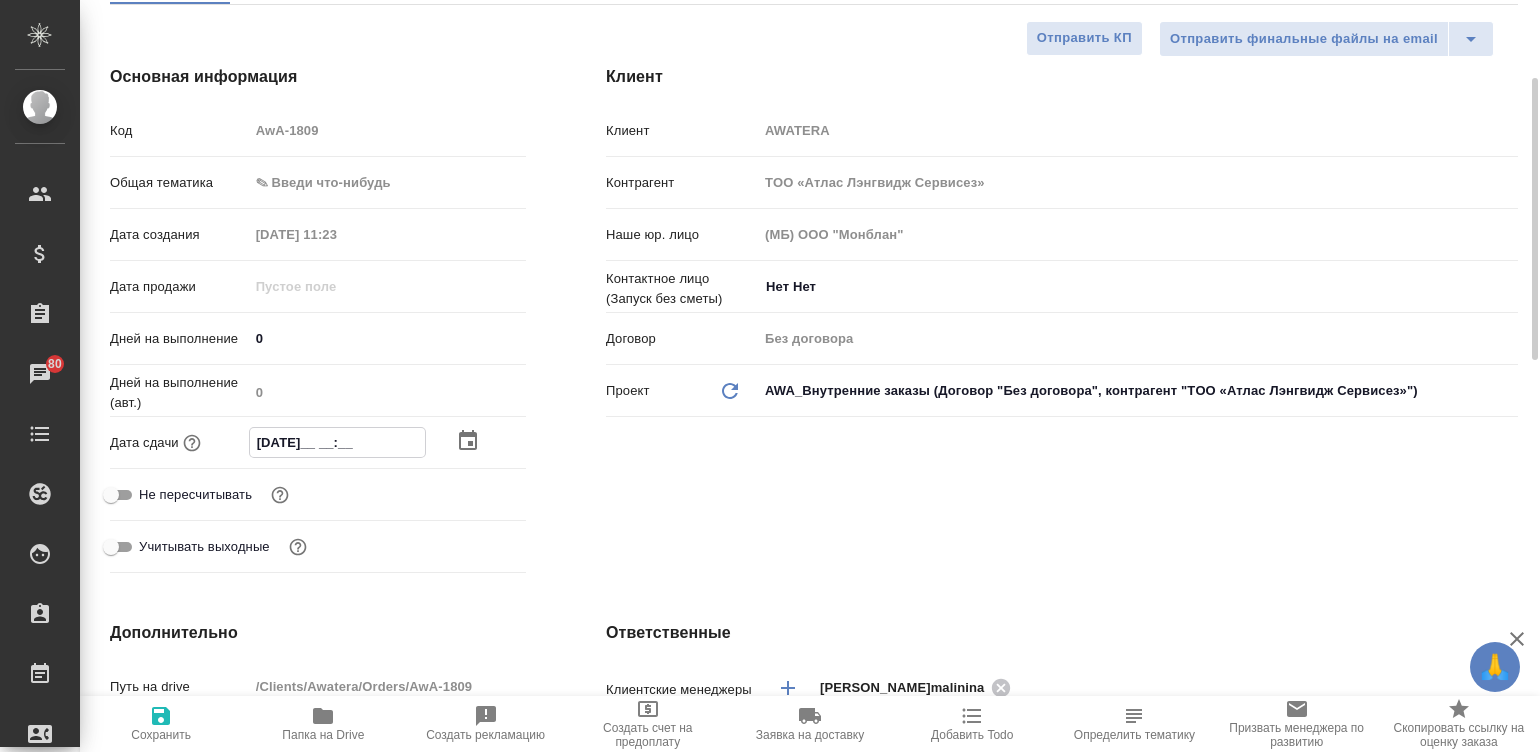 type on "29.07.202_ __:__" 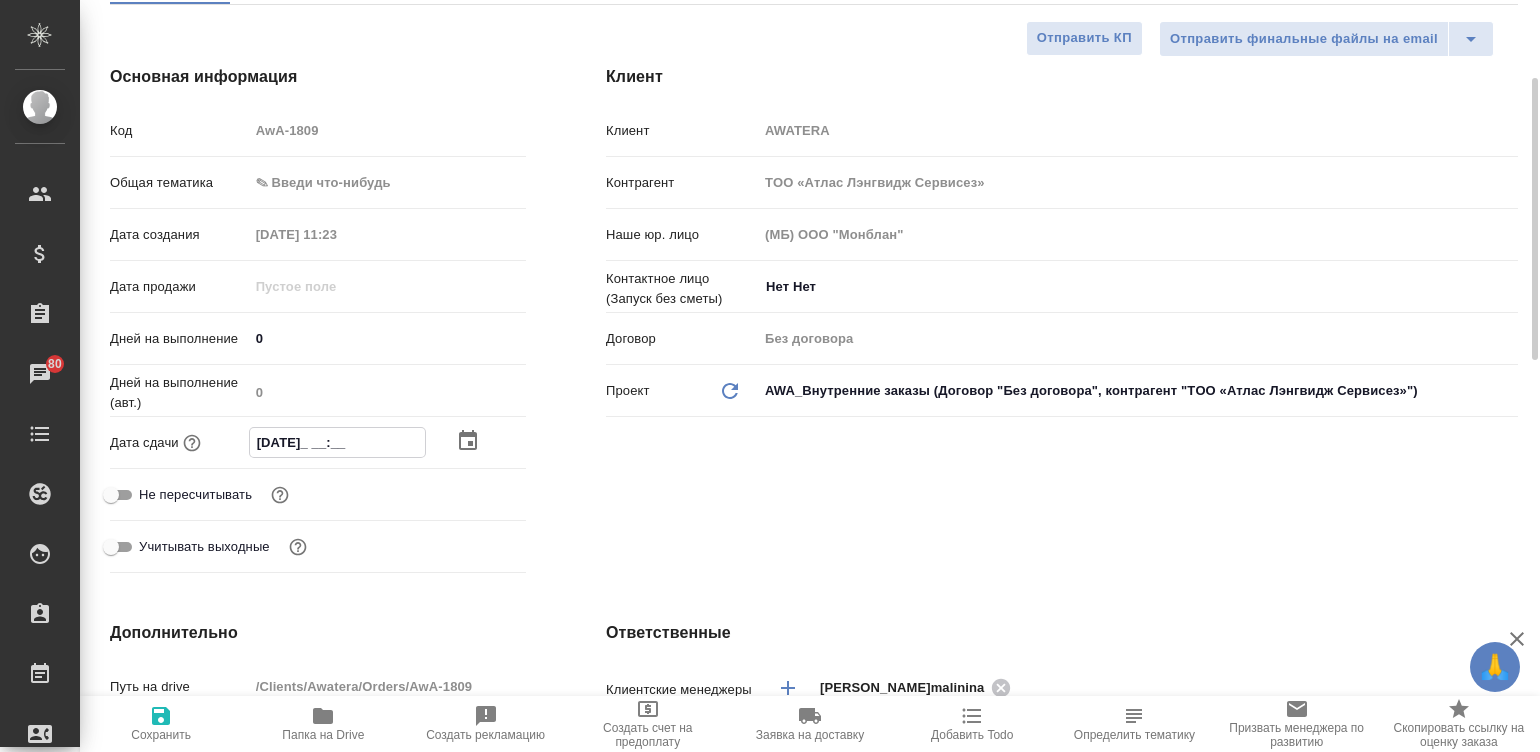 type on "x" 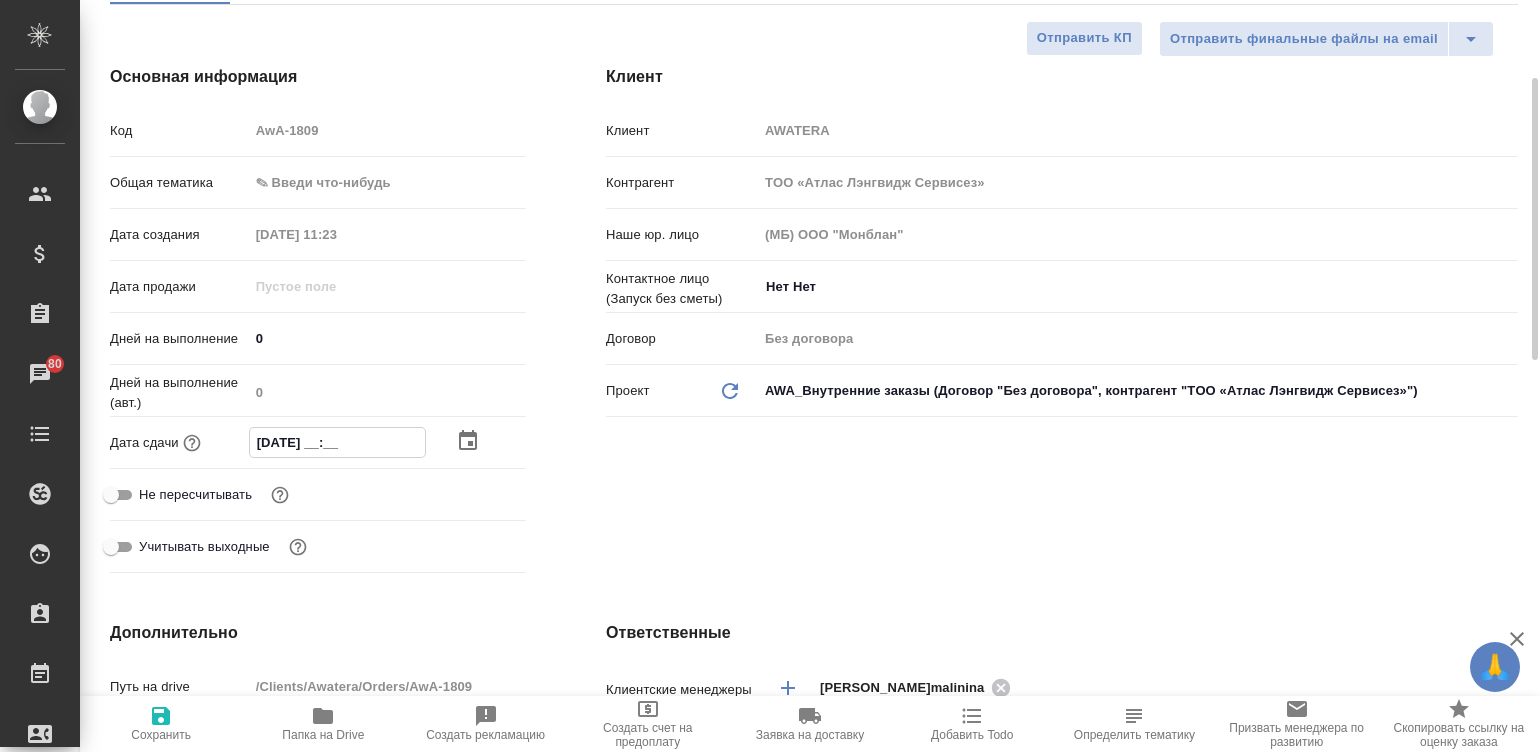 type on "x" 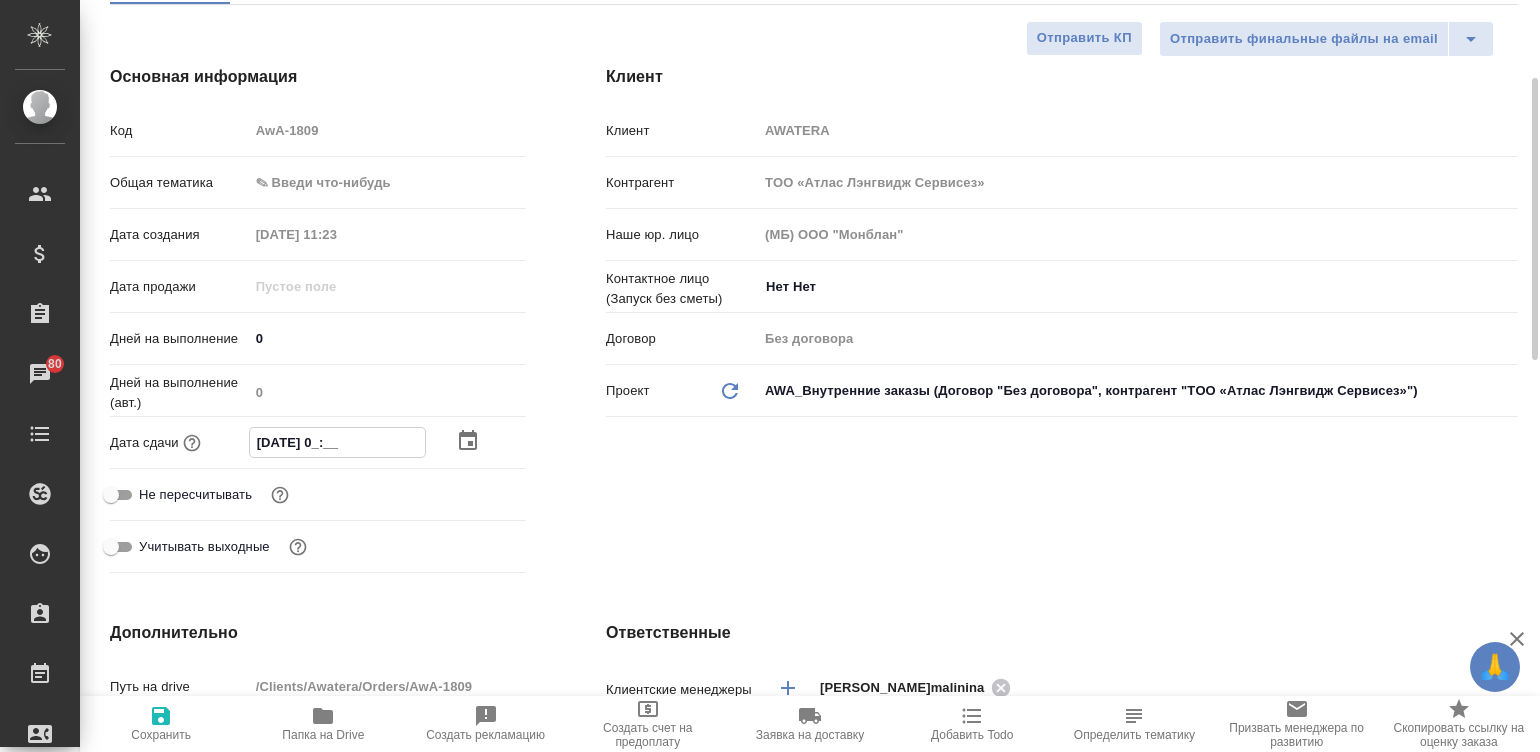type on "x" 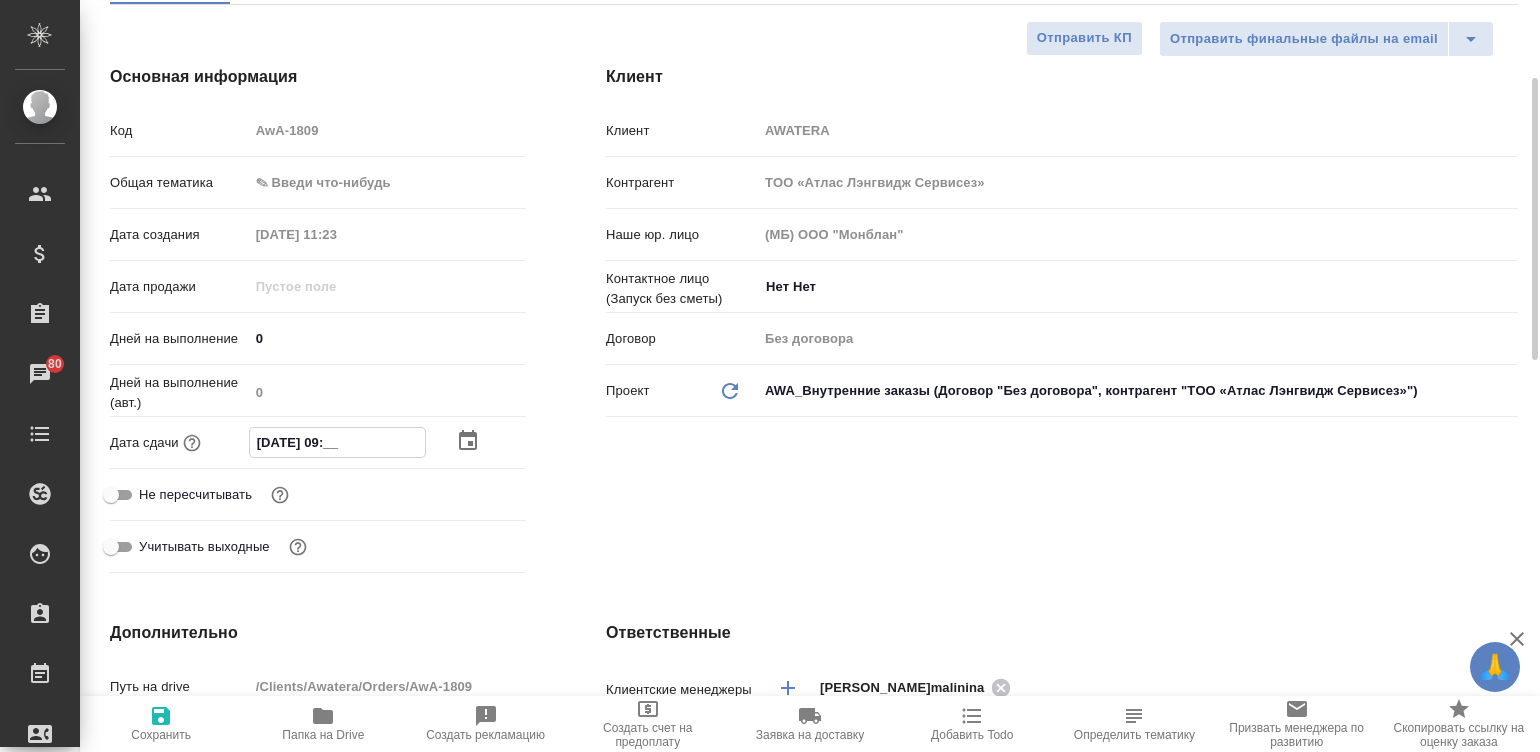 type on "x" 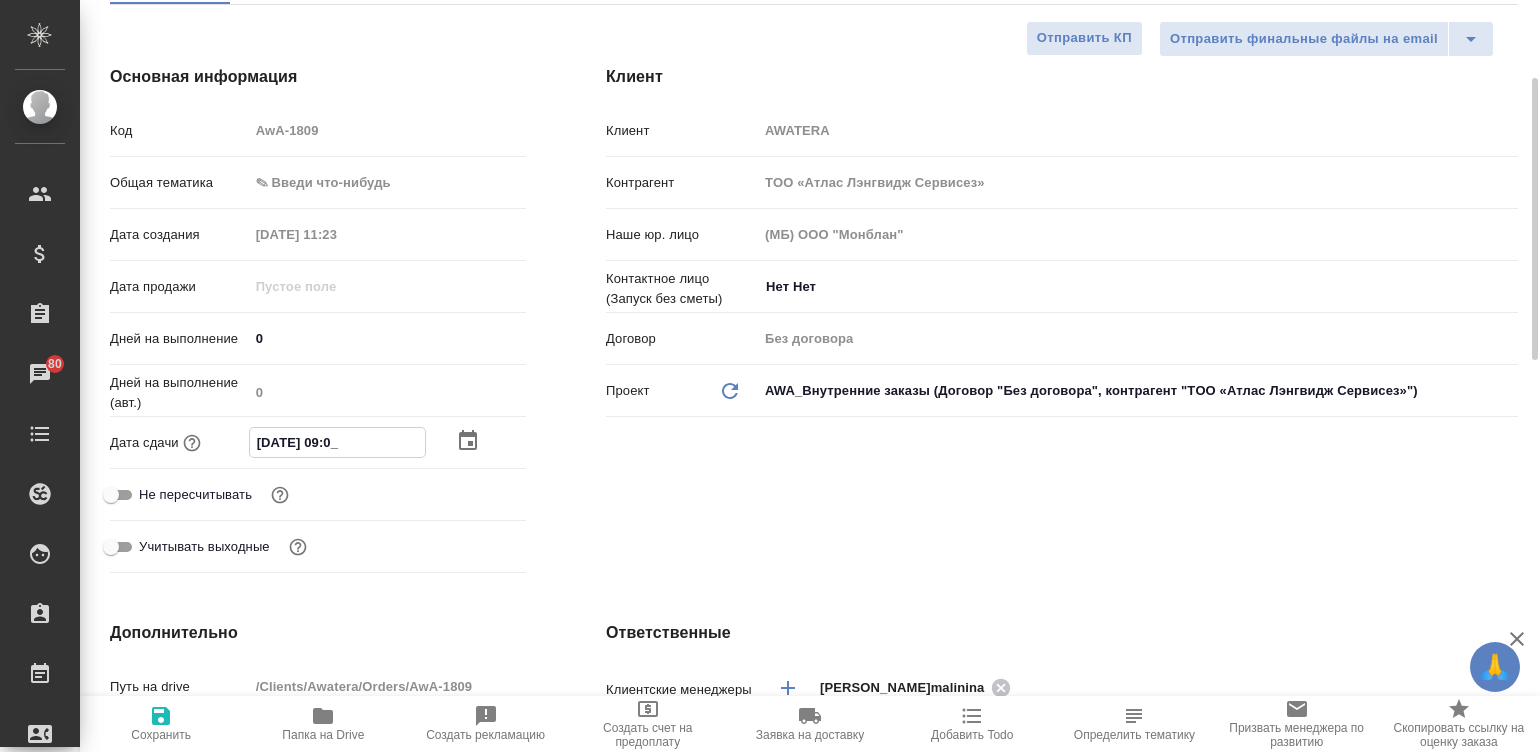 type on "x" 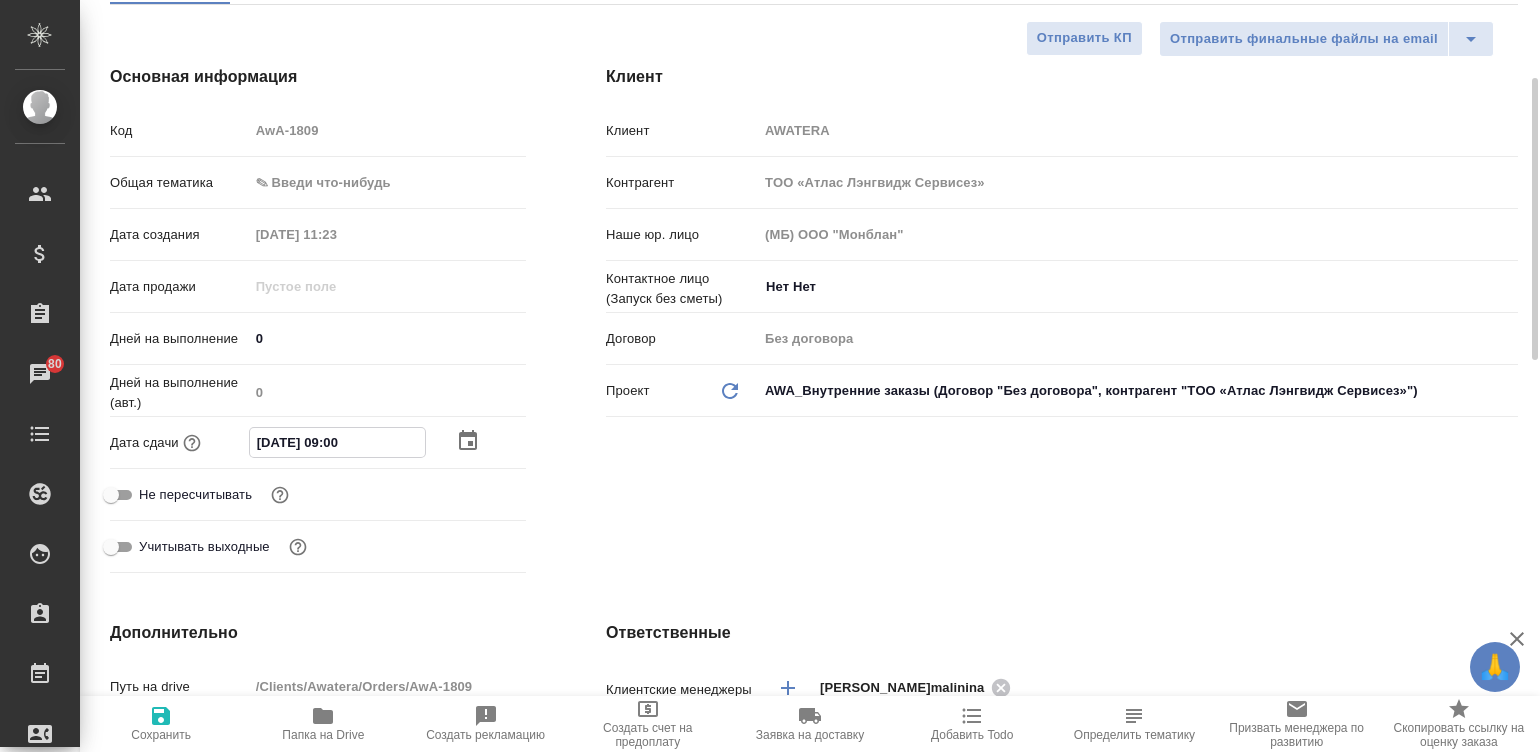 type on "x" 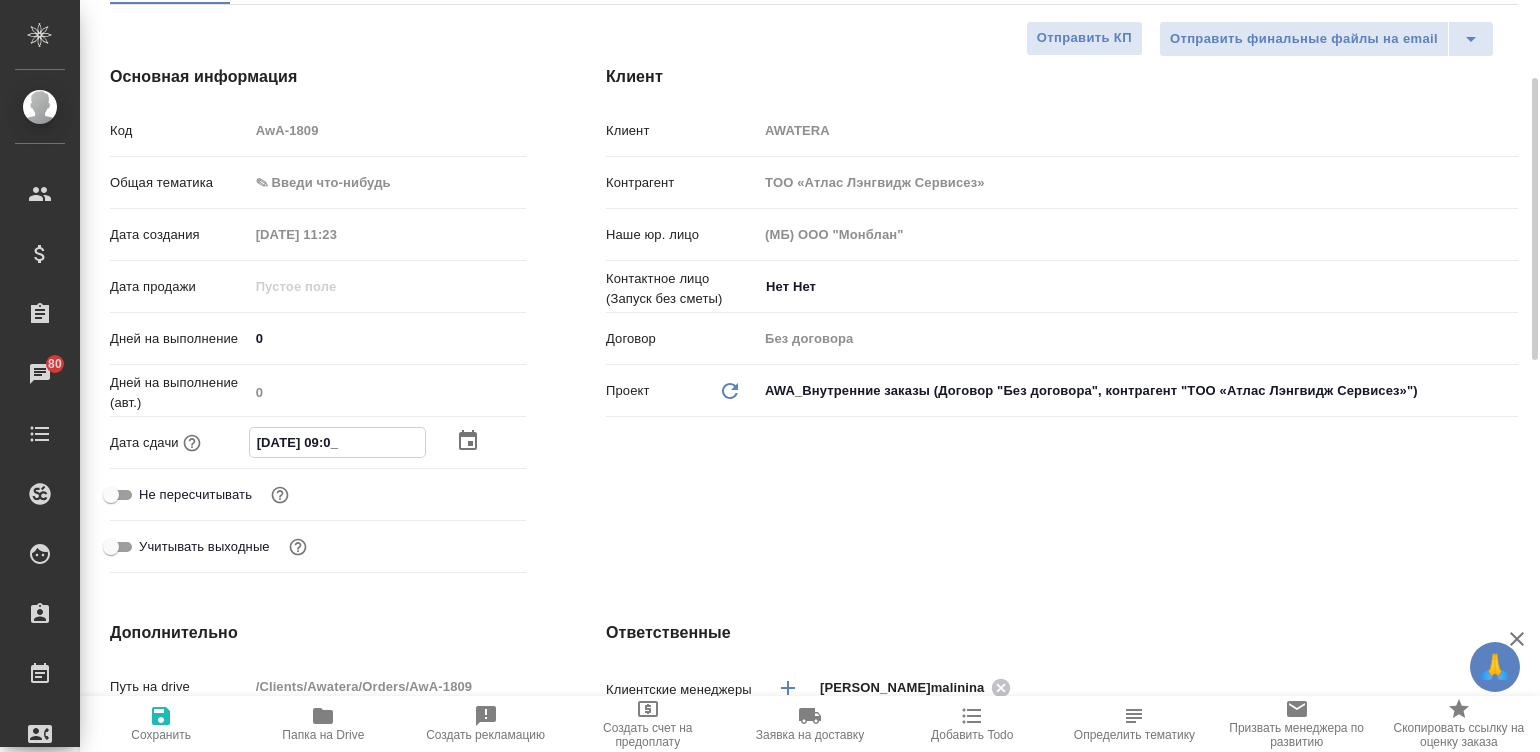 type on "x" 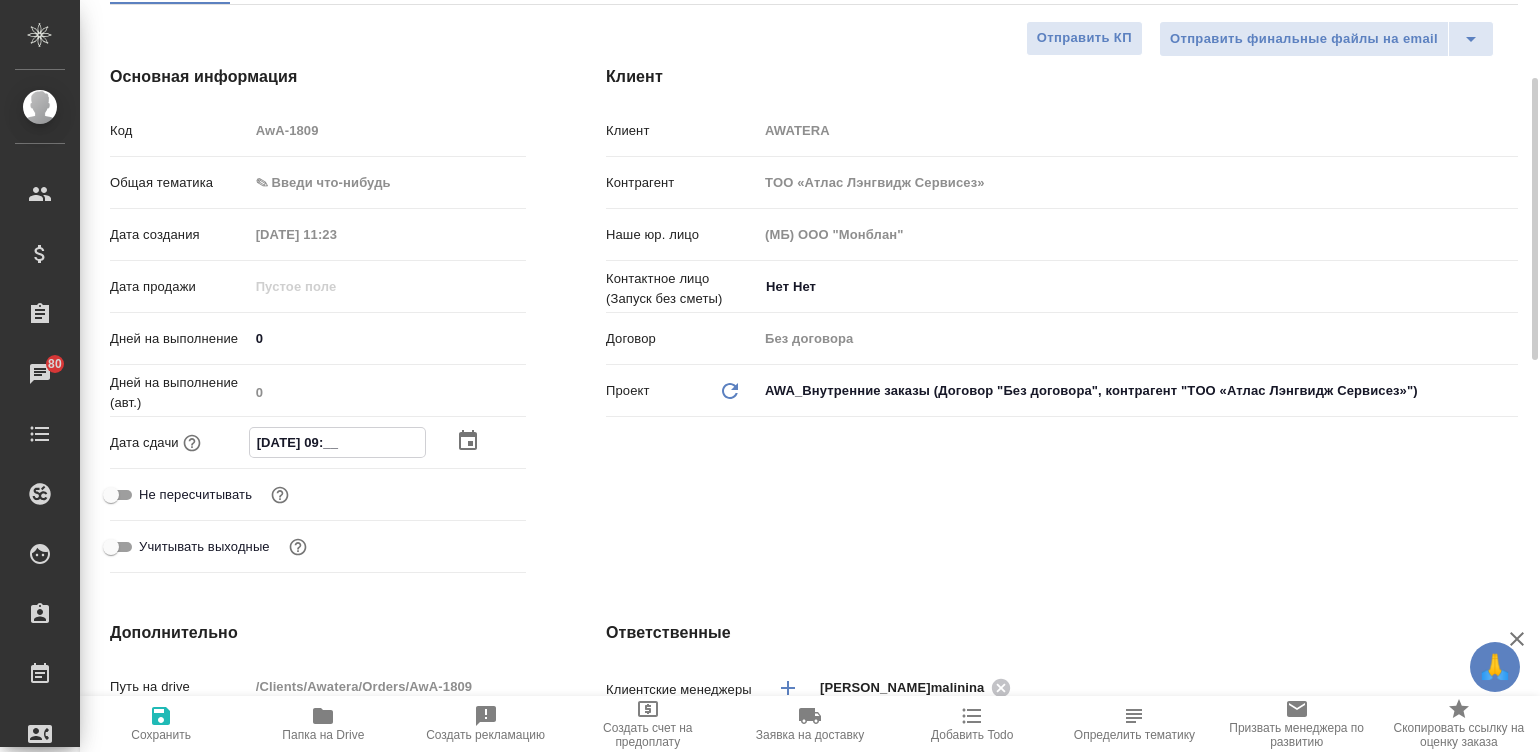 type on "x" 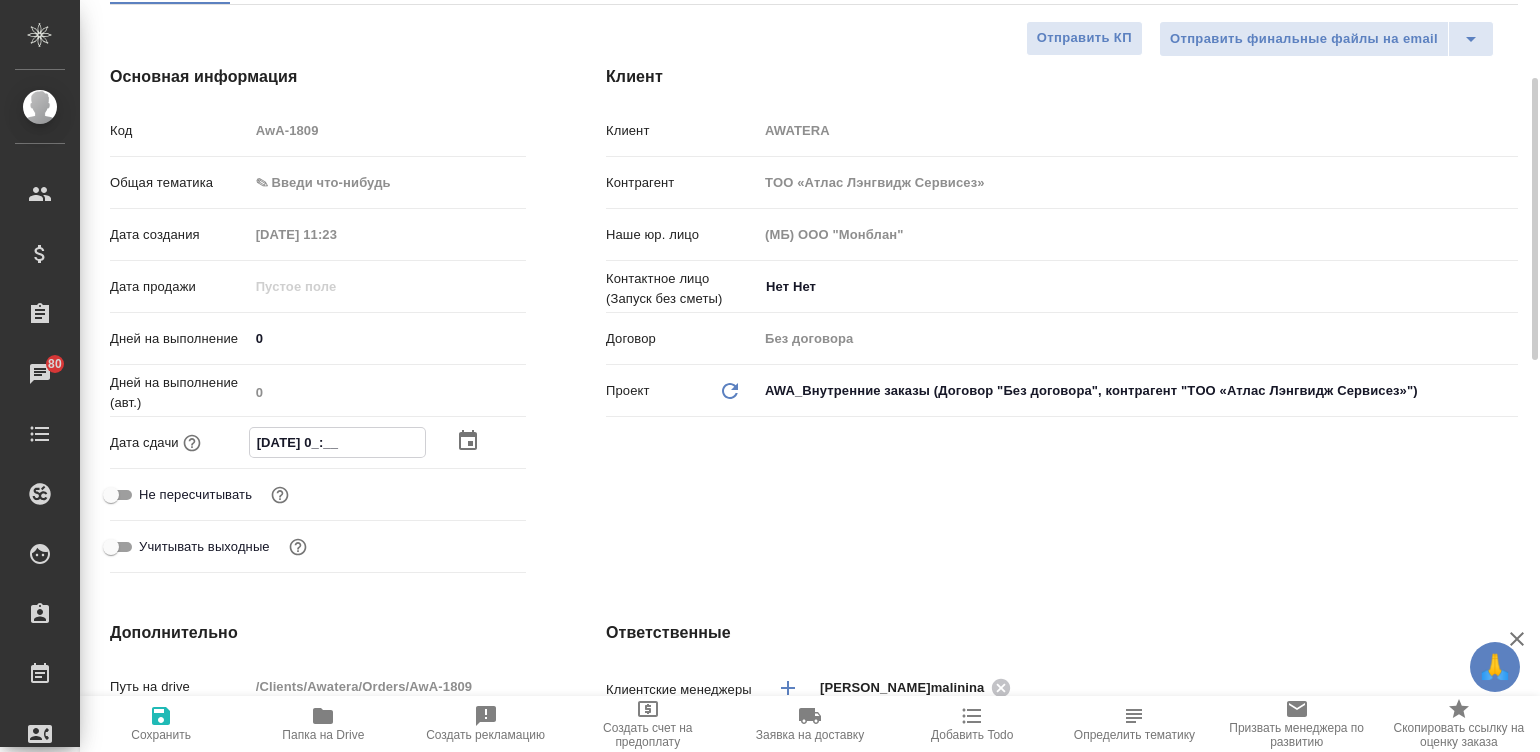 type on "x" 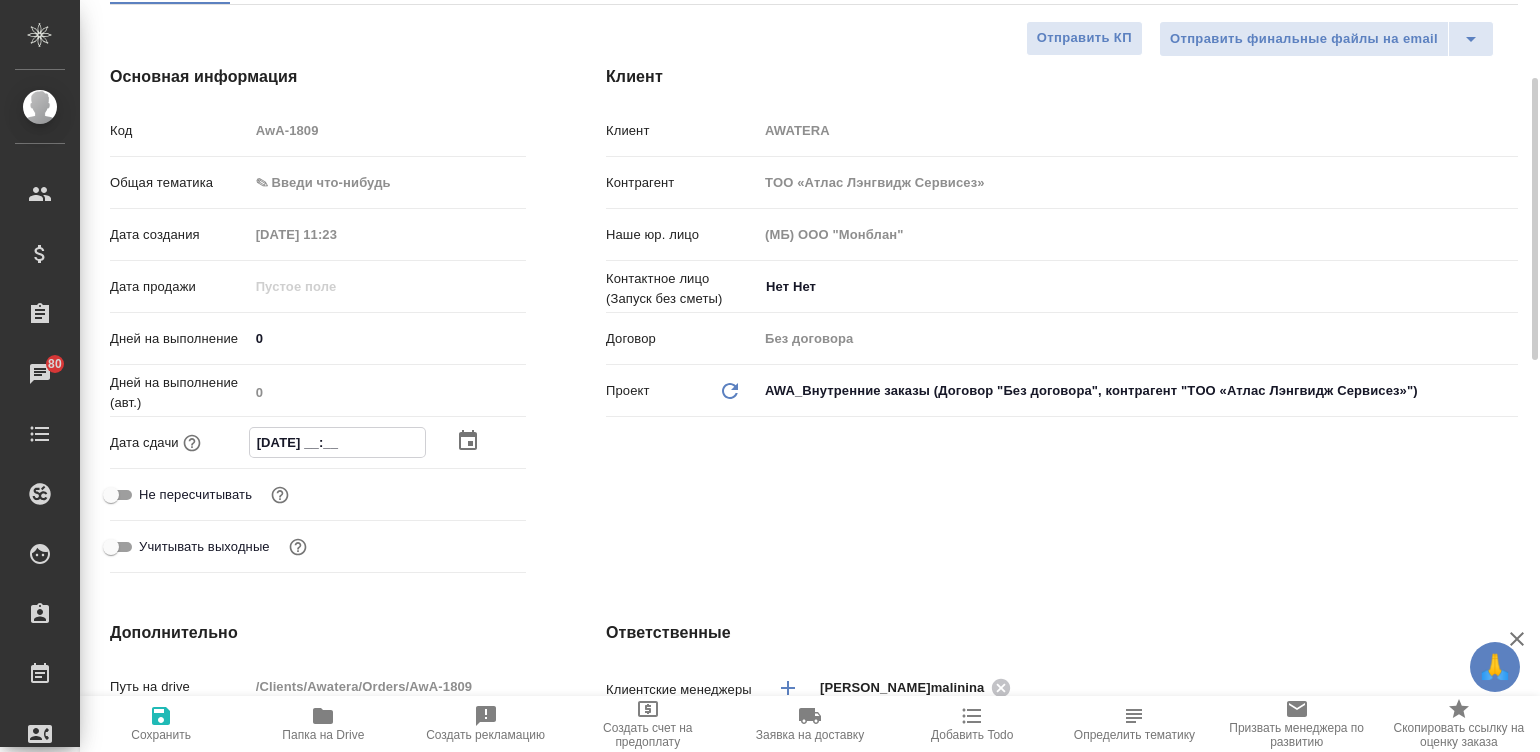 type on "x" 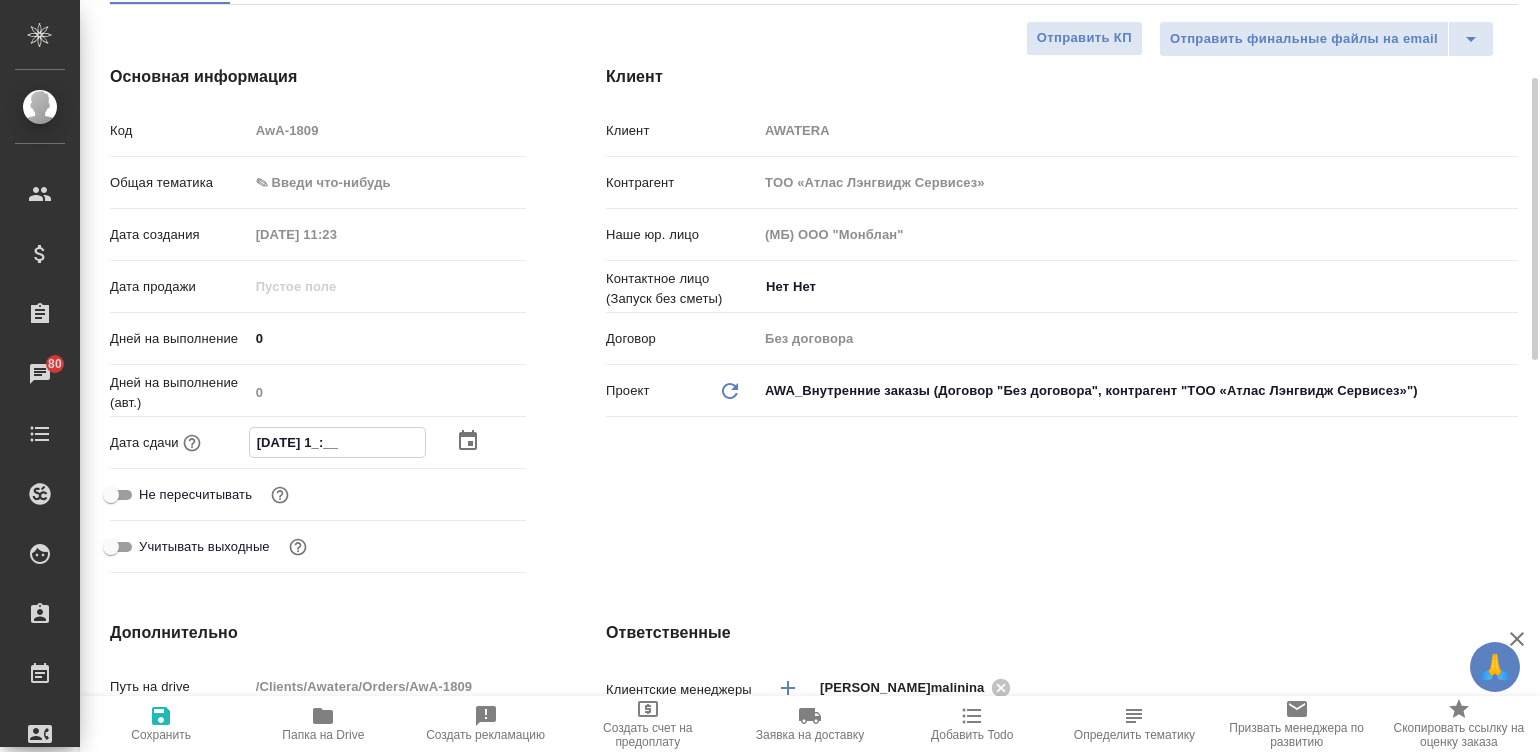 type on "x" 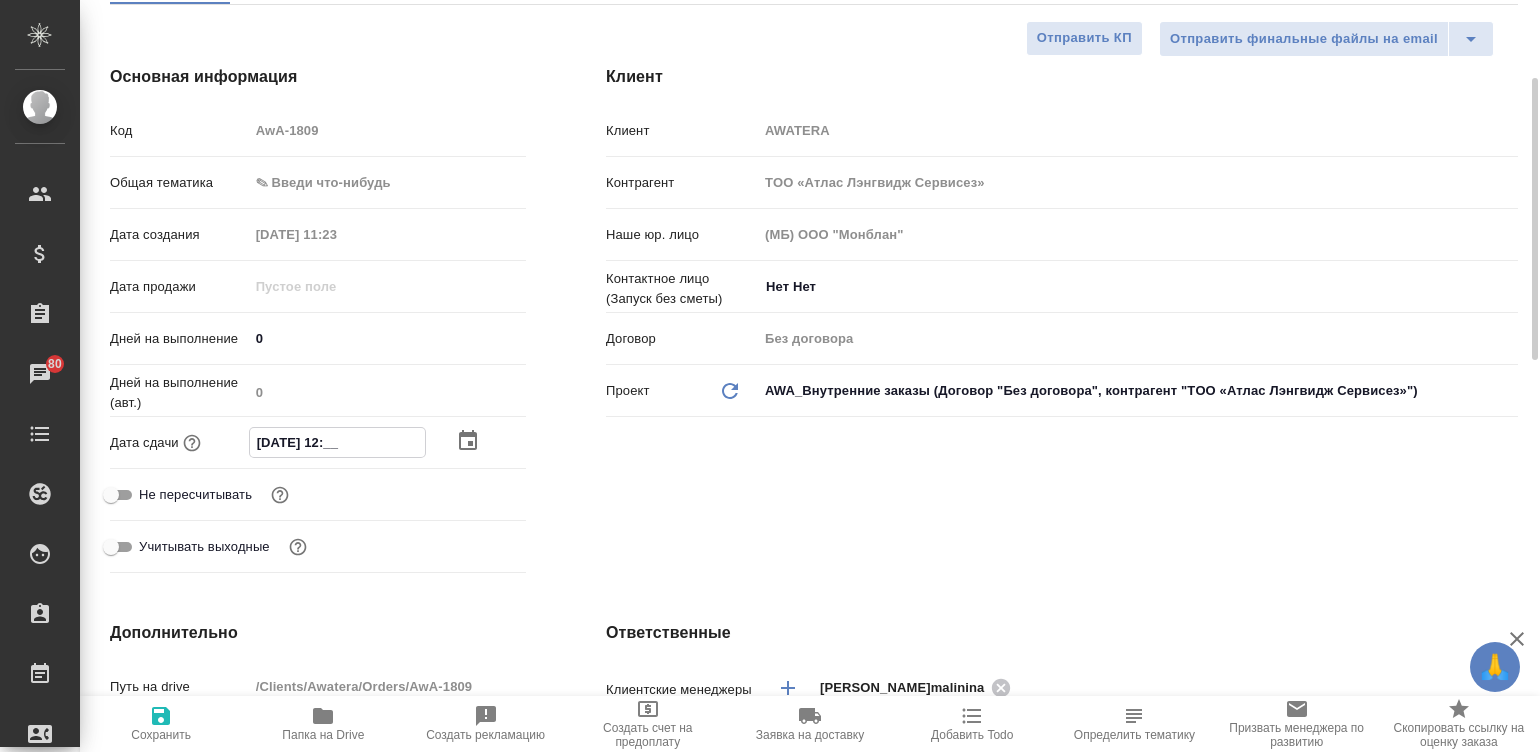 type on "x" 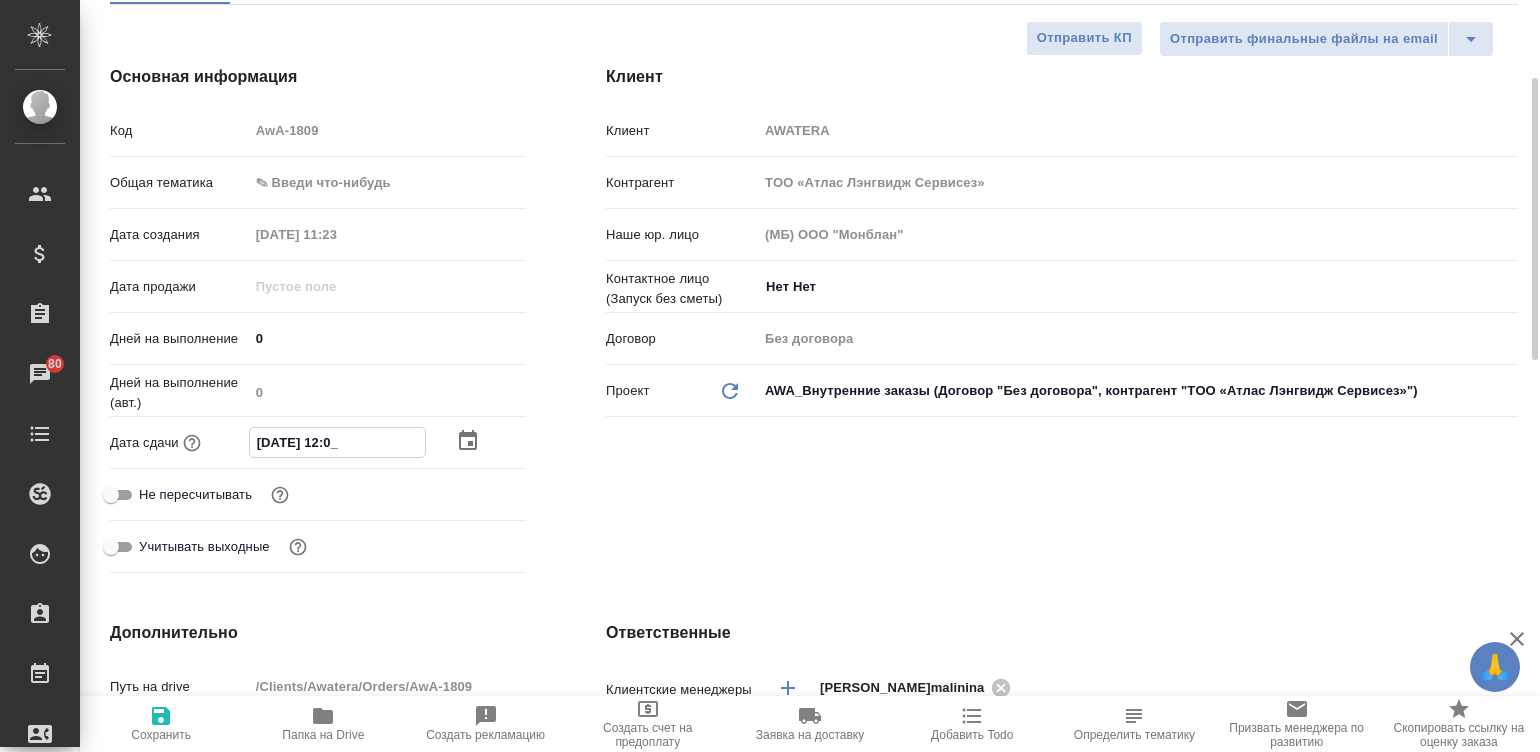 type on "x" 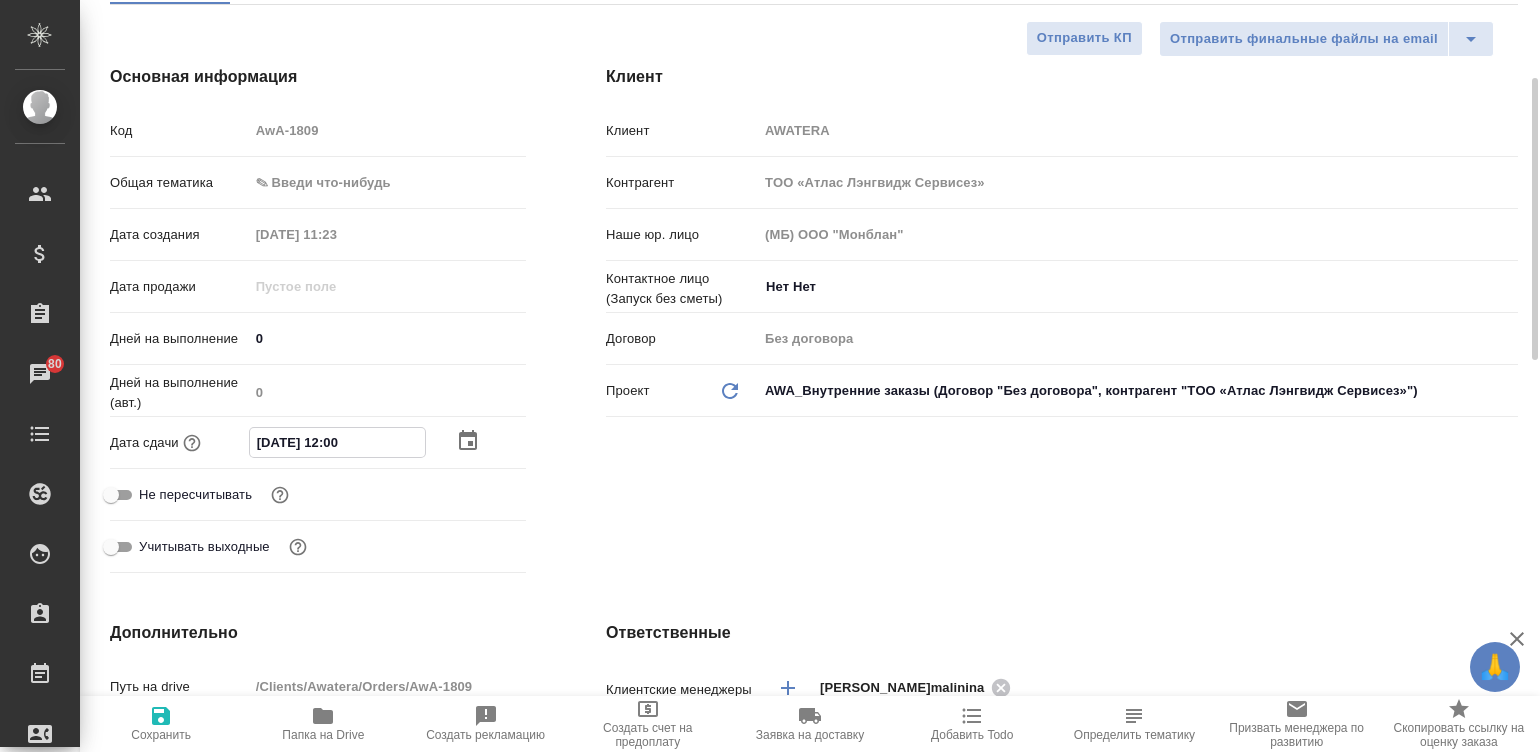 type on "x" 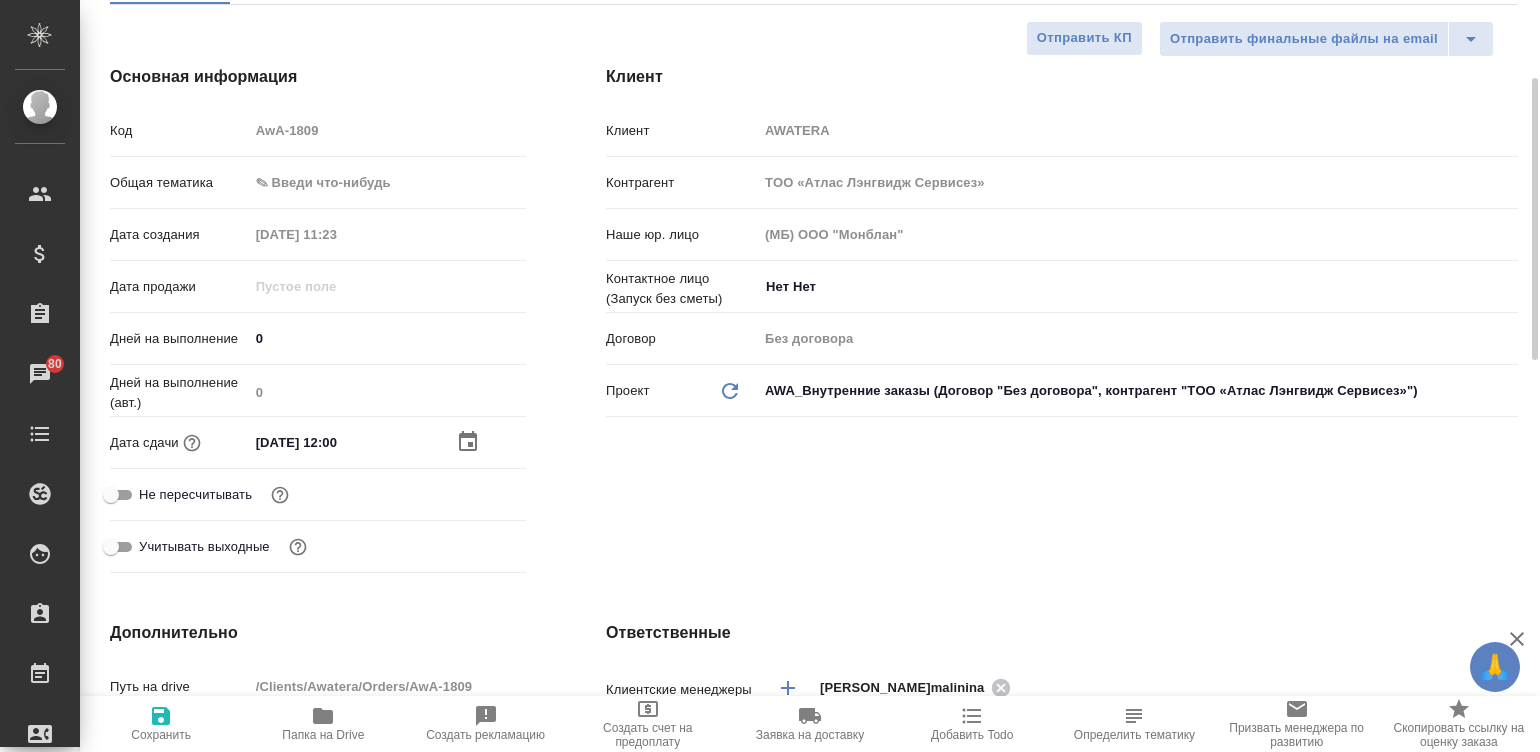 click on "Клиент Клиент AWATERA Контрагент TОО «Атлас Лэнгвидж Сервисез» Наше юр. лицо (МБ) ООО "Монблан" Контактное лицо (Запуск без сметы) Нет Нет ​ Договор Без договора Проект Обновить данные AWA_Внутренние заказы
(Договор "Без договора",
контрагент "TОО «Атлас Лэнгвидж Сервисез»") 64cbad440a2fea61af24cd7e" at bounding box center [1062, 323] 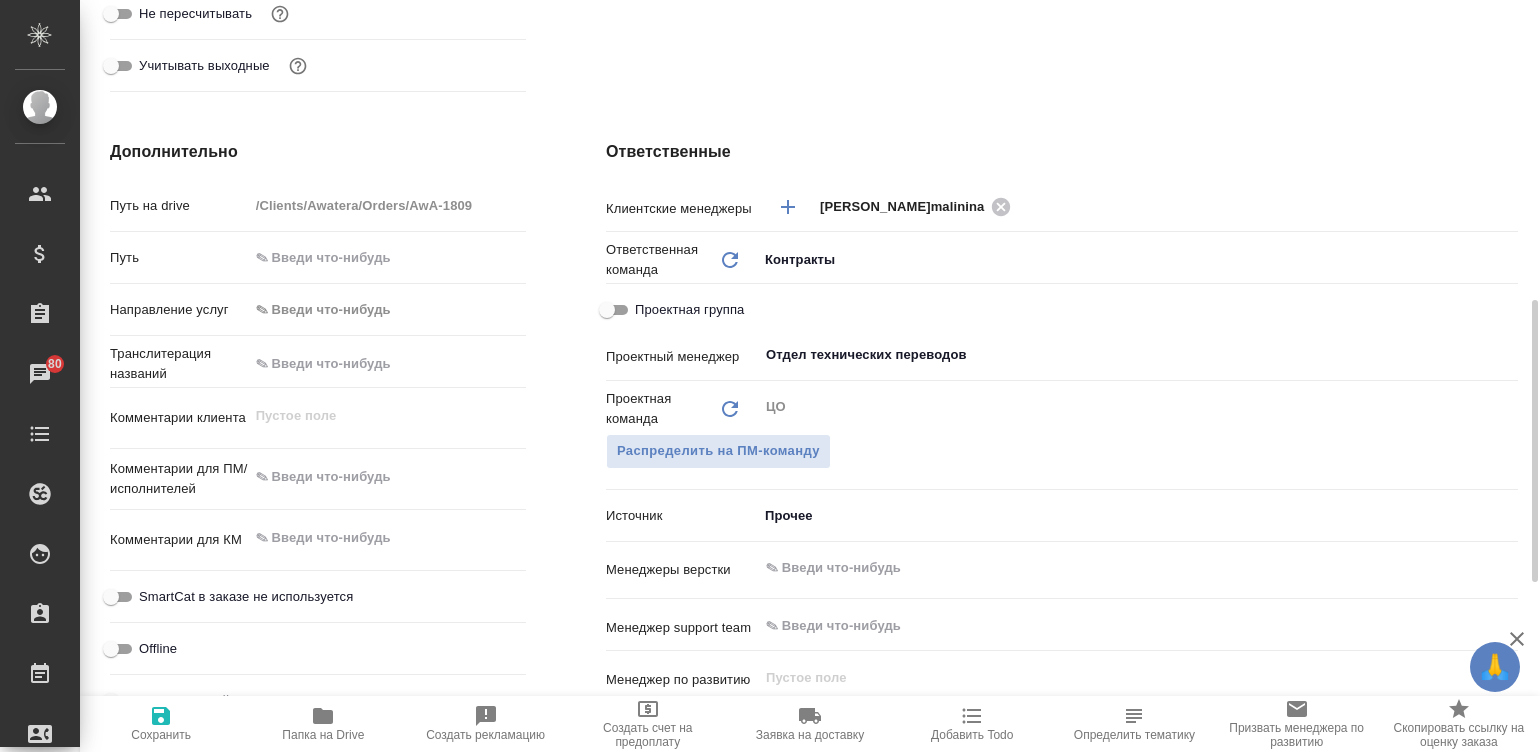 scroll, scrollTop: 720, scrollLeft: 0, axis: vertical 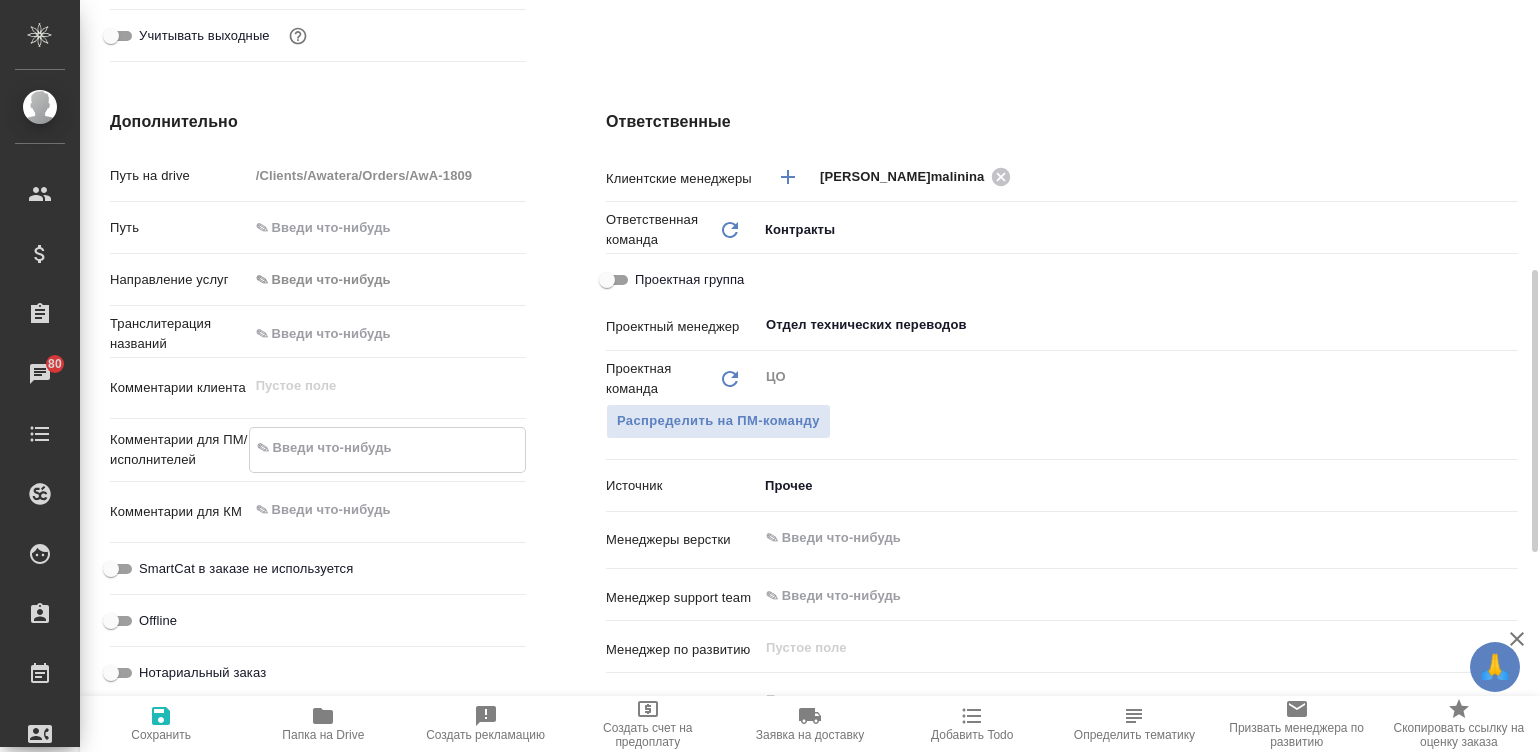 type on "x" 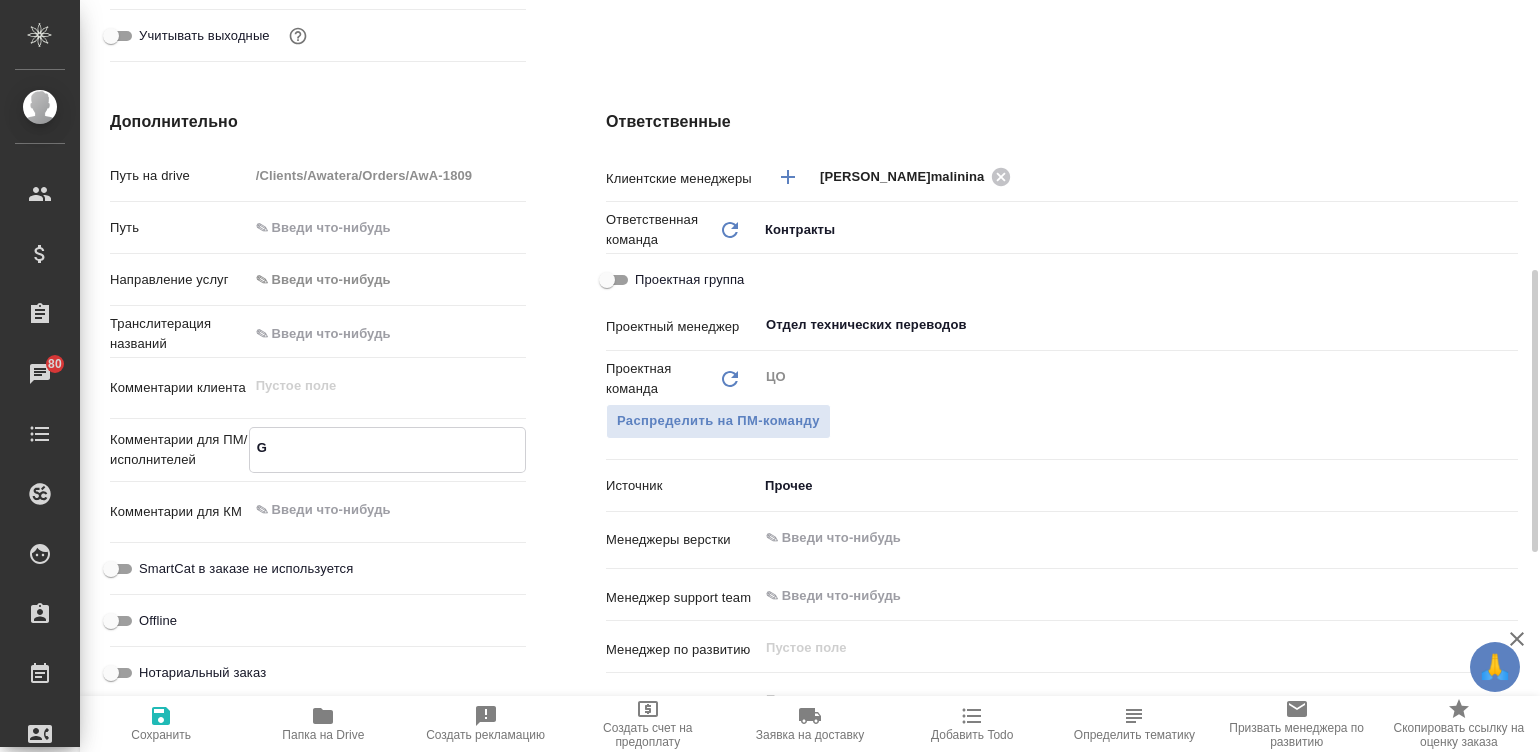 type on "x" 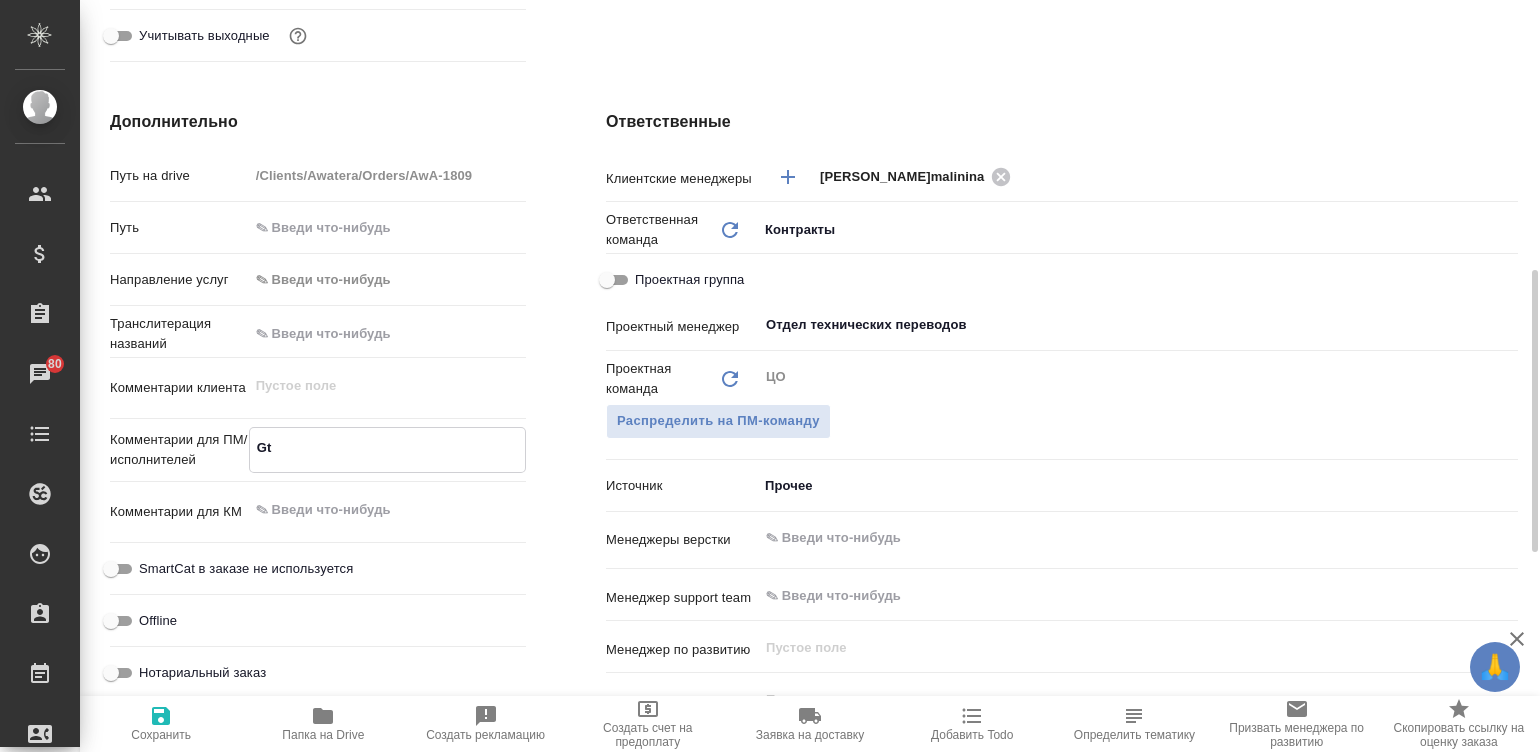 type on "x" 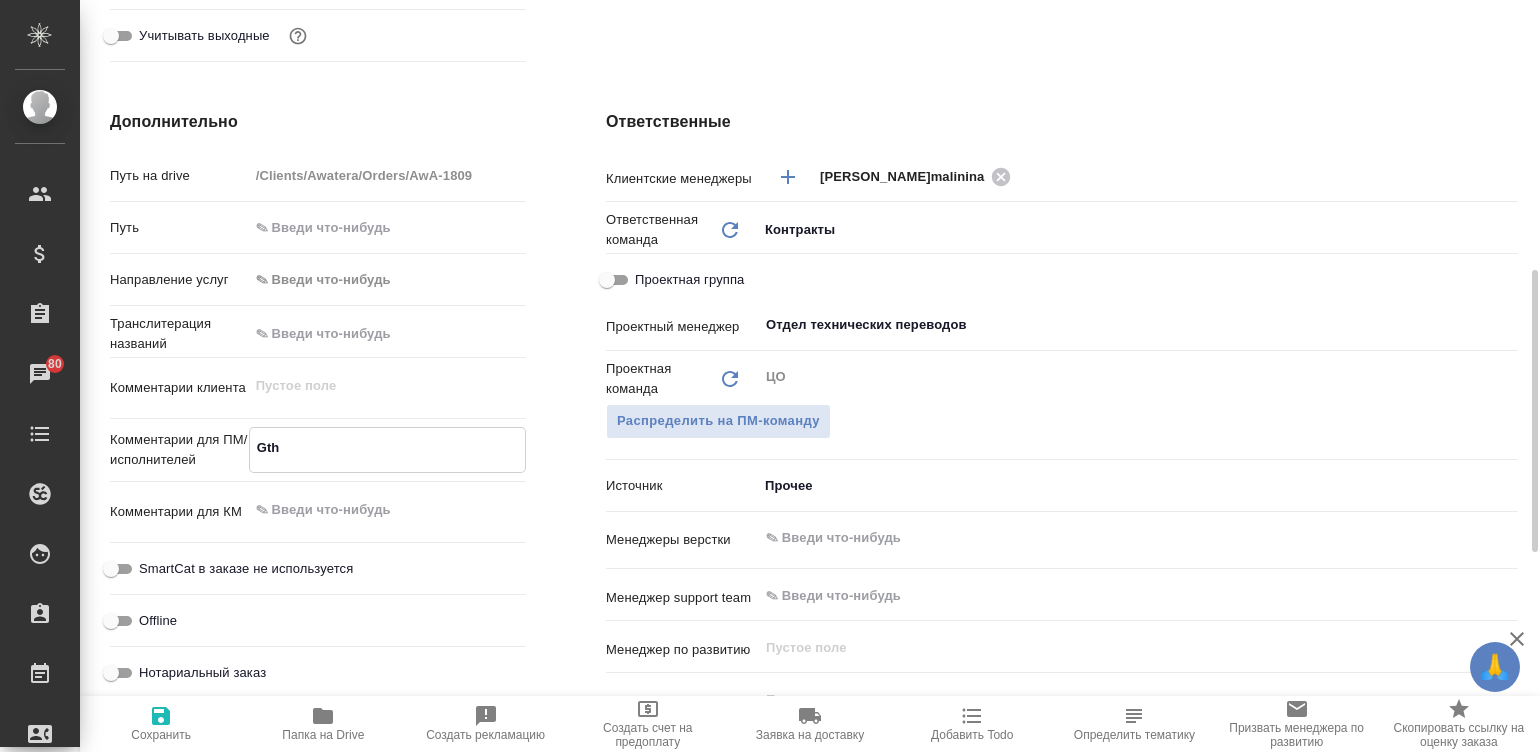 type on "Gtht" 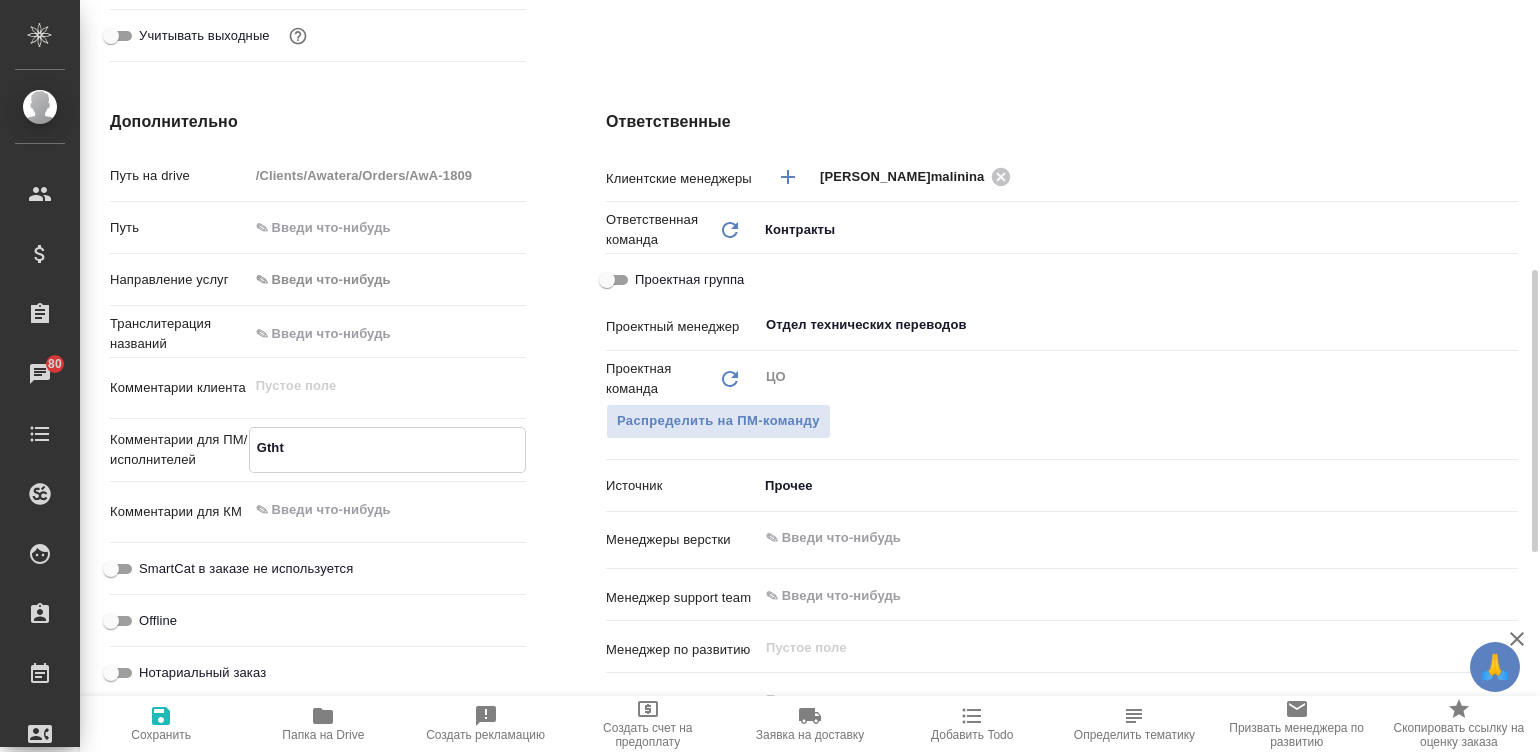 type on "x" 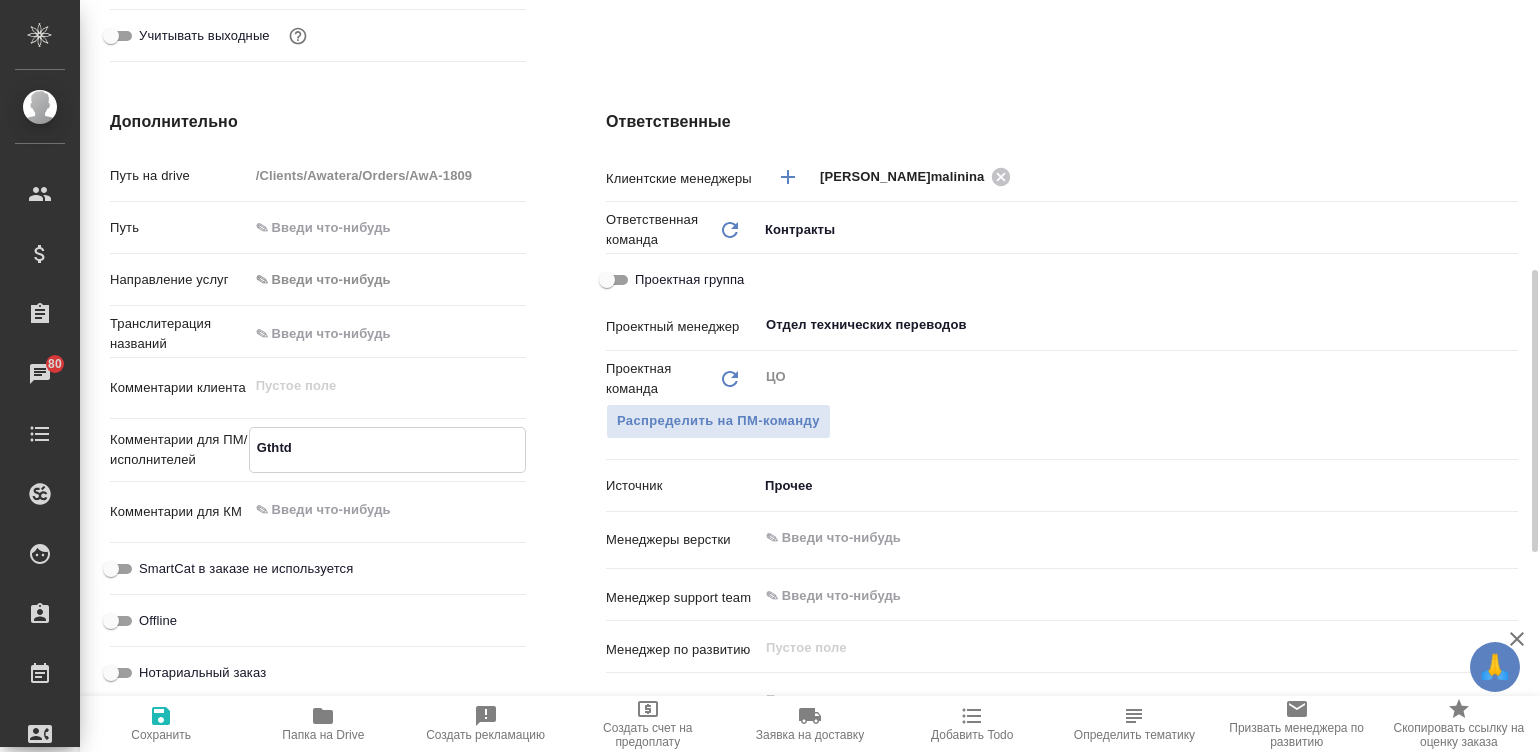 type on "x" 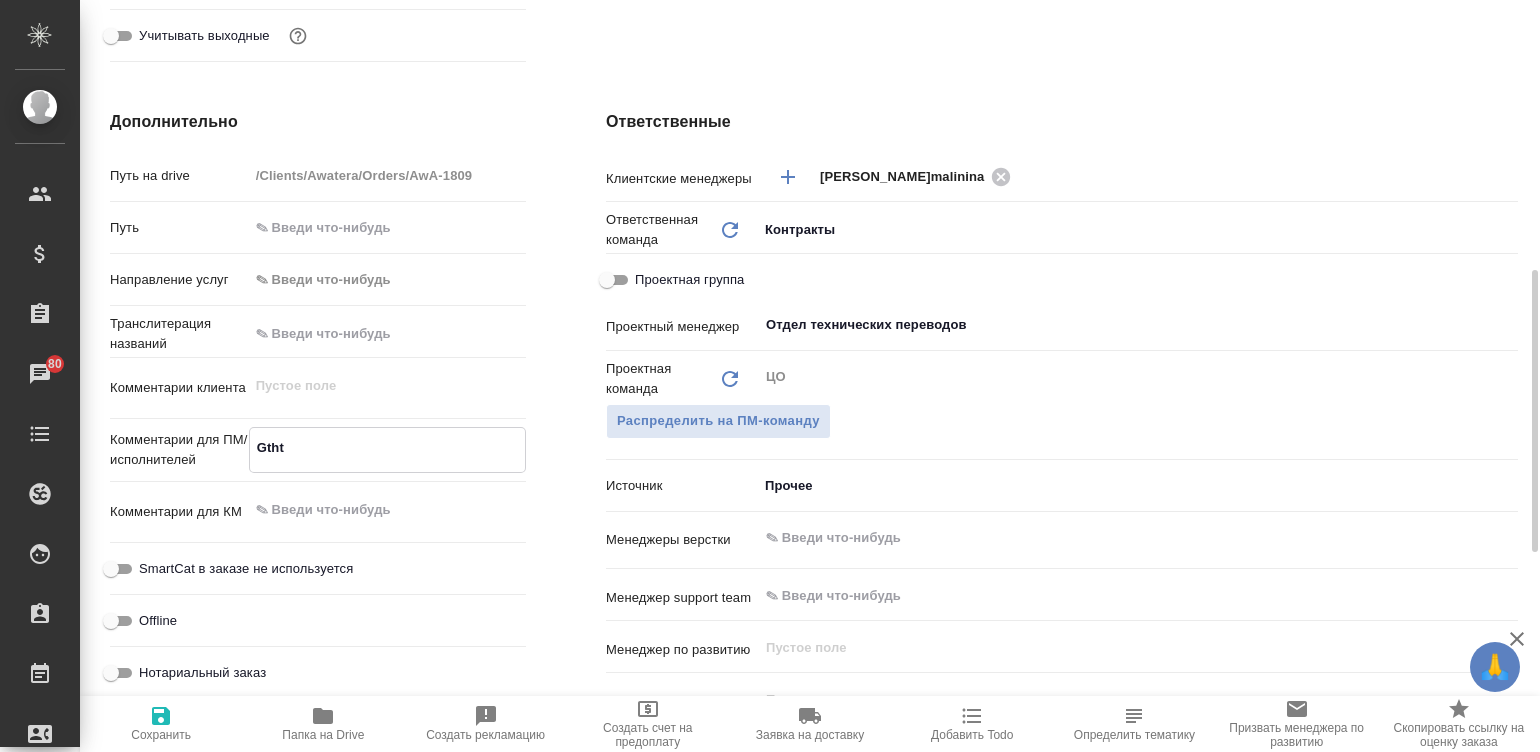 type on "x" 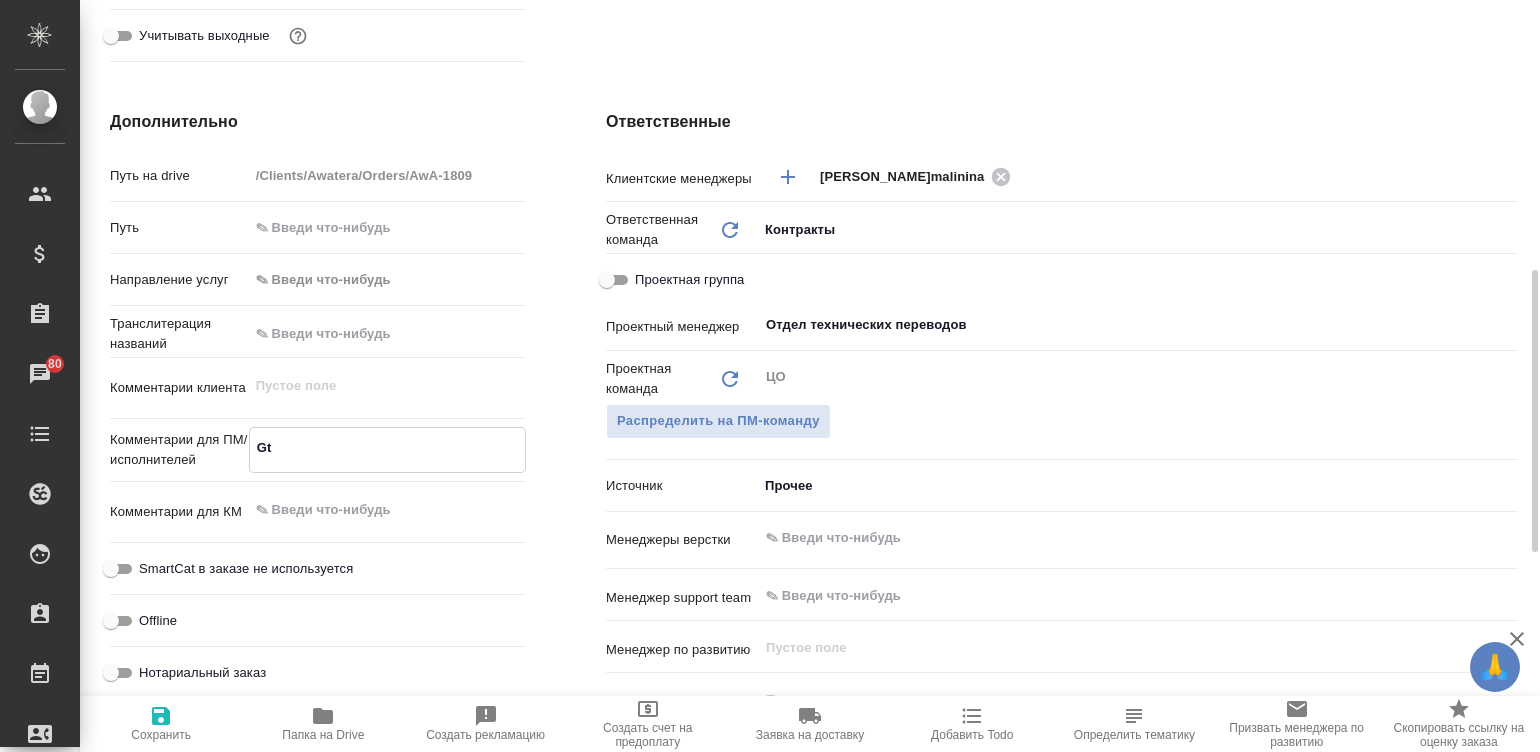 type on "G" 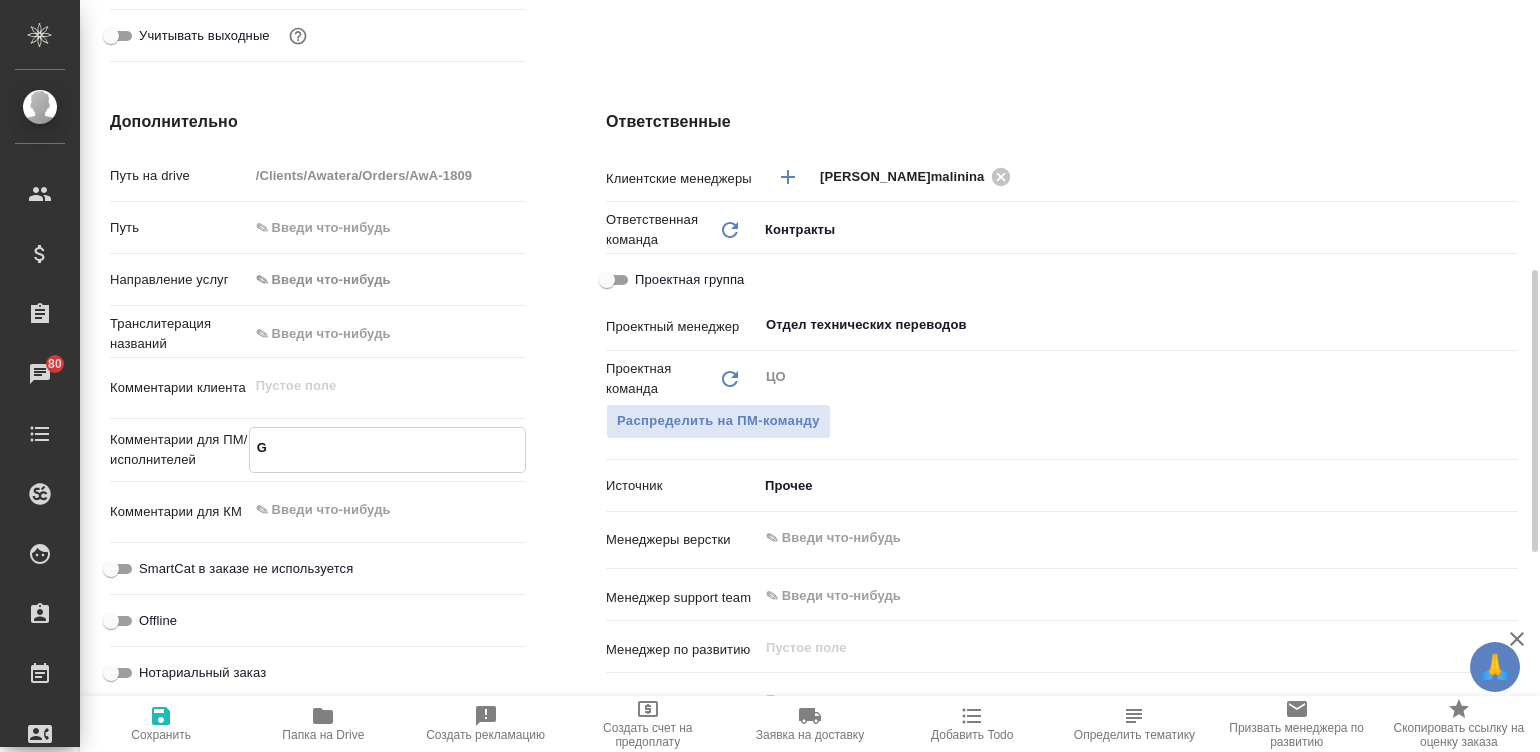 type on "x" 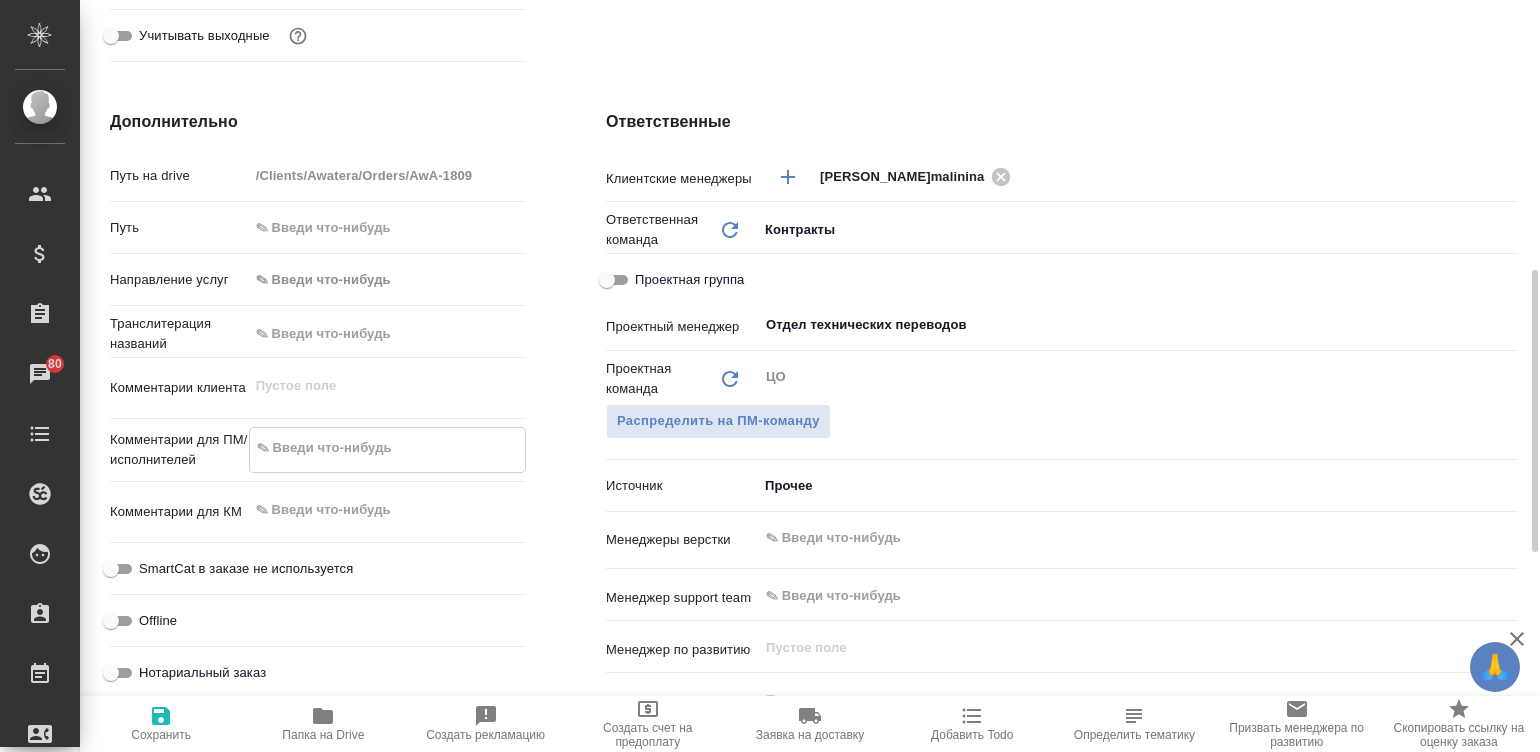 type on "x" 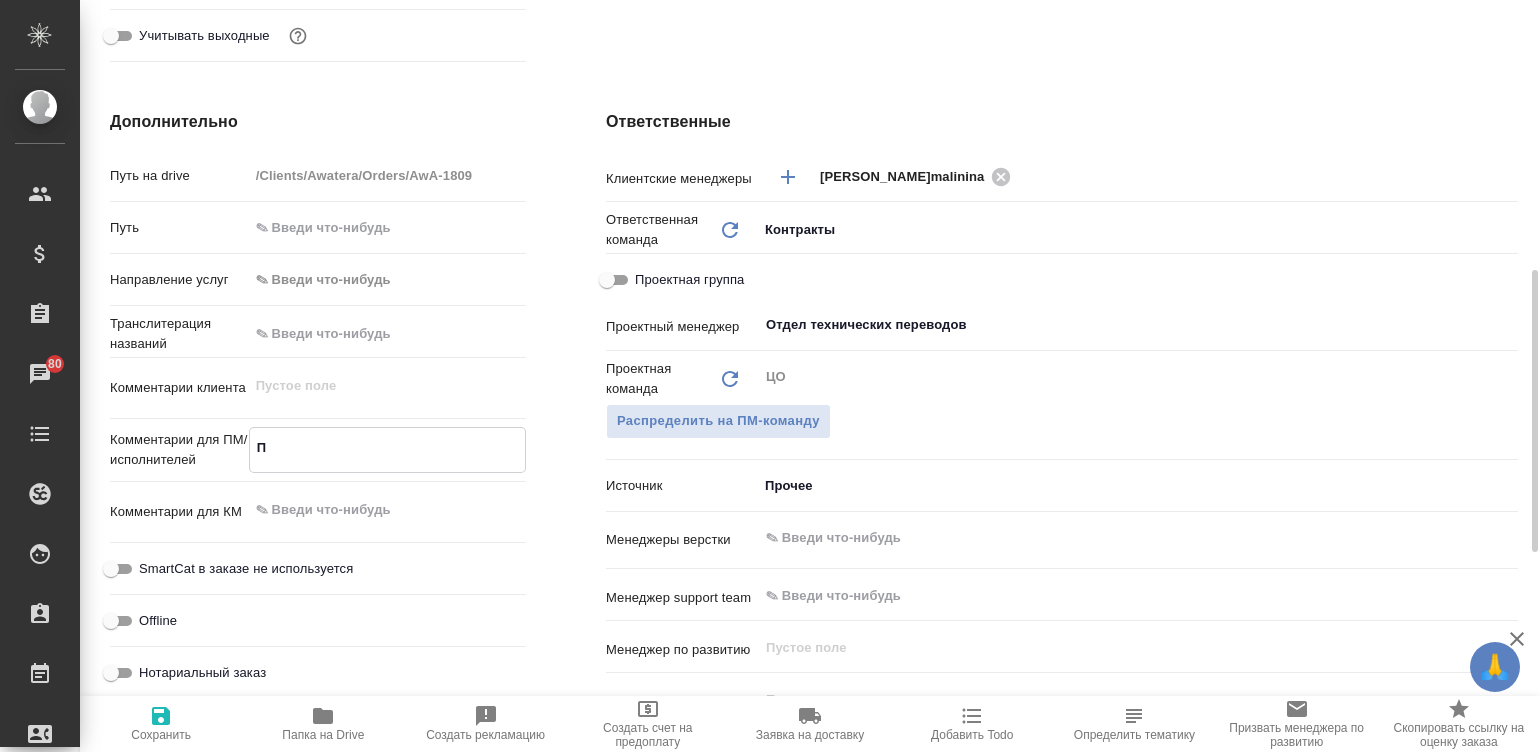 type on "x" 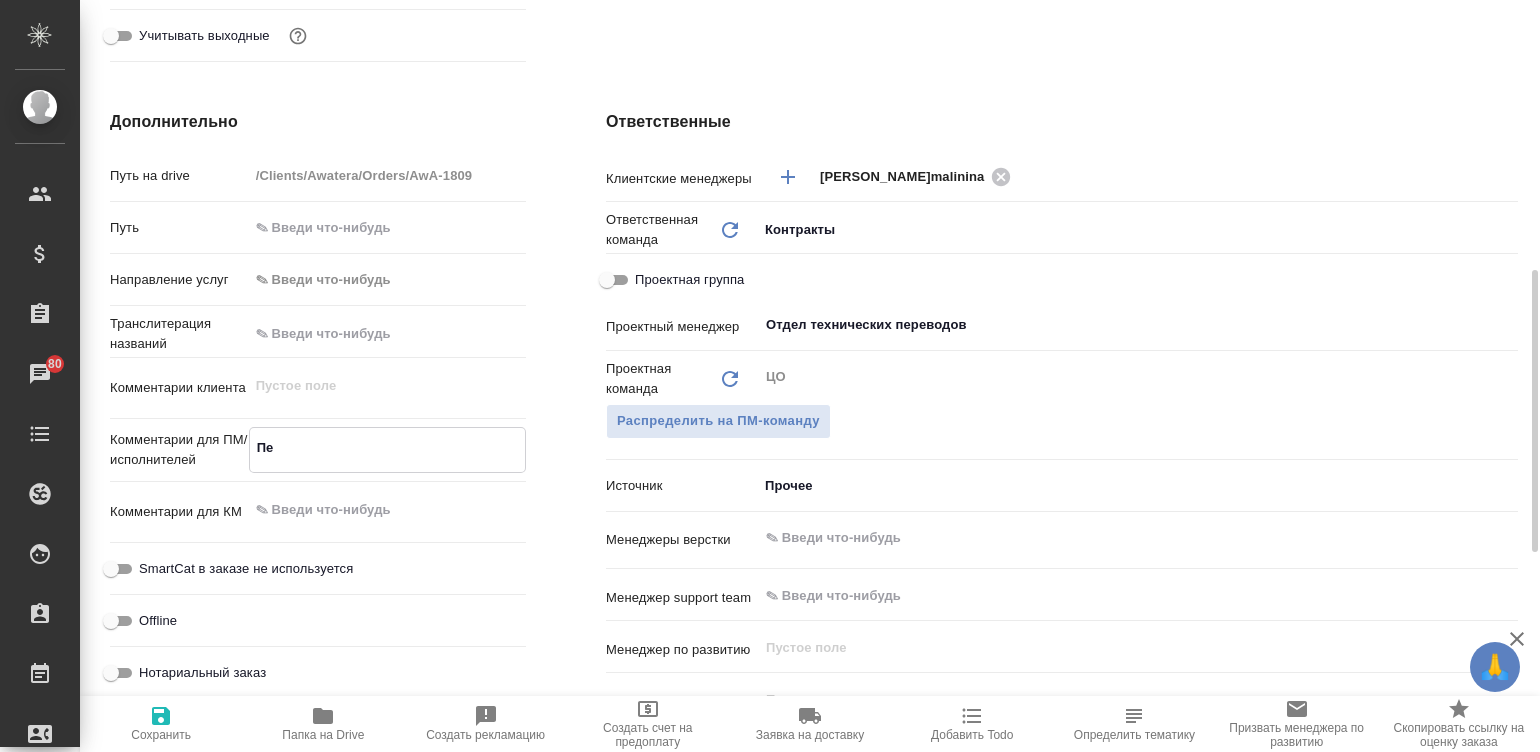 type on "x" 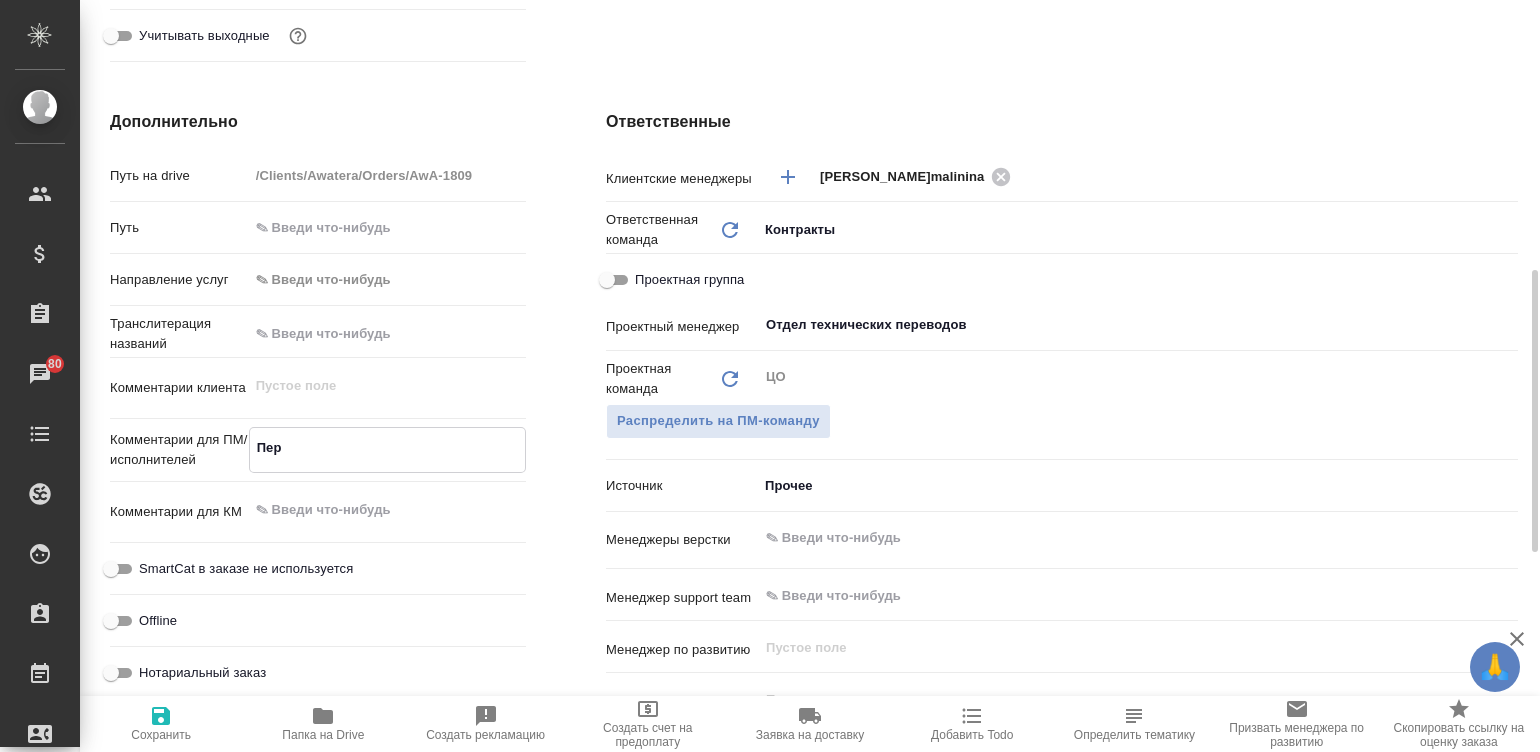 type on "x" 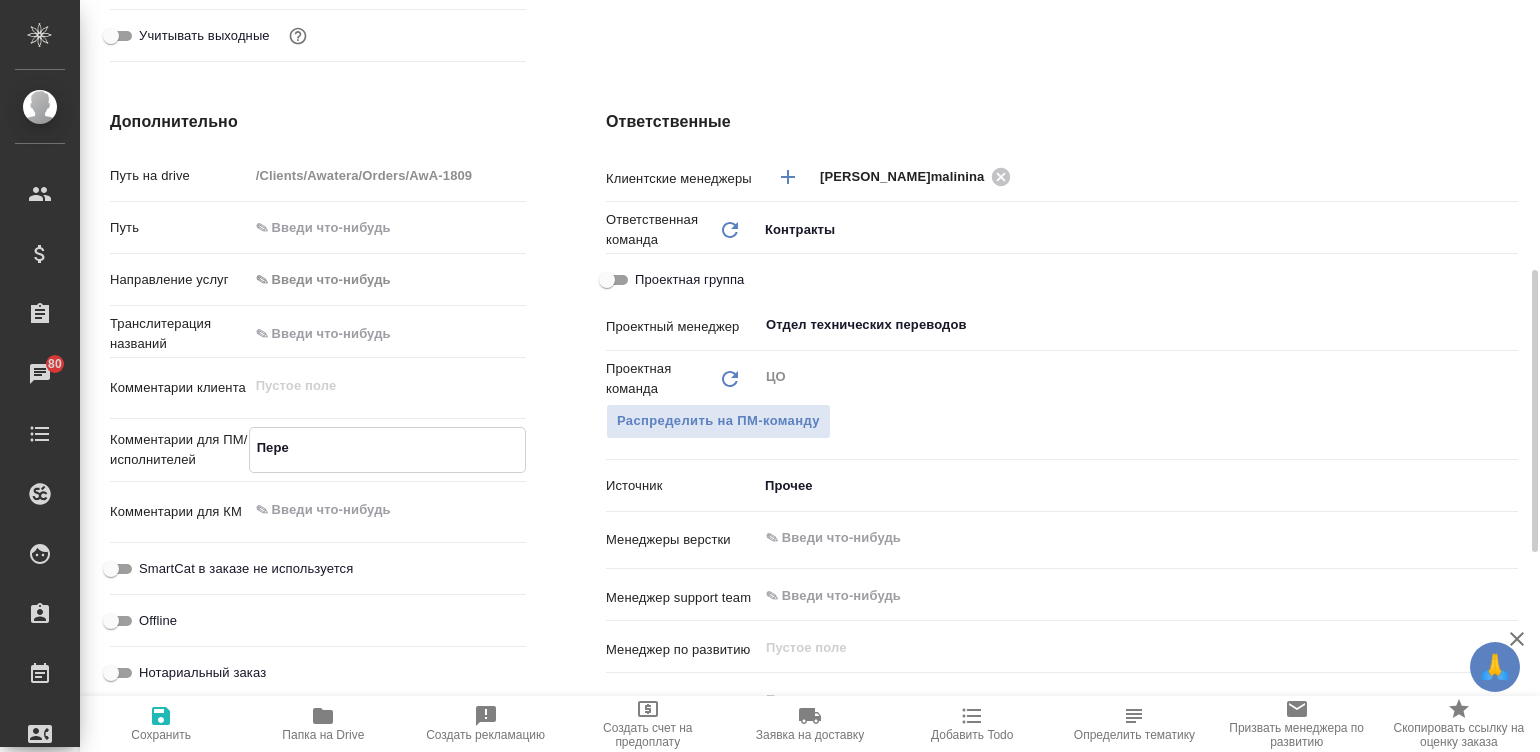 type on "Перев" 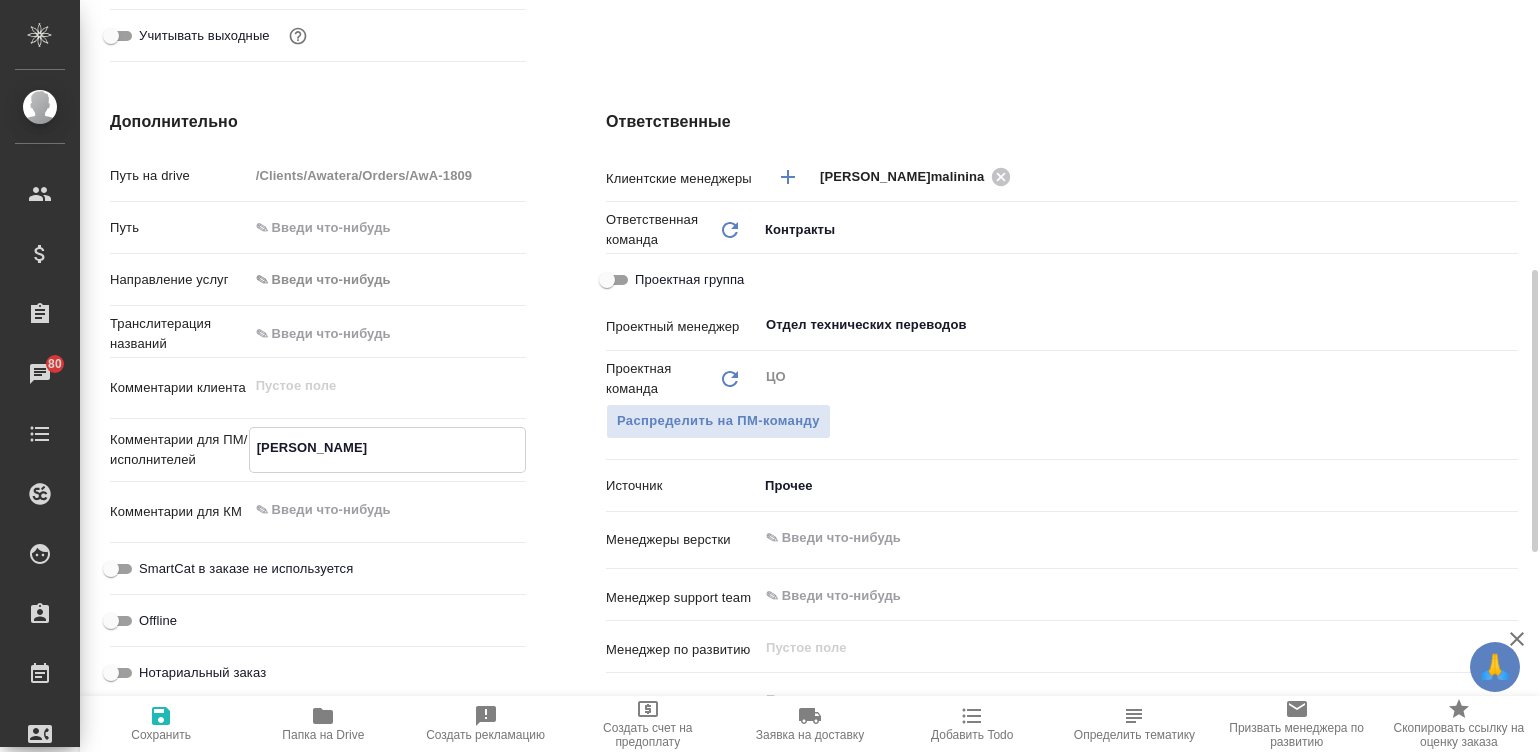 type on "x" 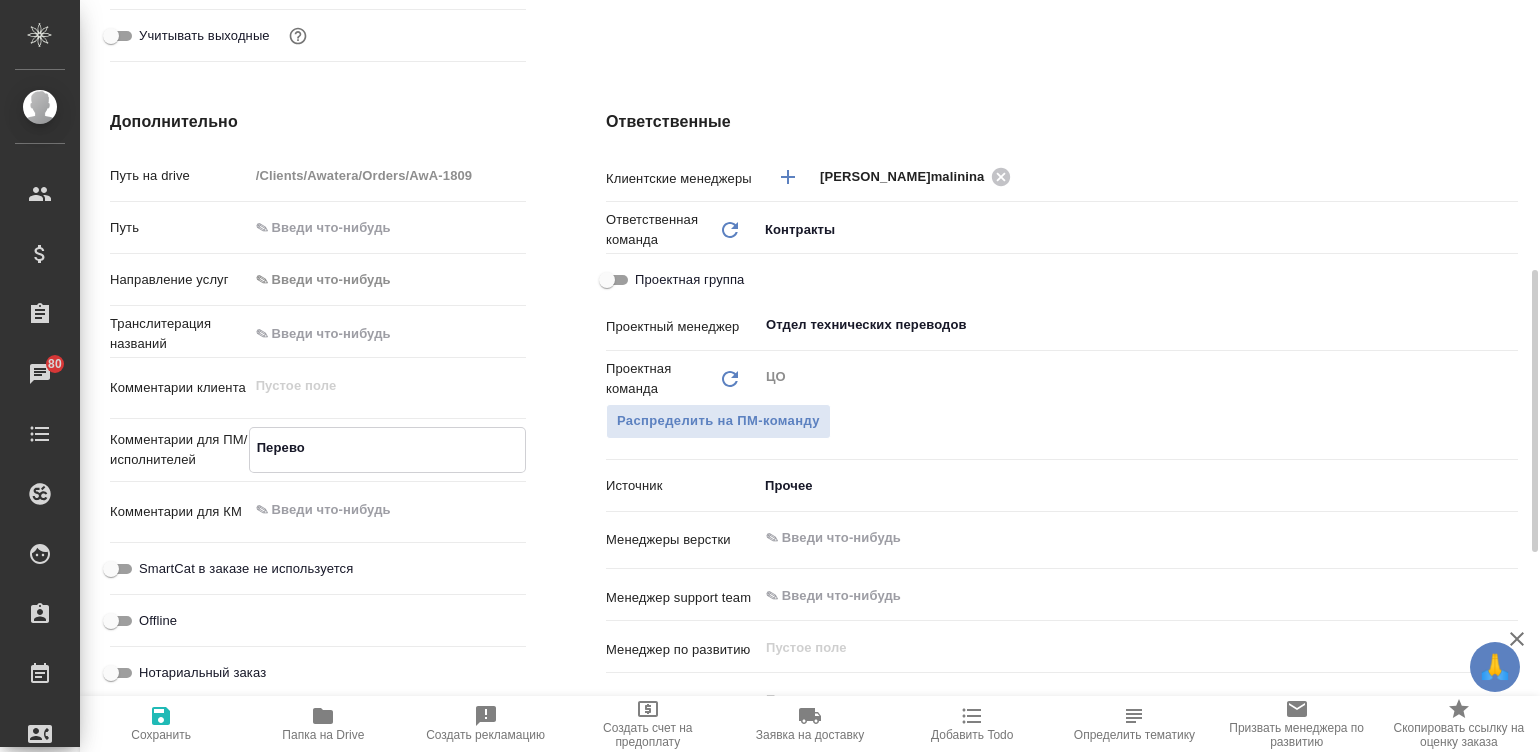 type on "x" 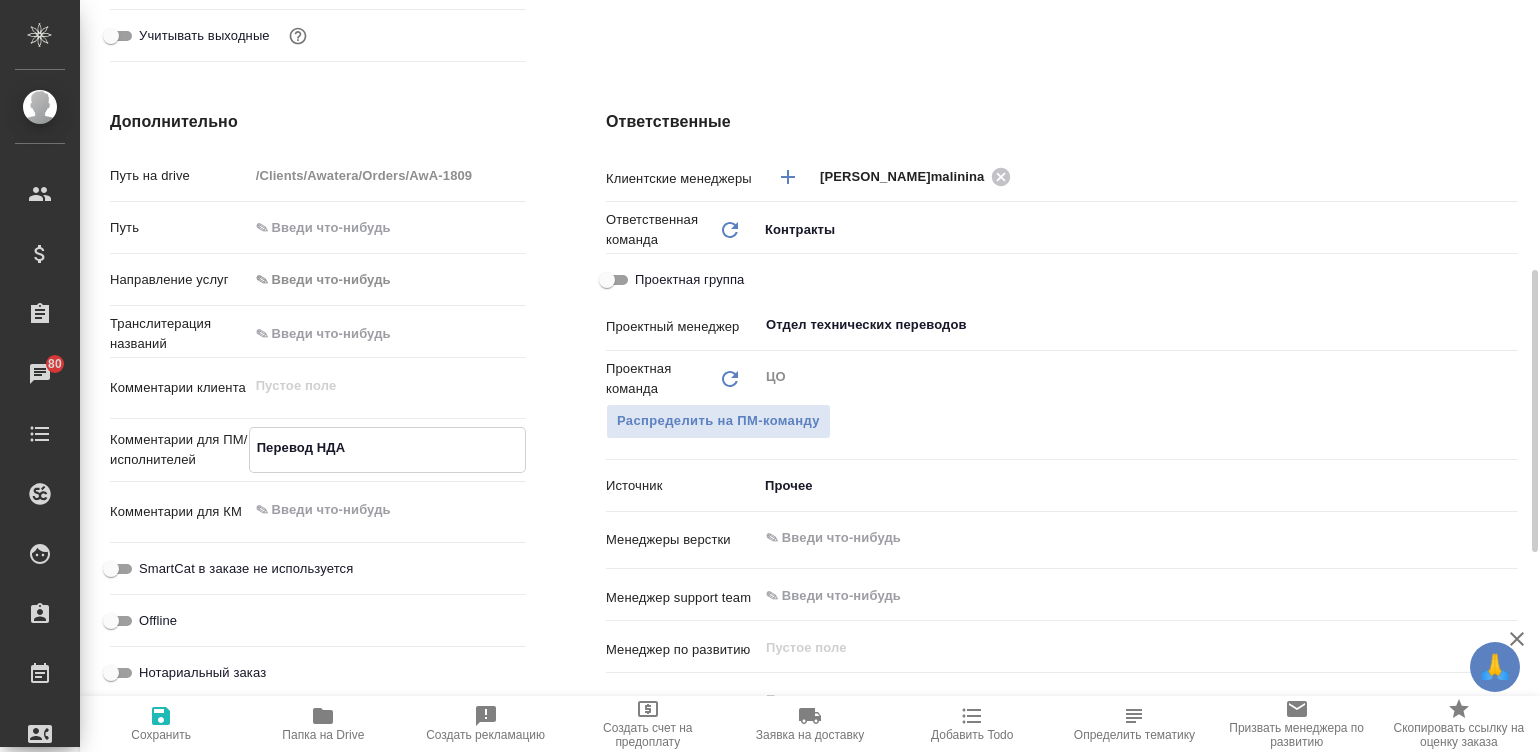type on "Перевод НДА" 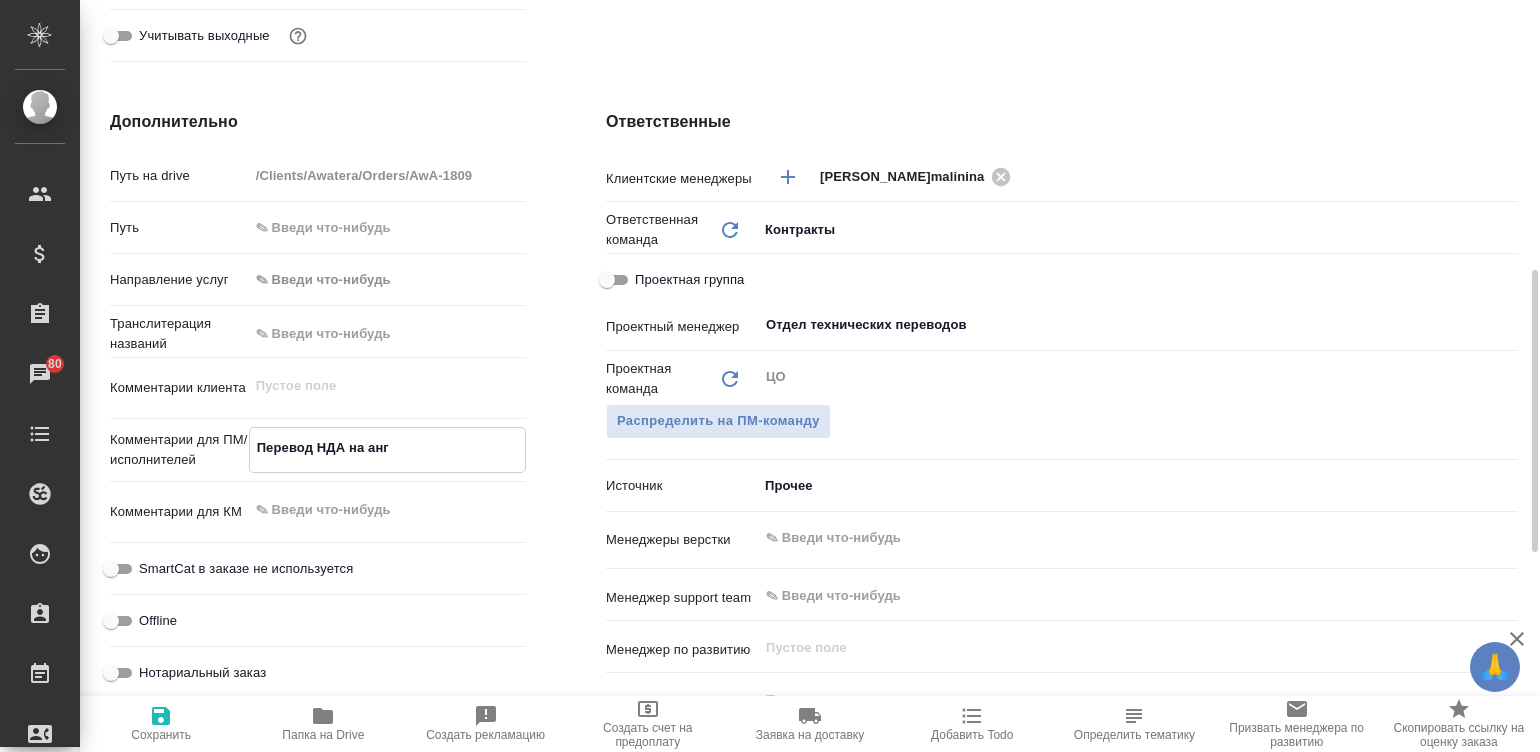 type on "Перевод НДА на англ" 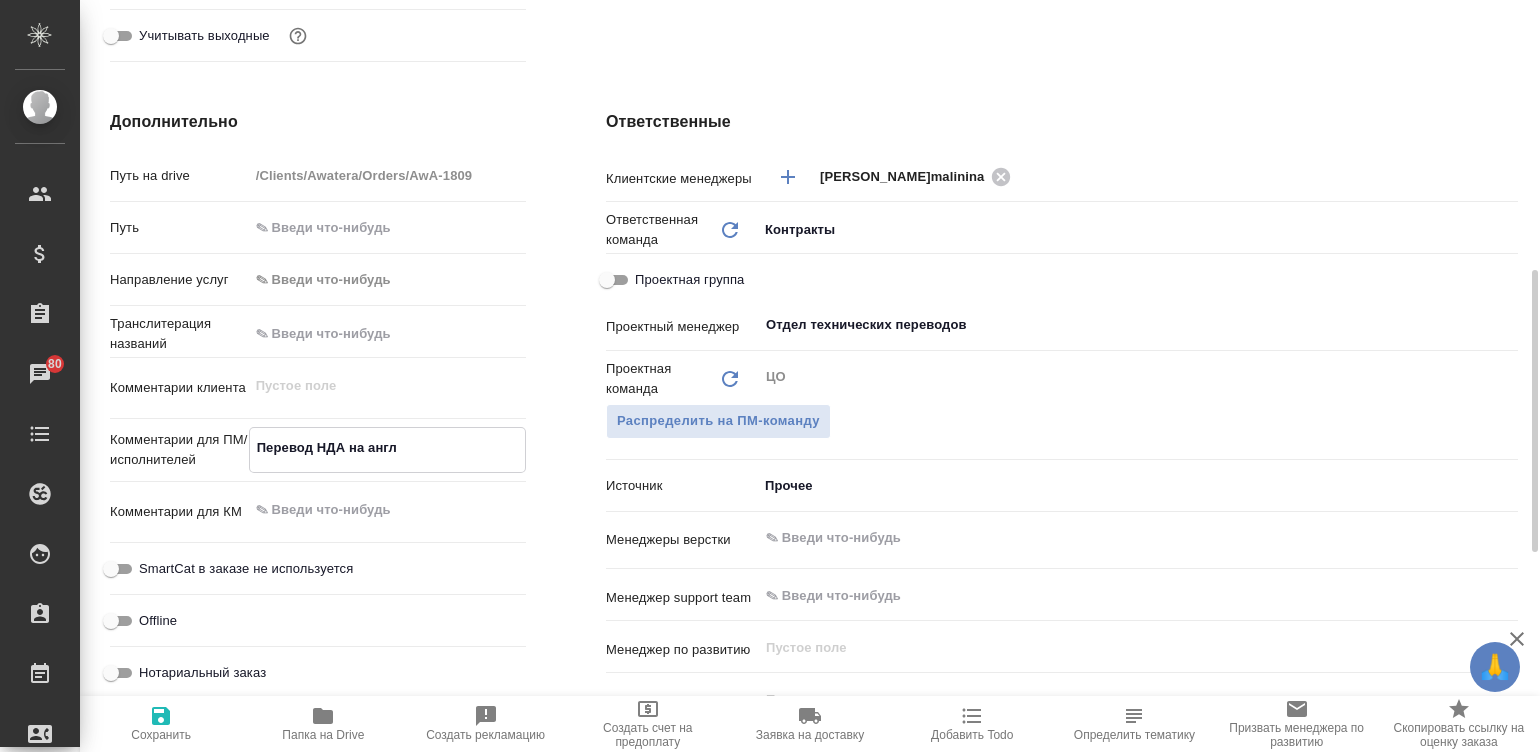 type on "x" 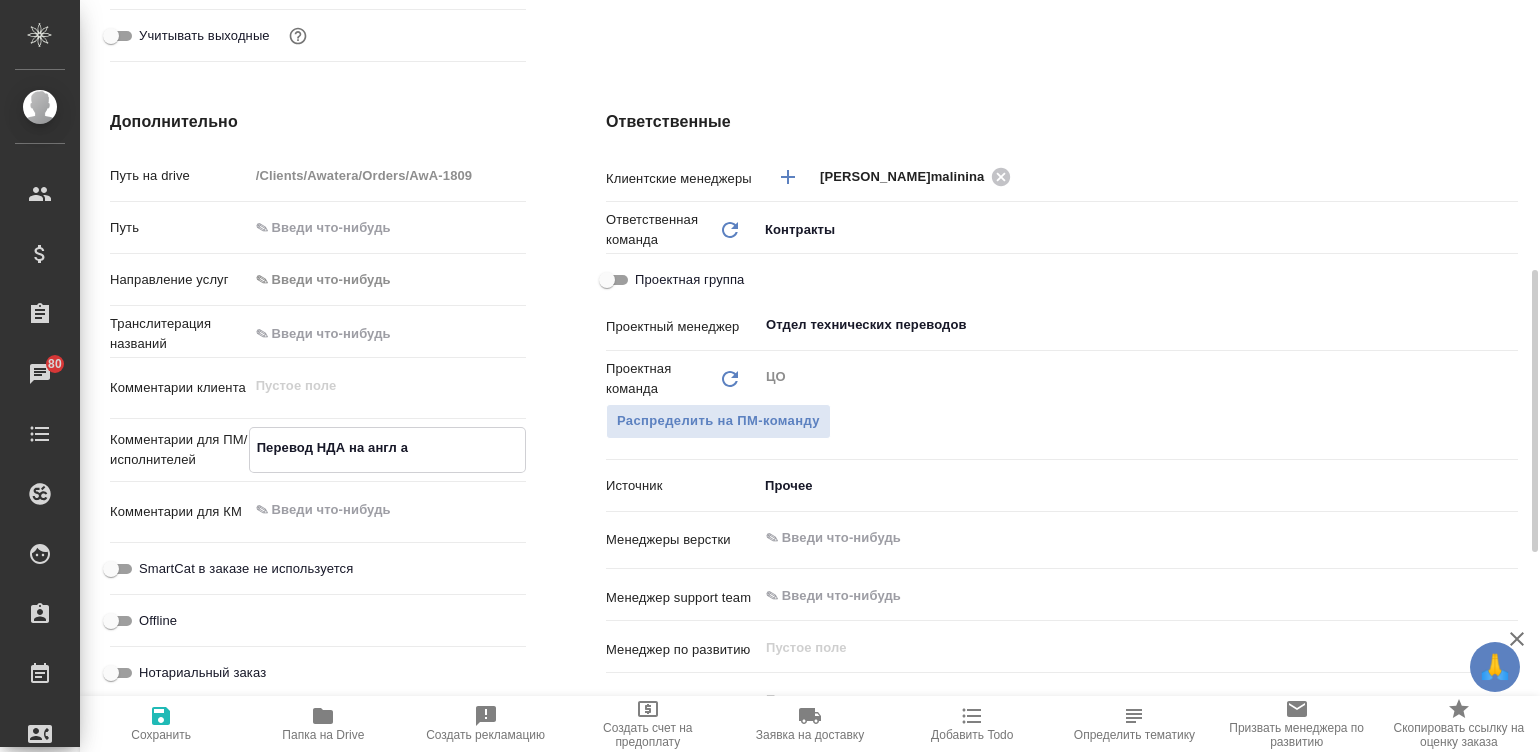type on "x" 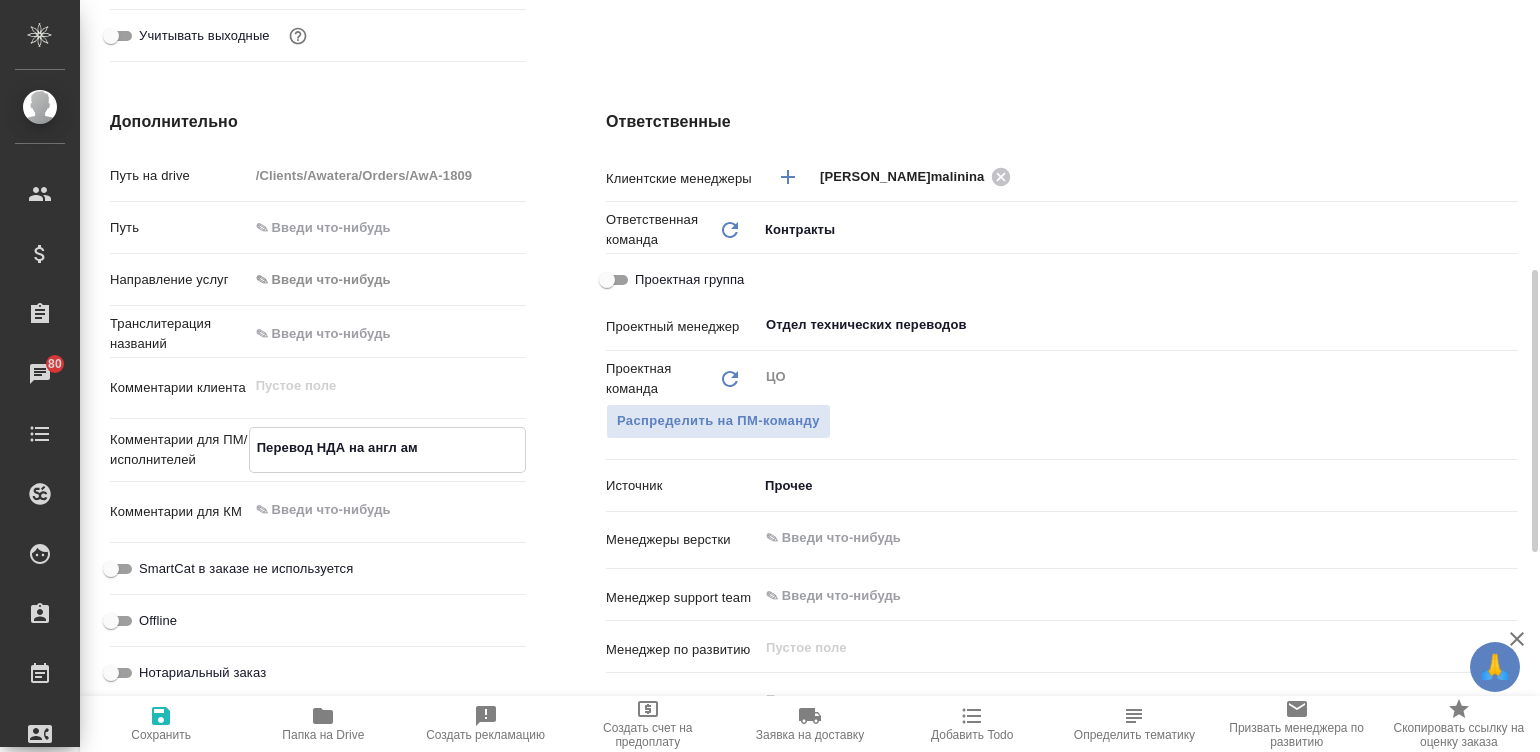 type on "x" 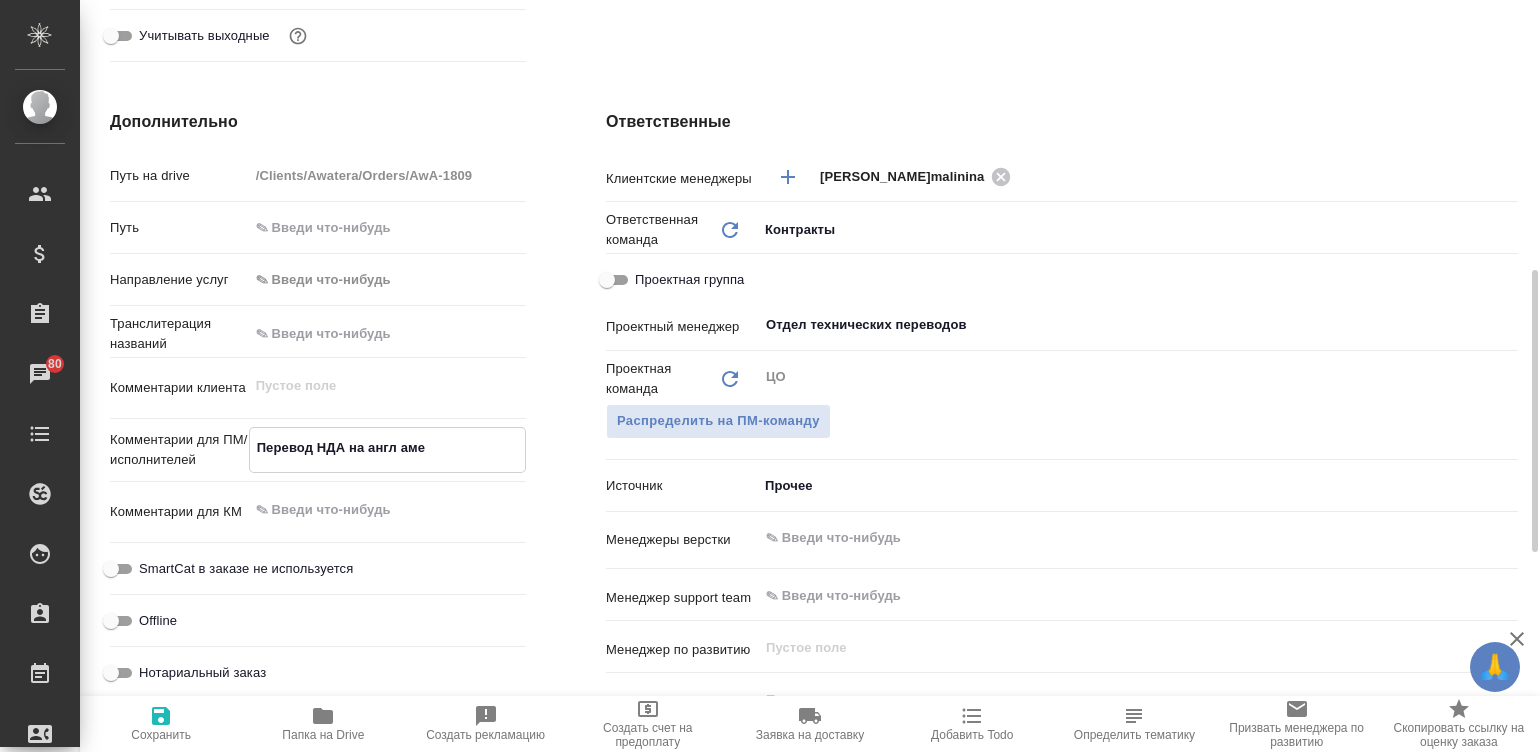 type on "x" 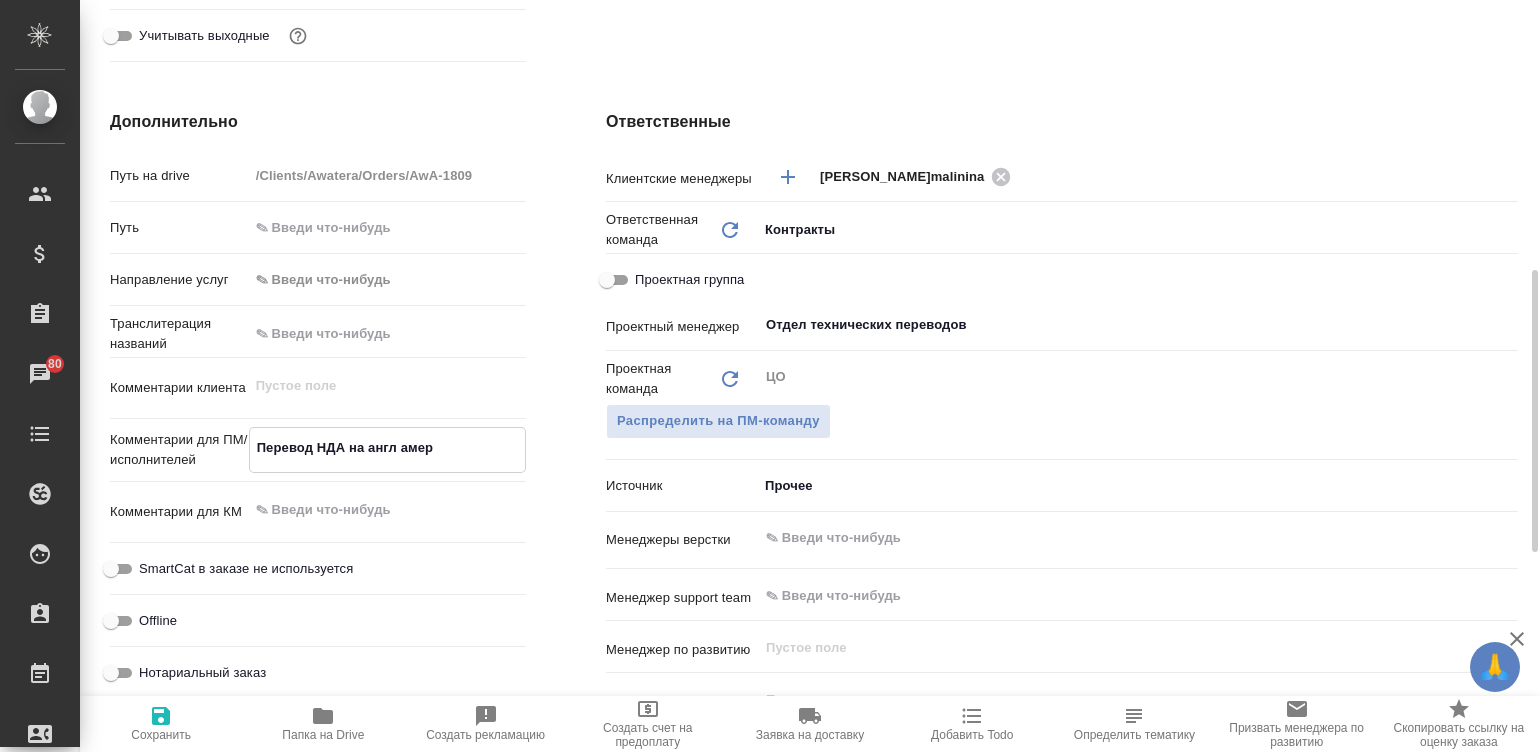 type on "x" 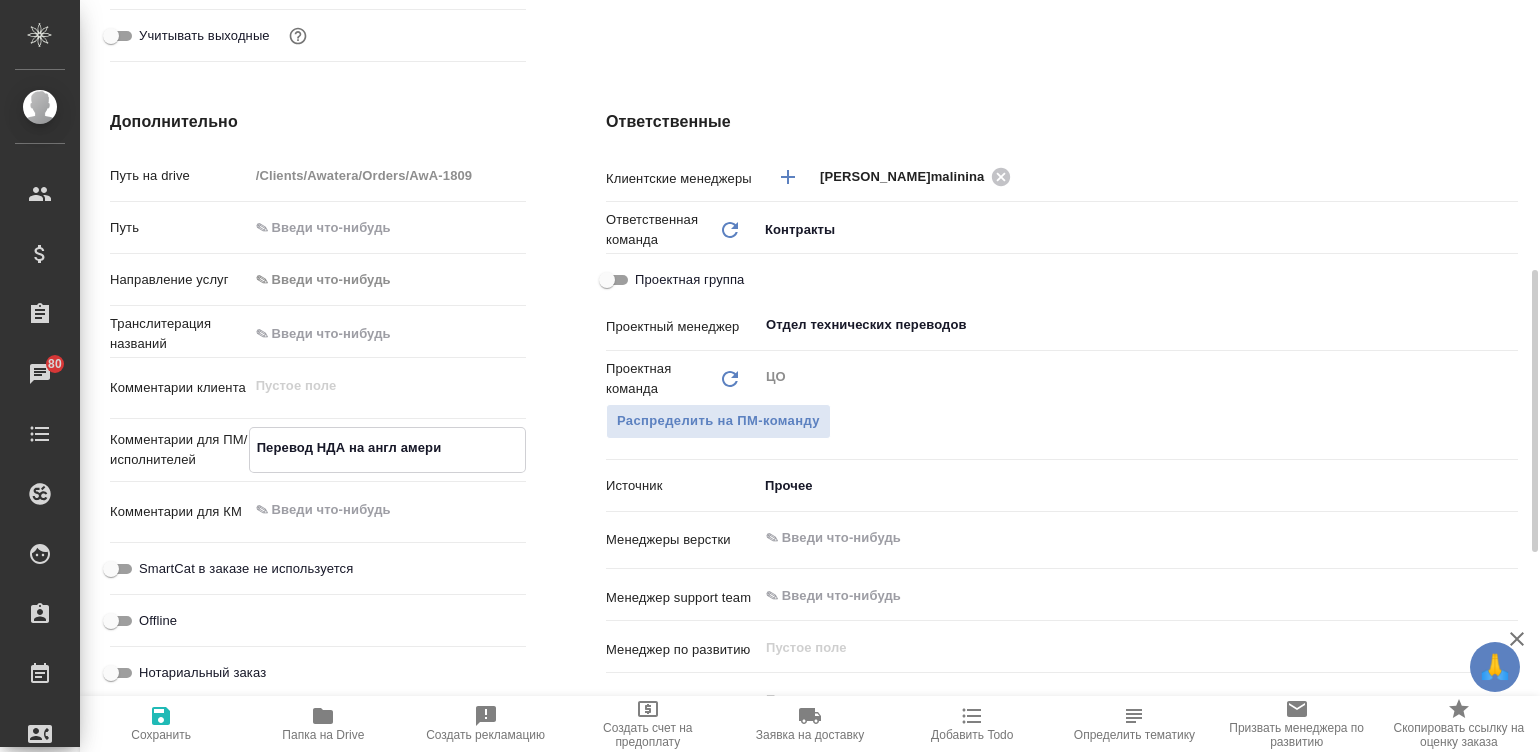 type on "x" 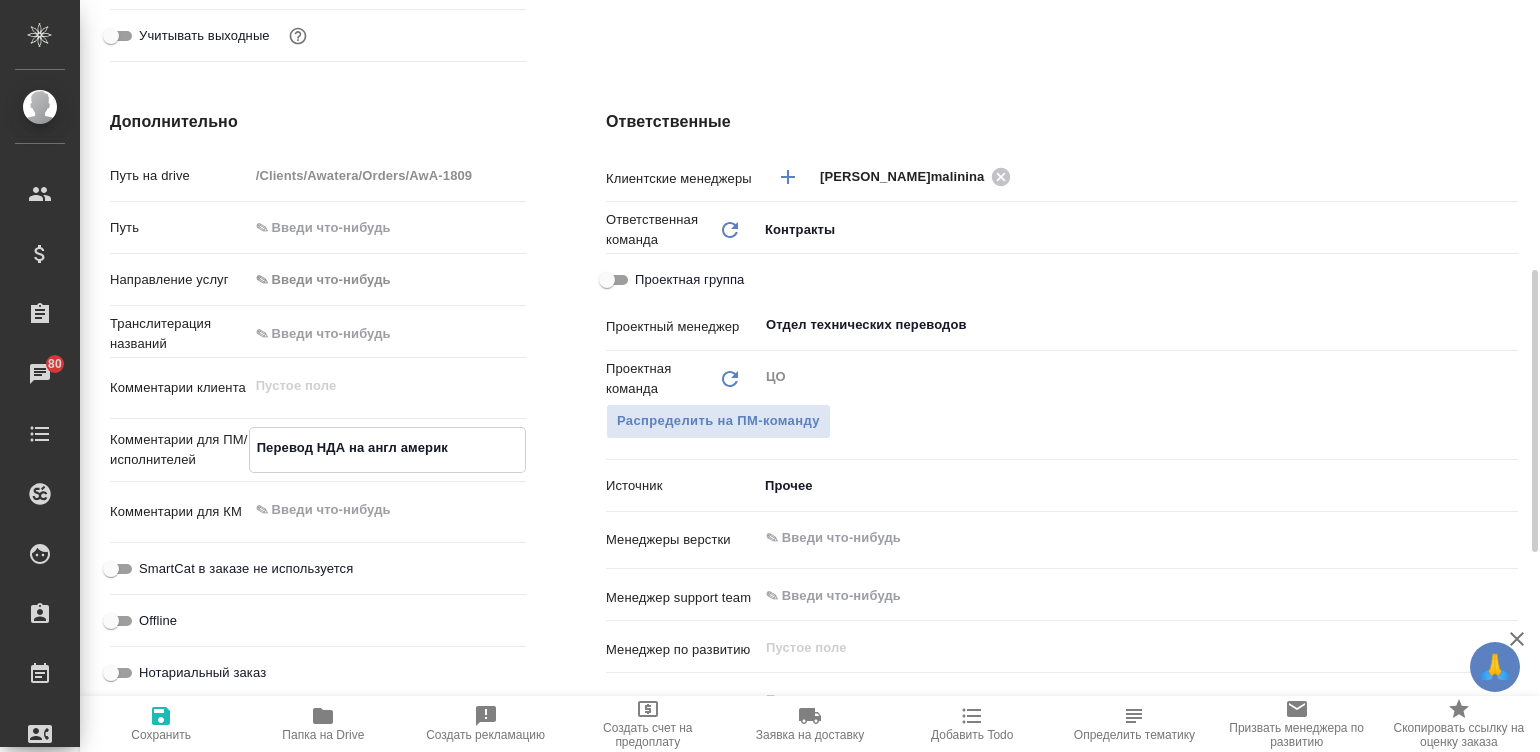 type on "x" 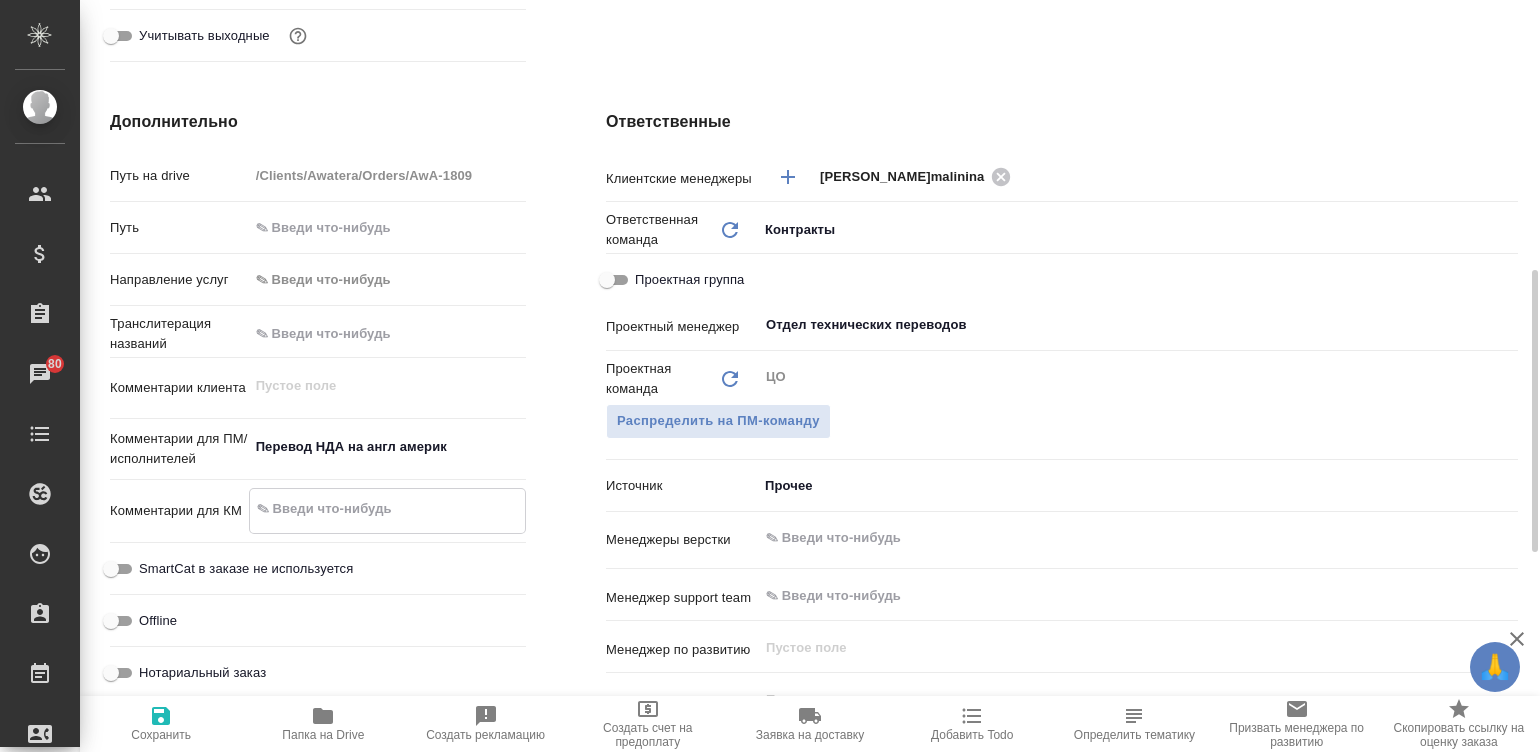 click at bounding box center (387, 509) 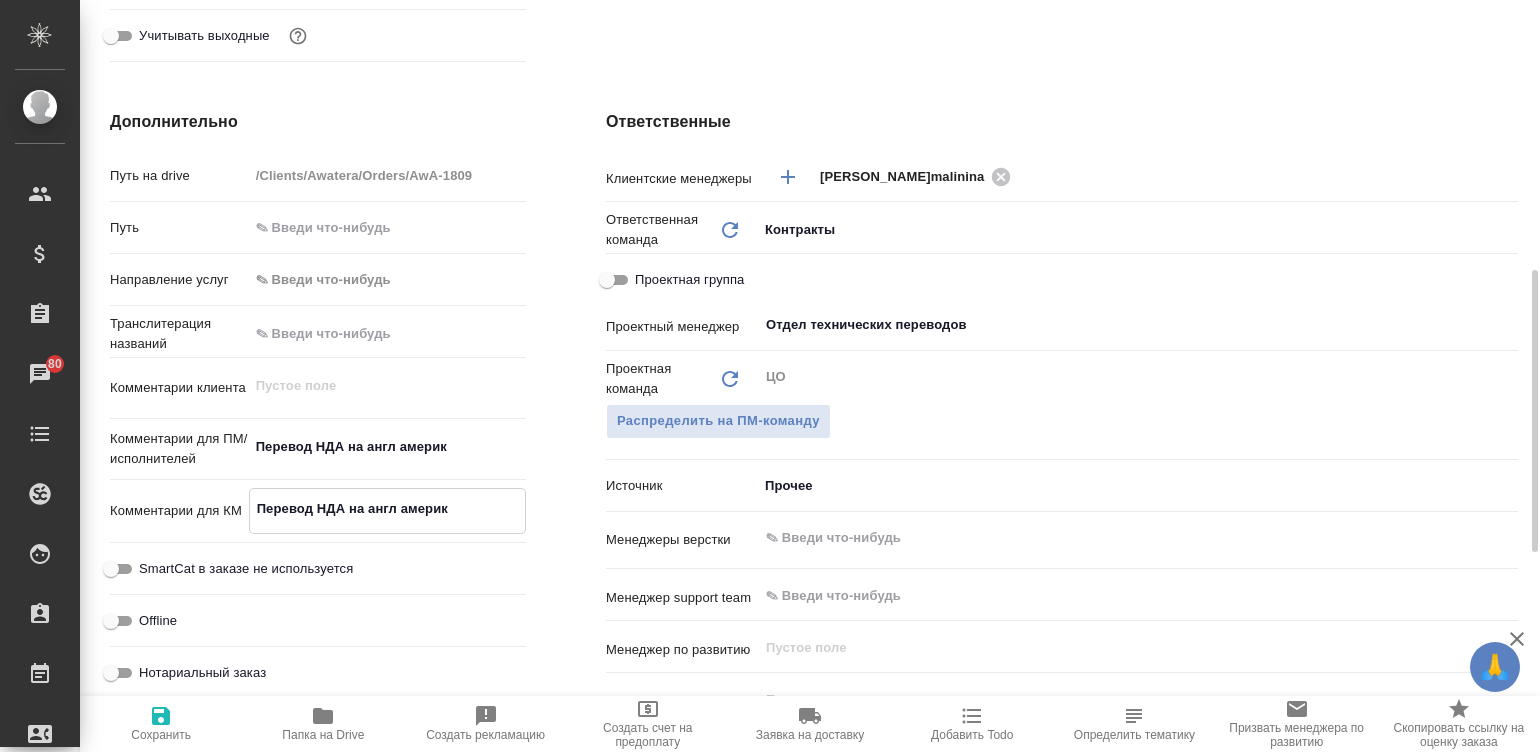 type on "x" 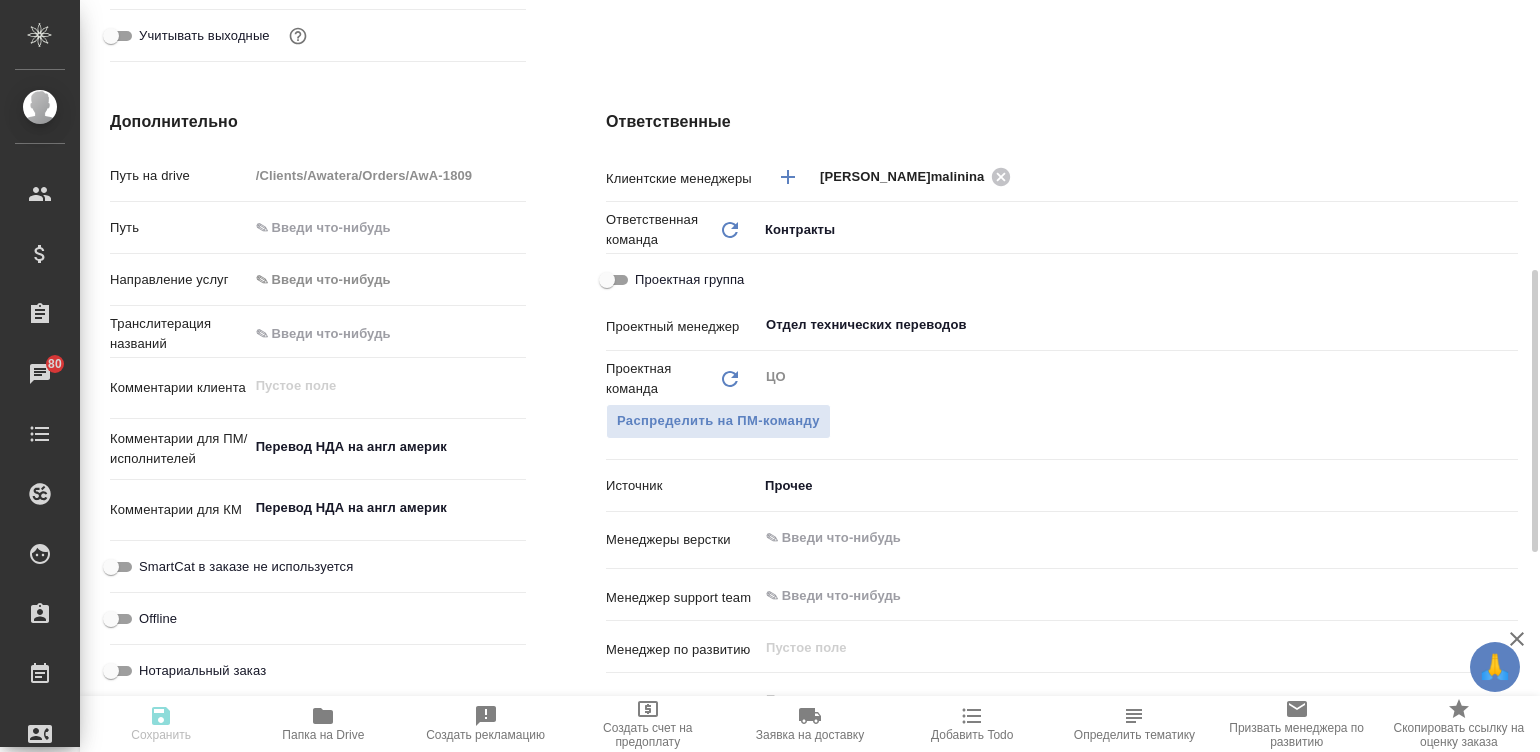 type on "x" 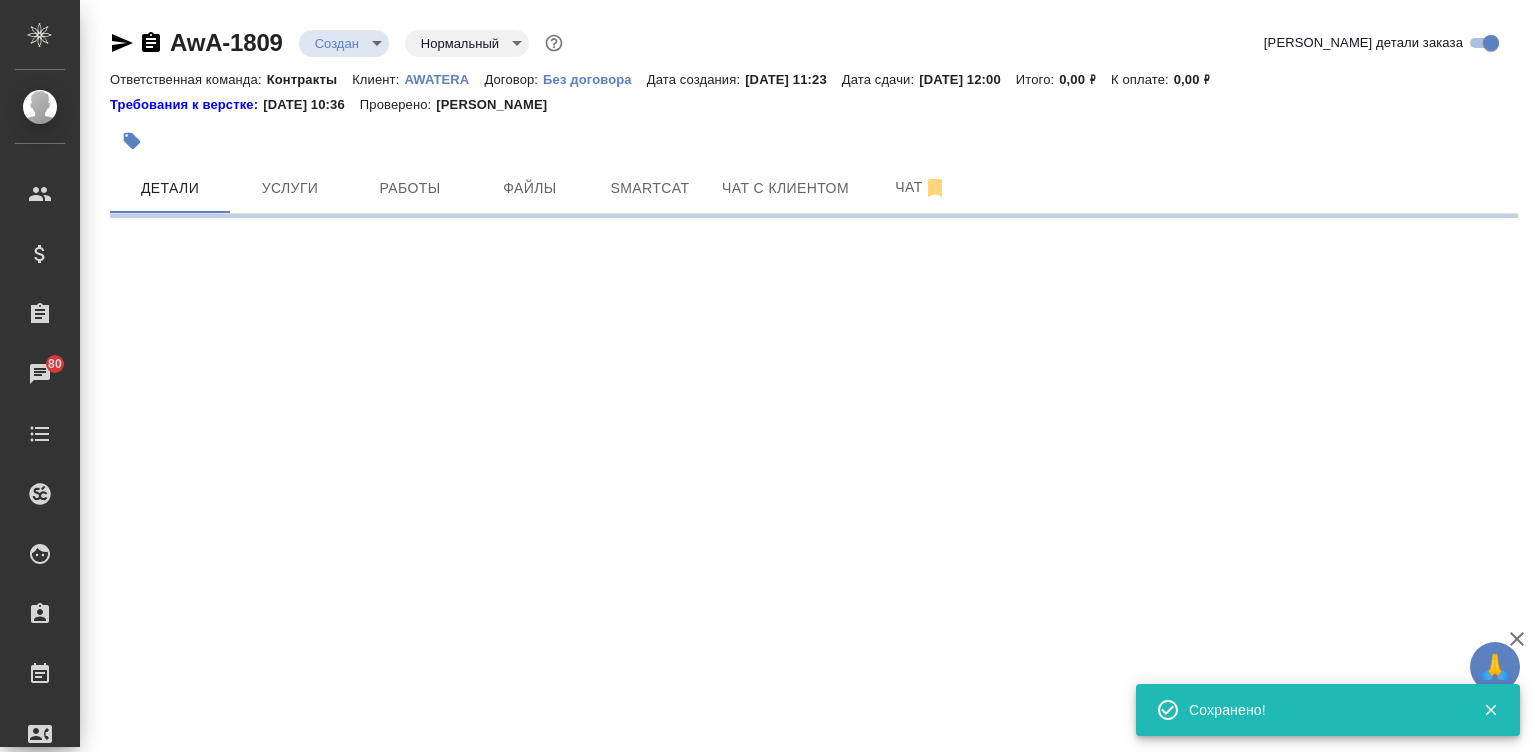 scroll, scrollTop: 0, scrollLeft: 0, axis: both 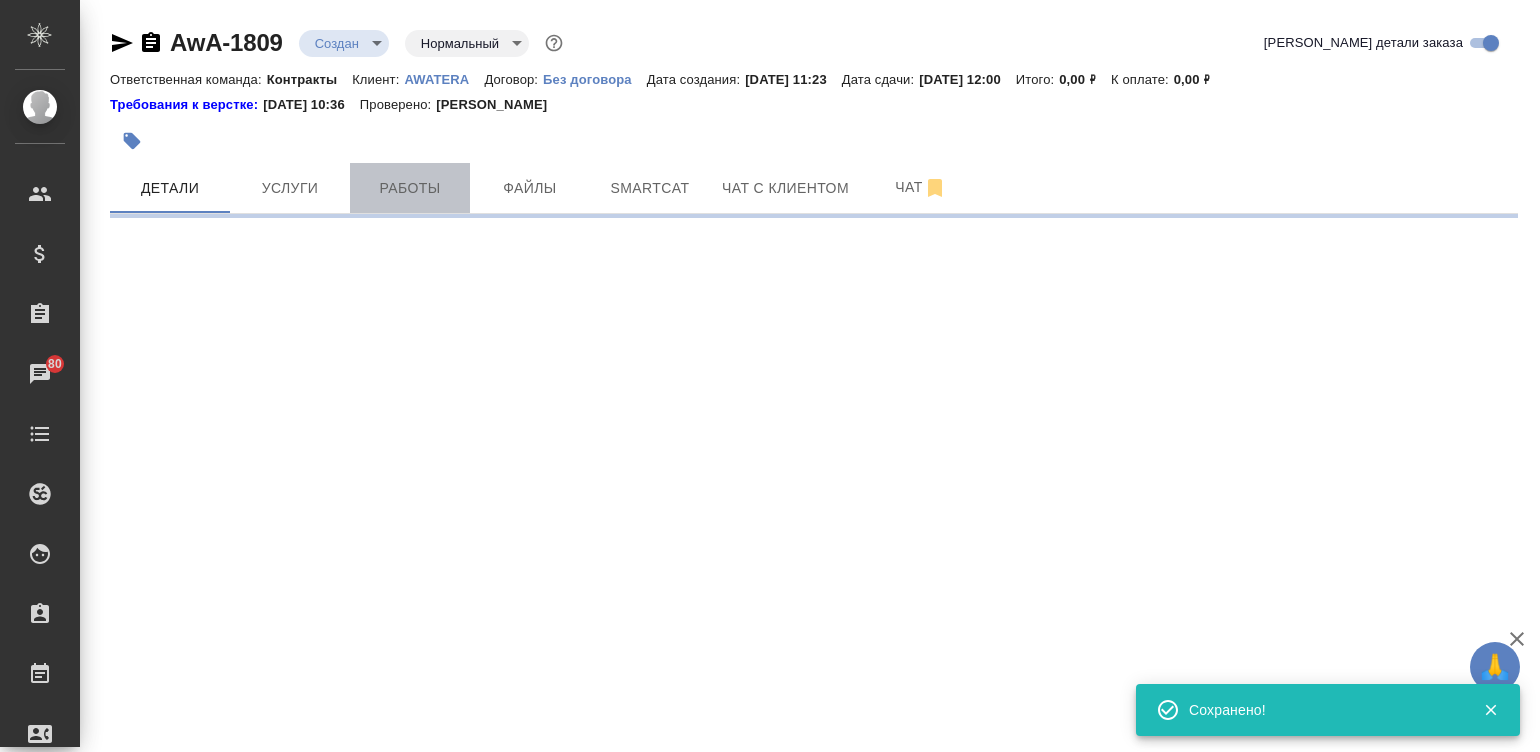 click on "Работы" at bounding box center [410, 188] 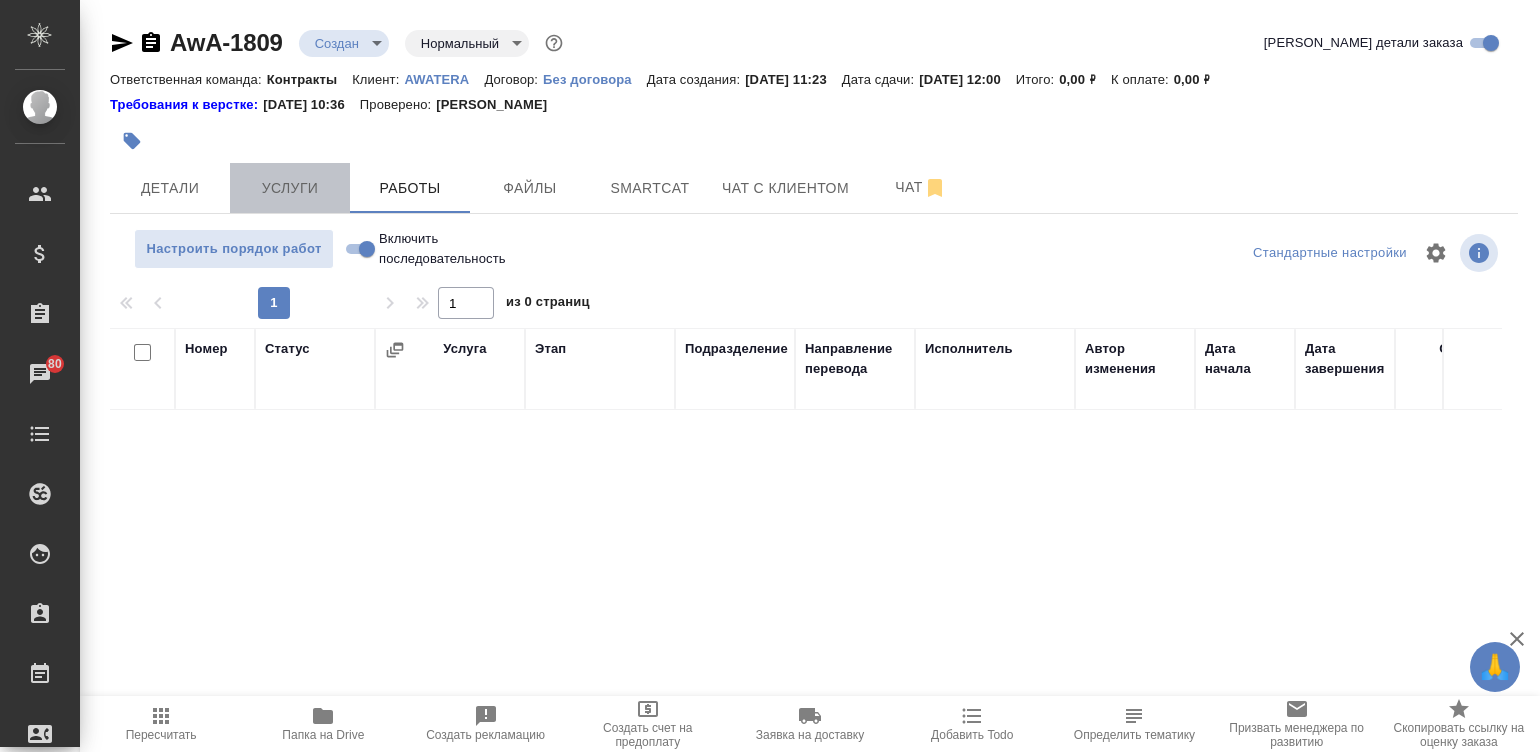 click on "Услуги" at bounding box center (290, 188) 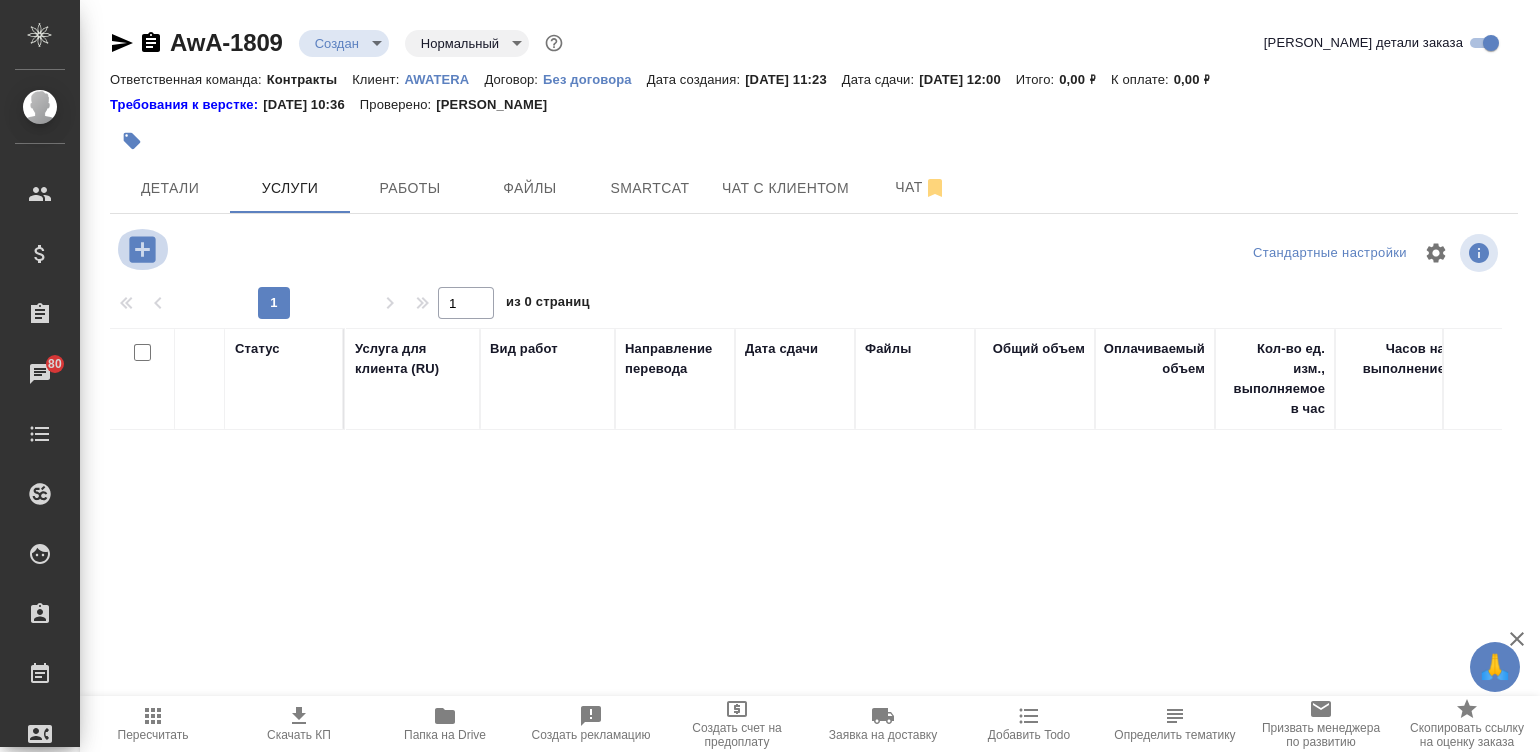 click 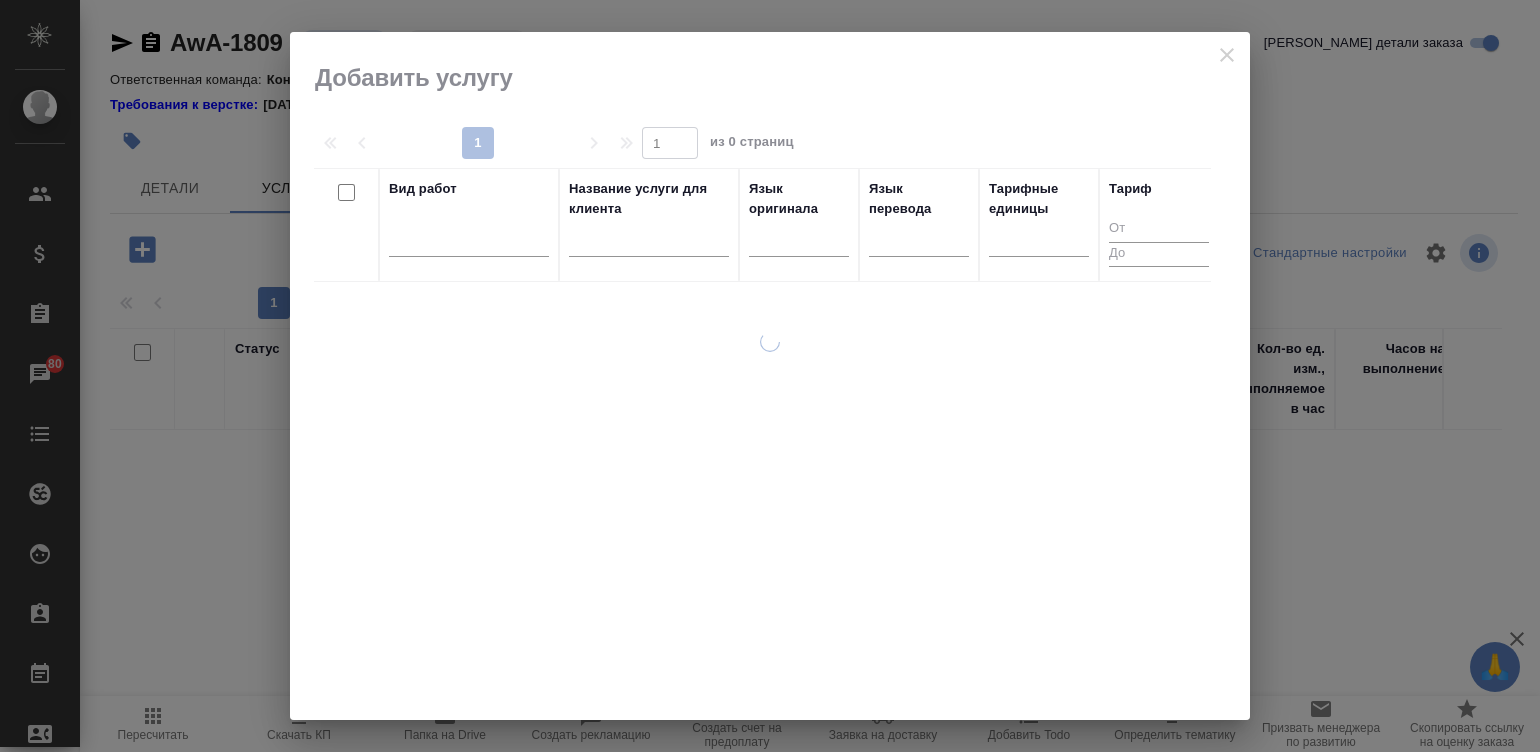 click at bounding box center (469, 237) 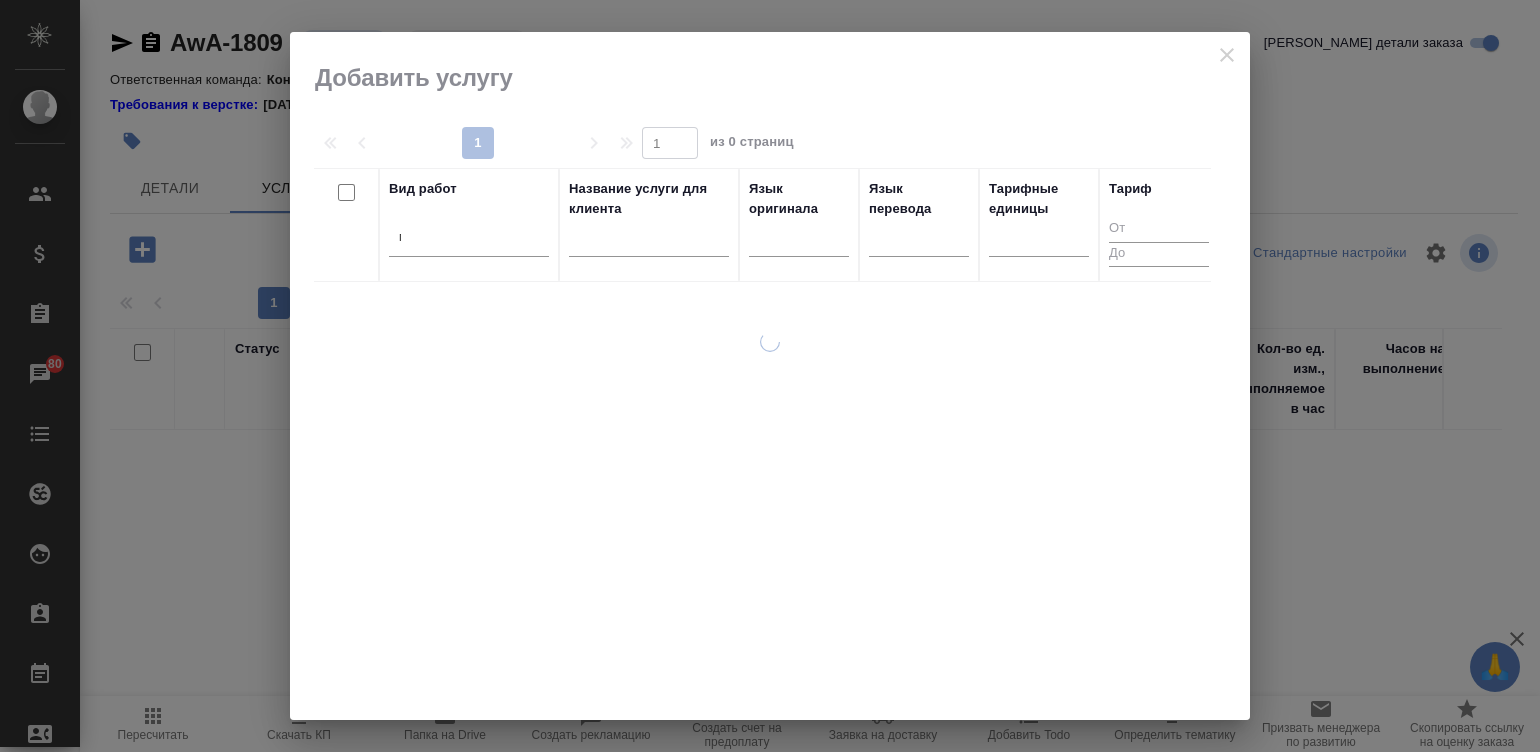 type on "перев" 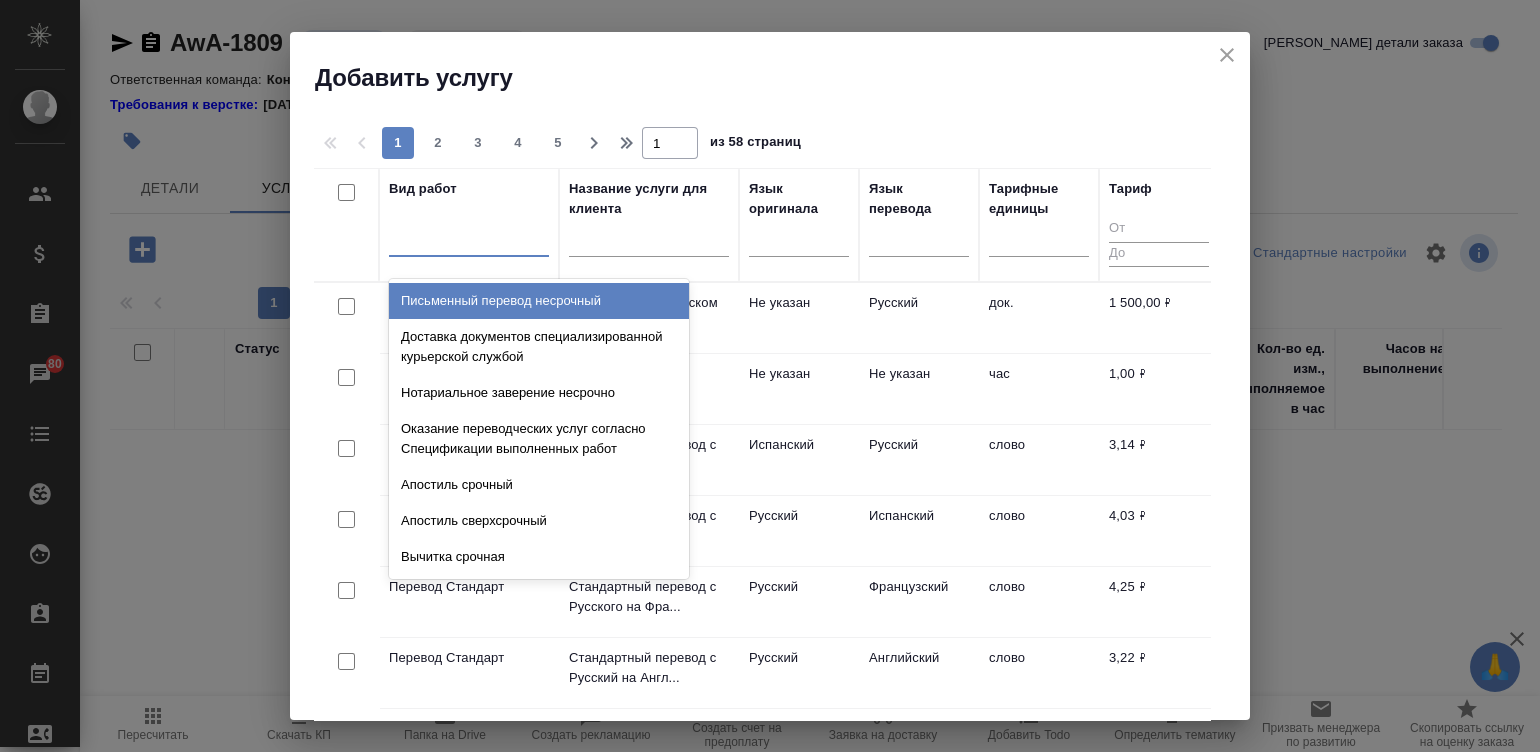 click at bounding box center (649, 244) 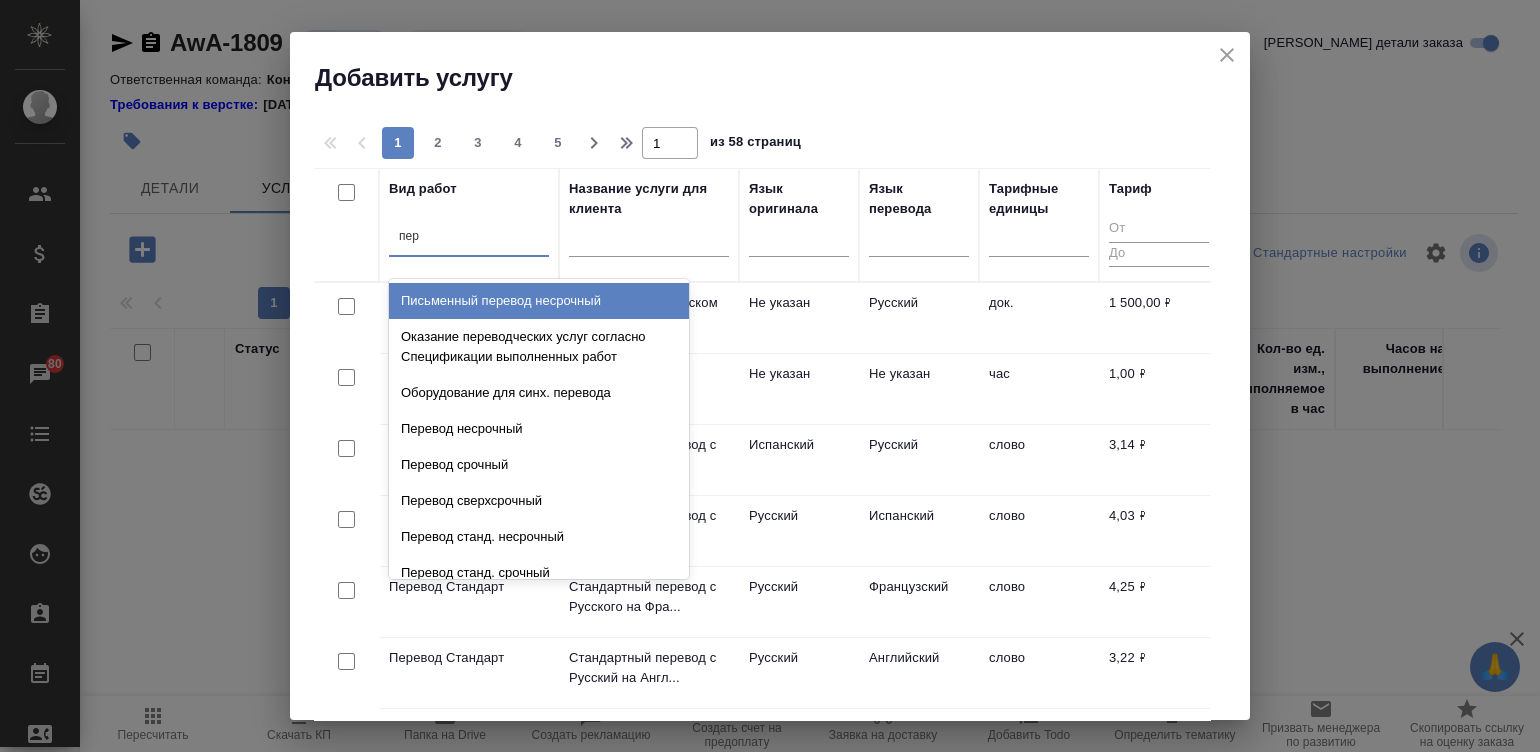 type on "пере" 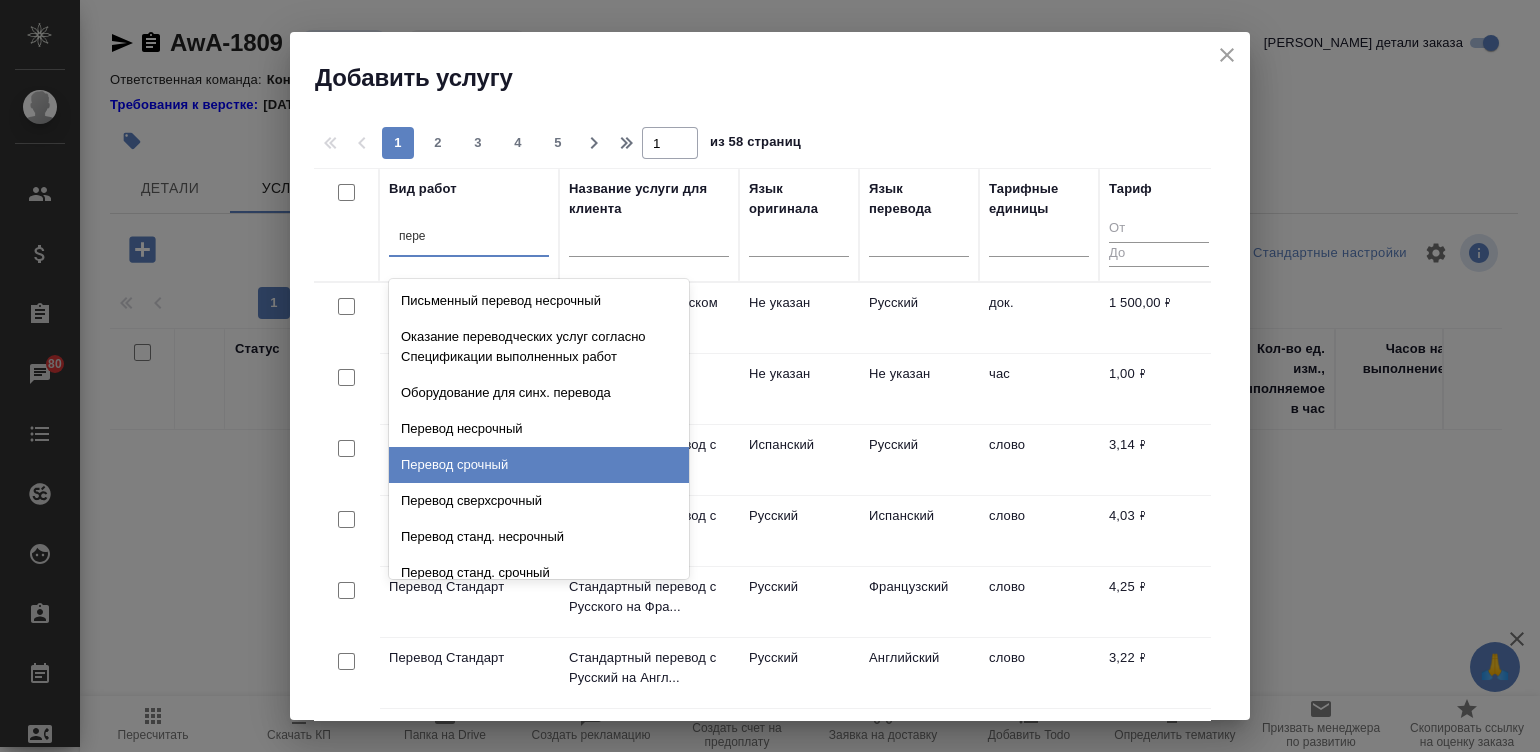 click on "Перевод срочный" at bounding box center [539, 465] 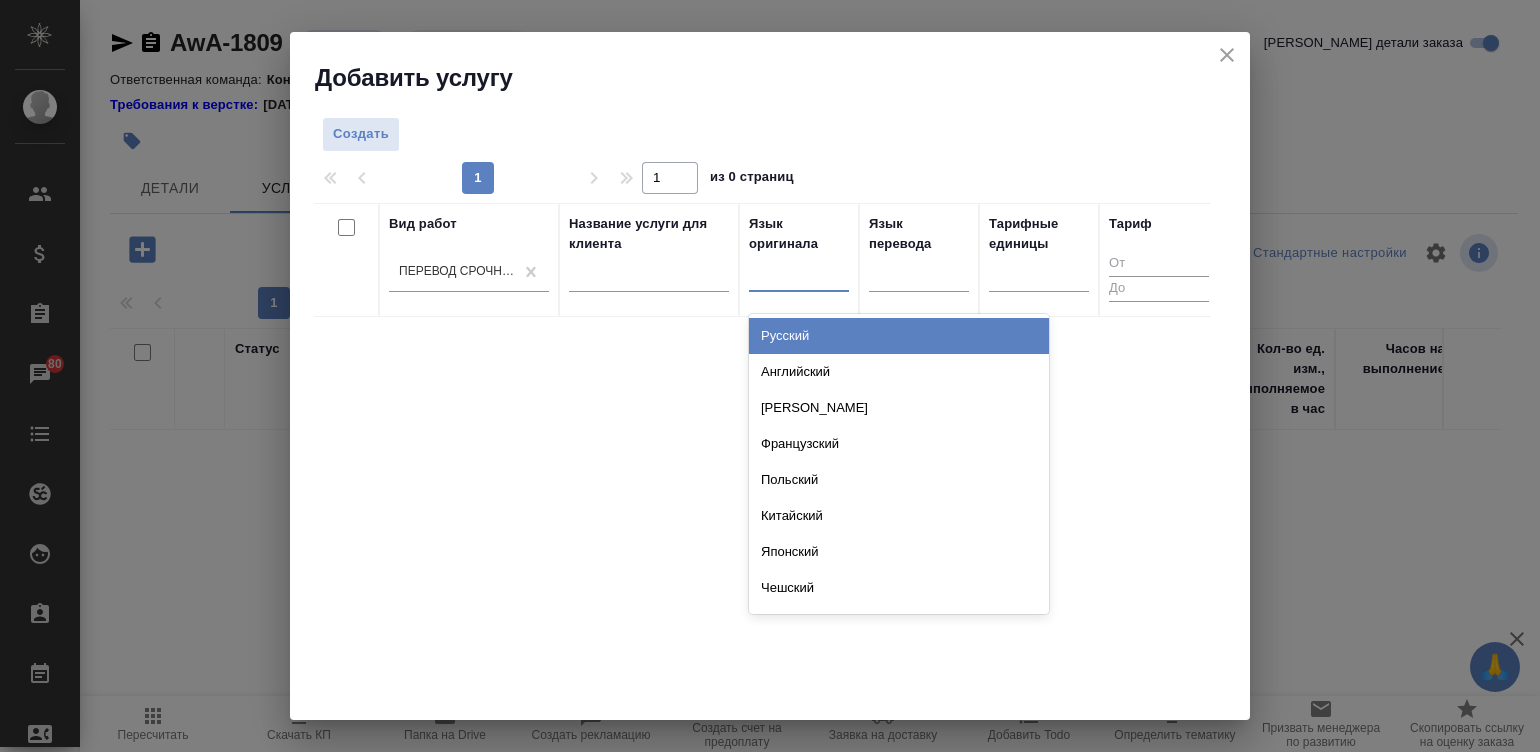 click at bounding box center [799, 271] 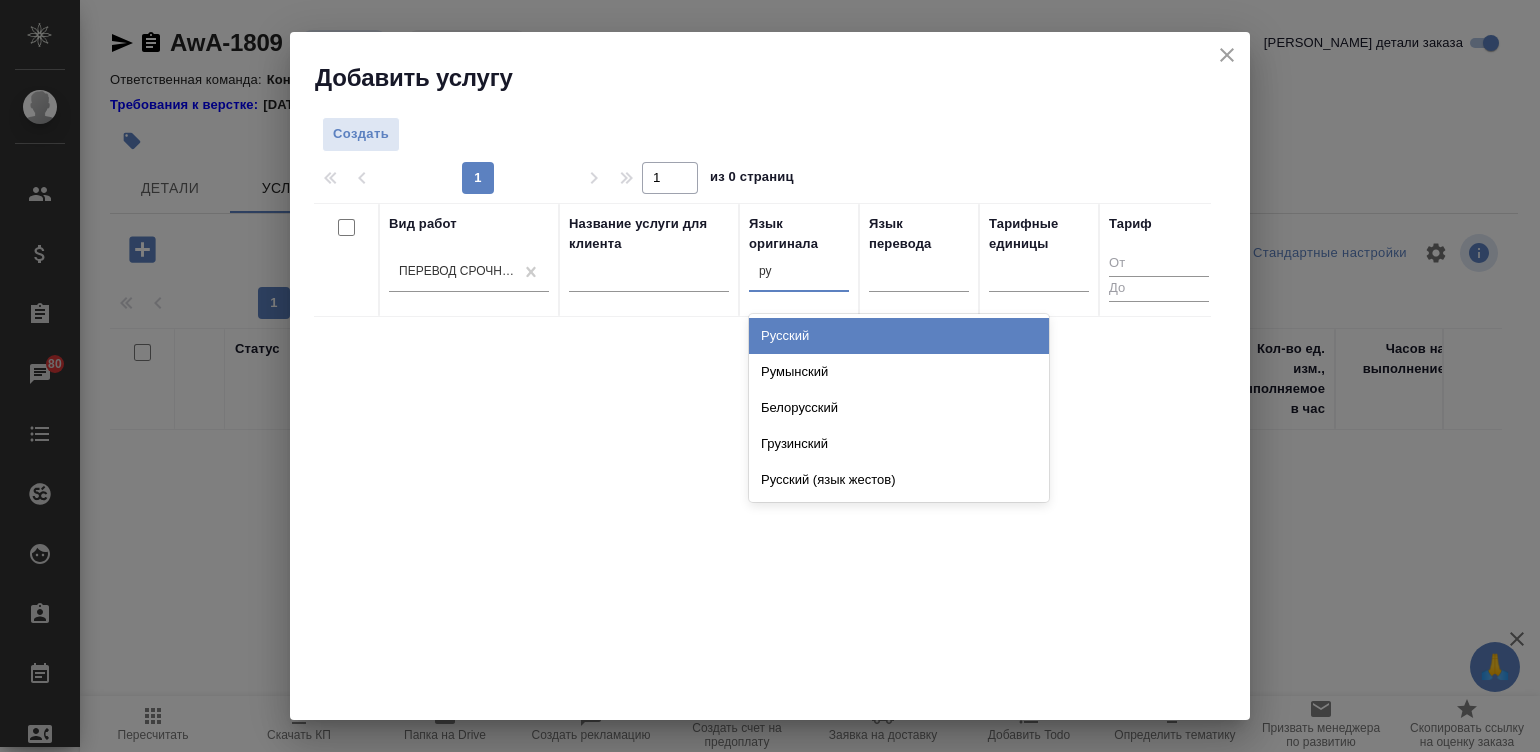 type on "рус" 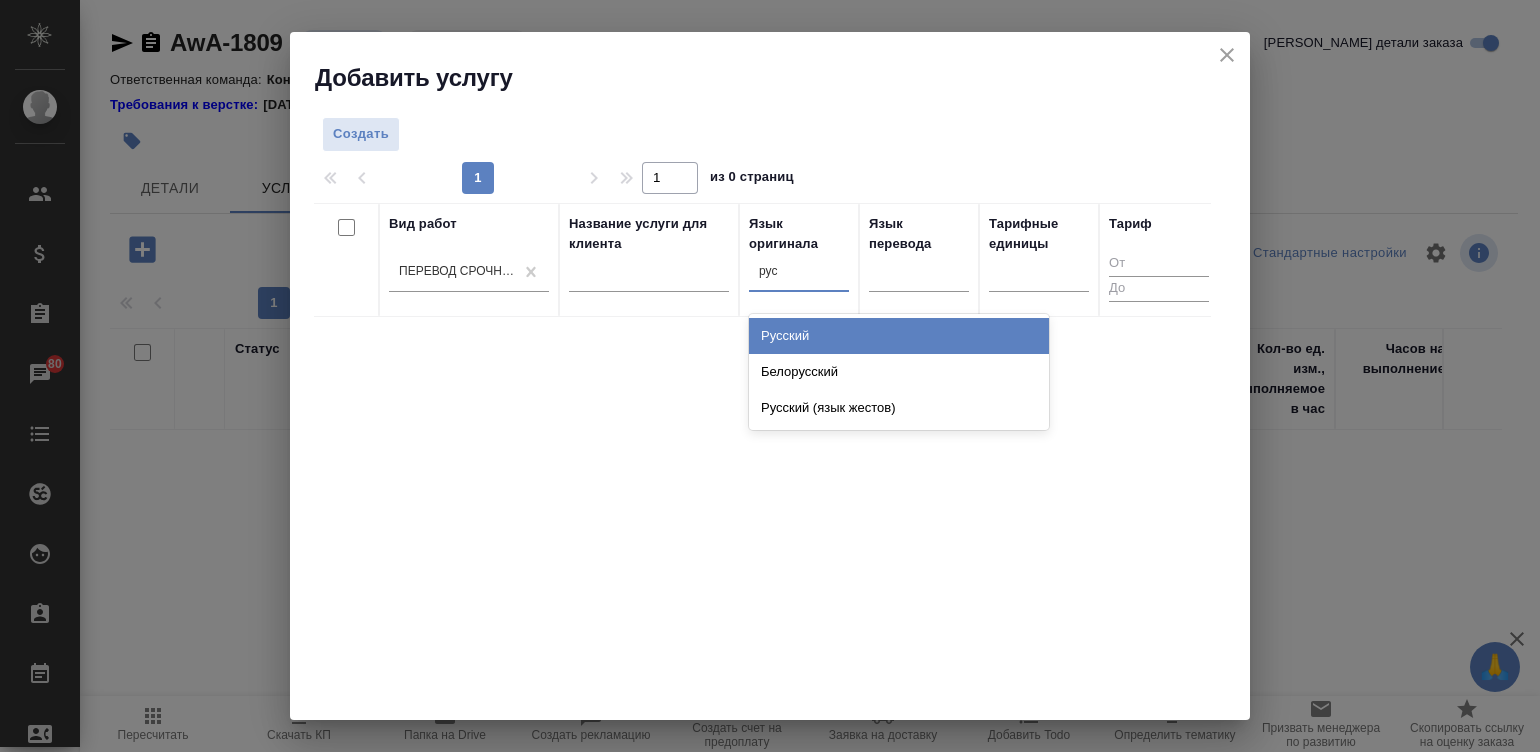 click on "Русский" at bounding box center (899, 336) 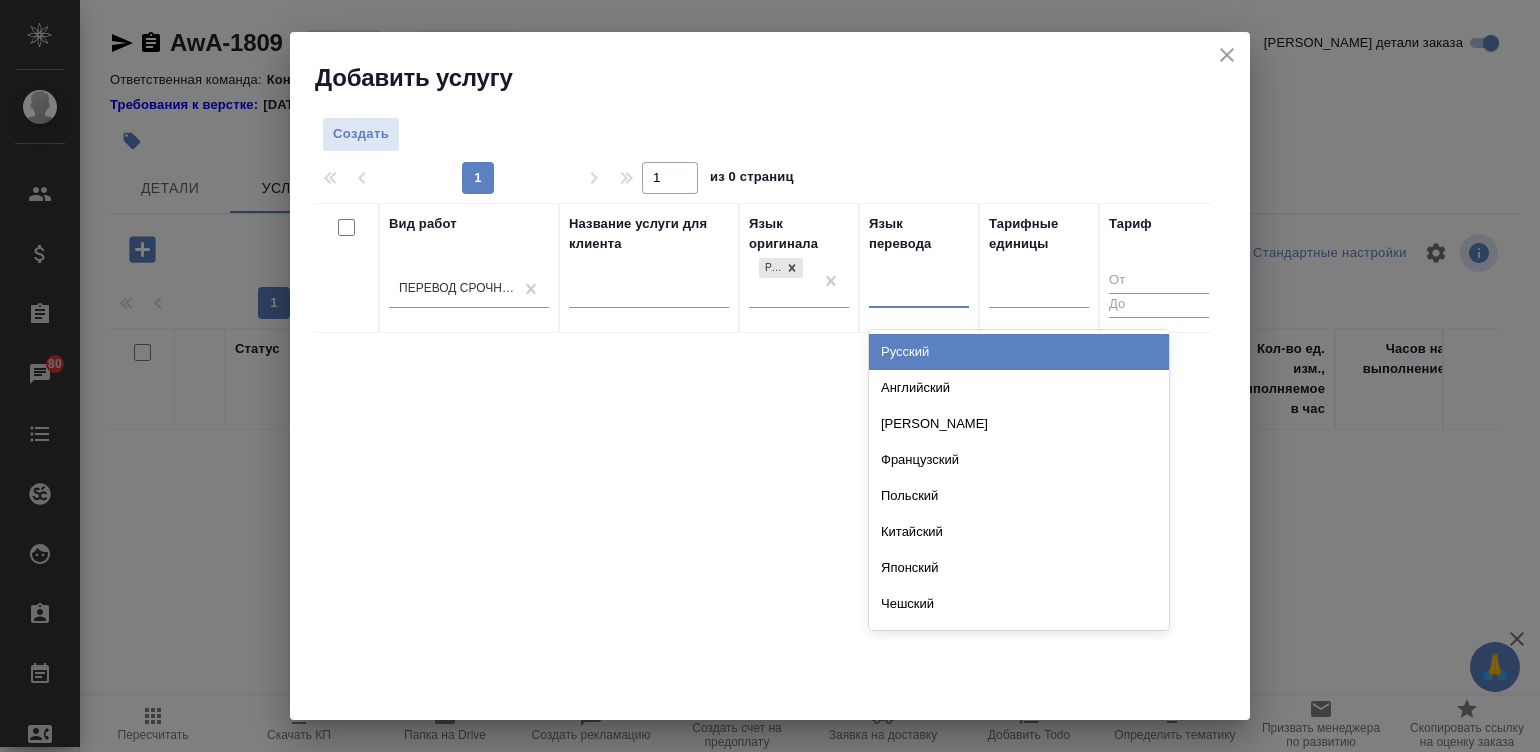 click at bounding box center [919, 289] 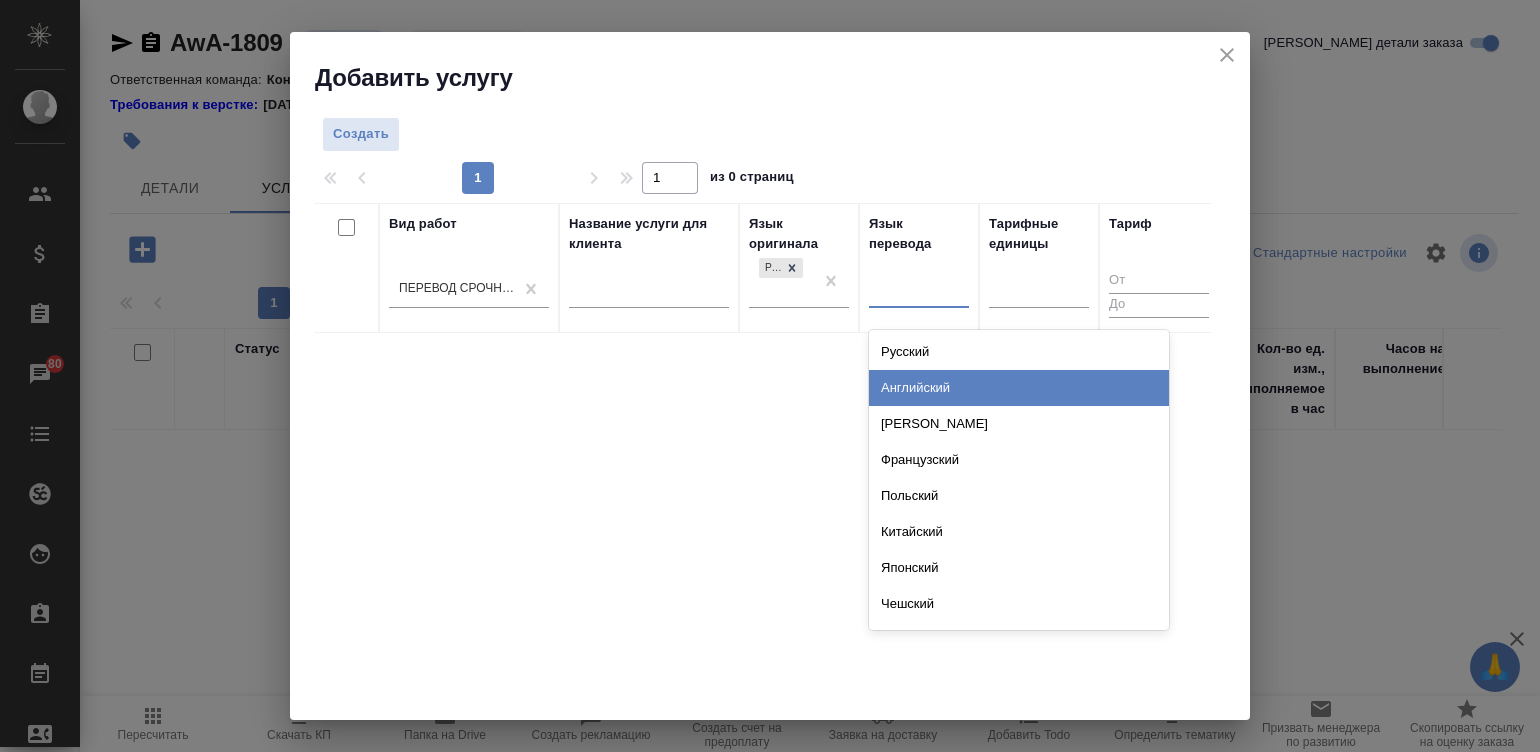 click on "Английский" at bounding box center [1019, 388] 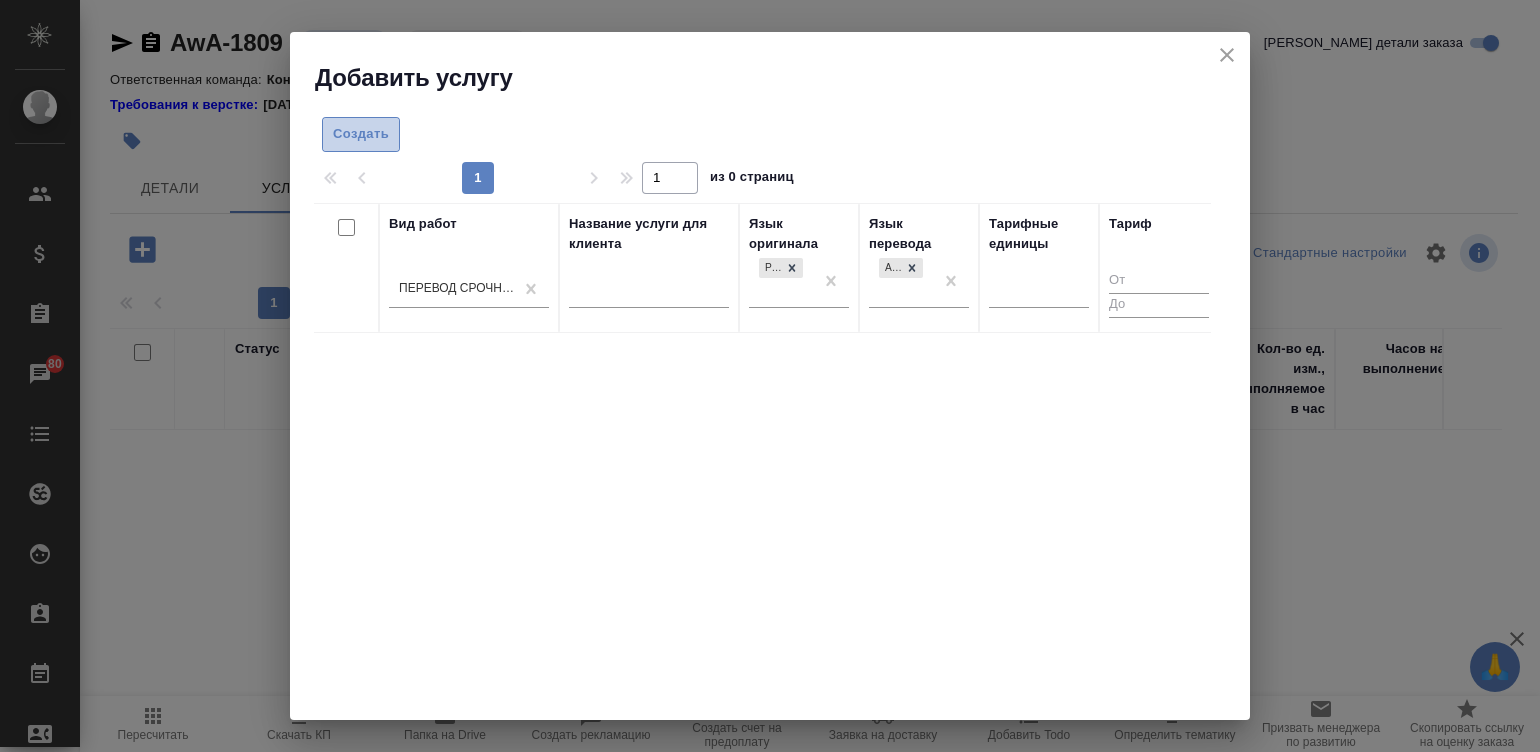 click on "Создать" at bounding box center [361, 134] 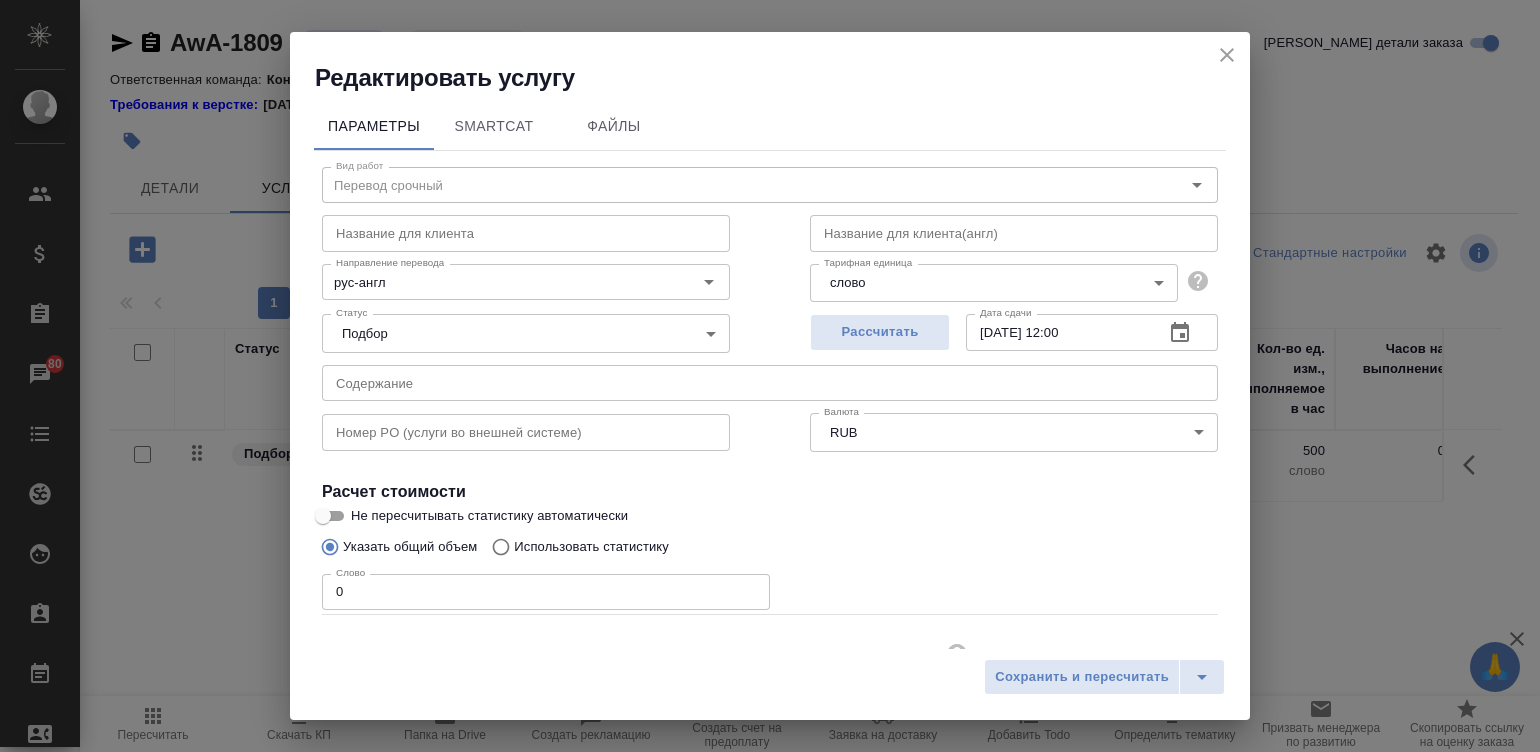 click on "Расчет стоимости" 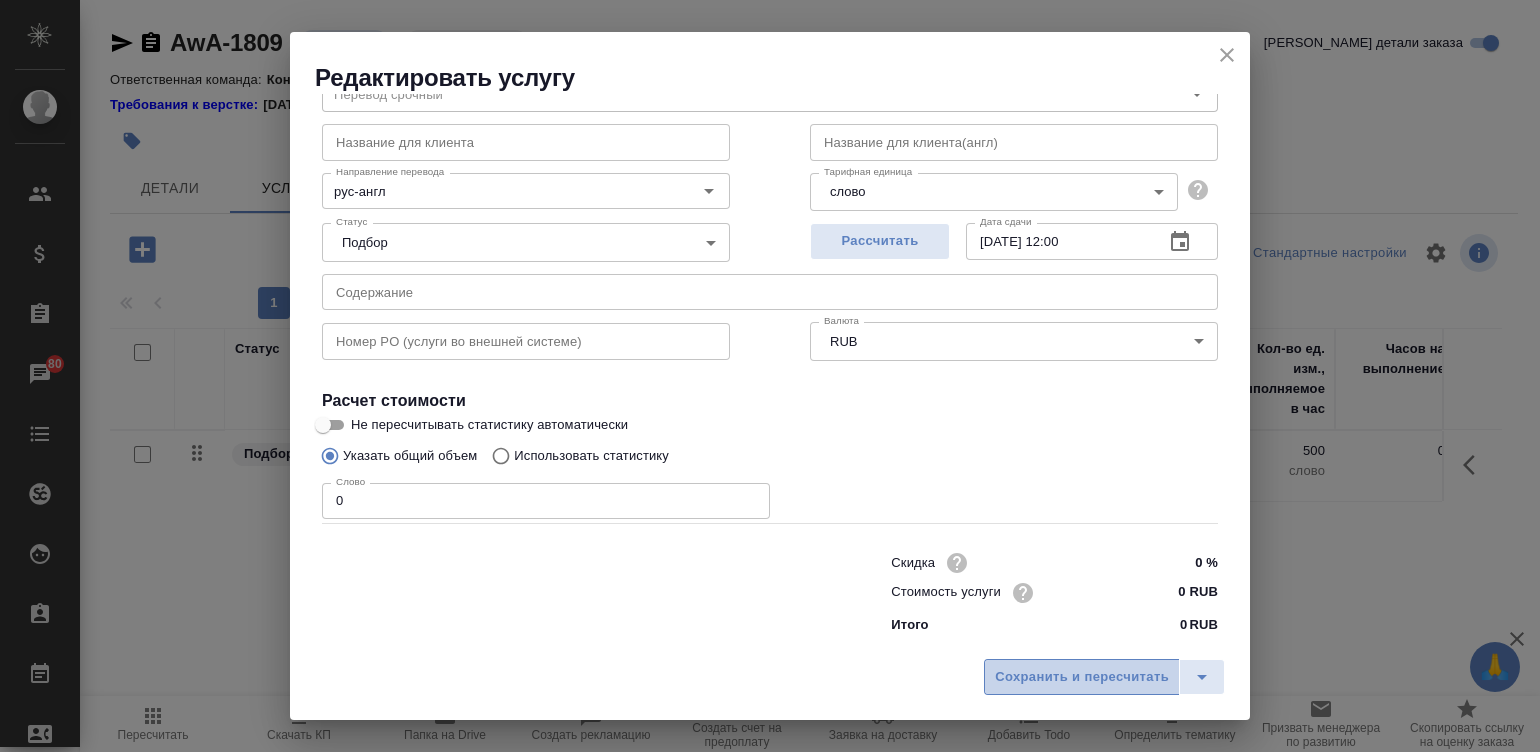 click on "Сохранить и пересчитать" at bounding box center (1082, 677) 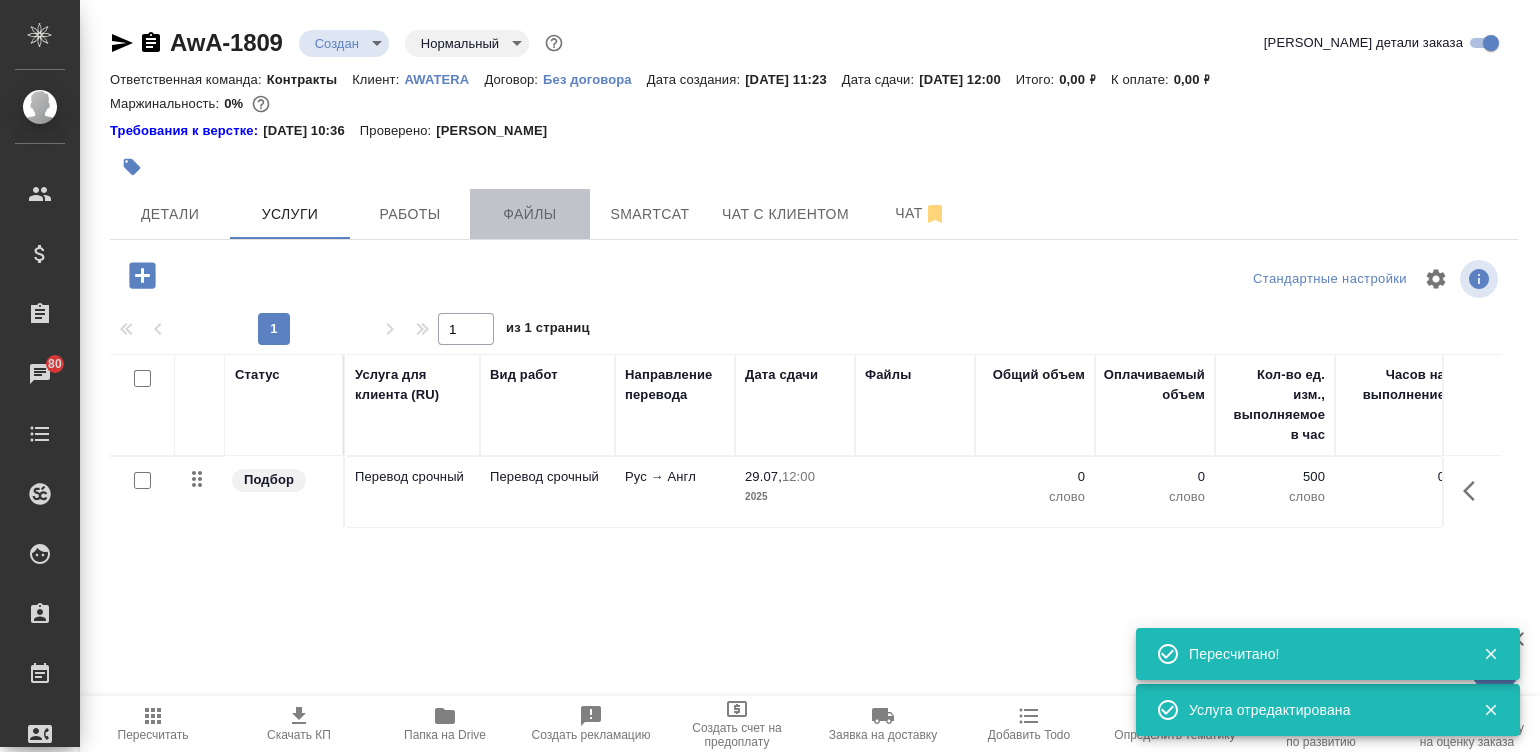click on "Файлы" at bounding box center (530, 214) 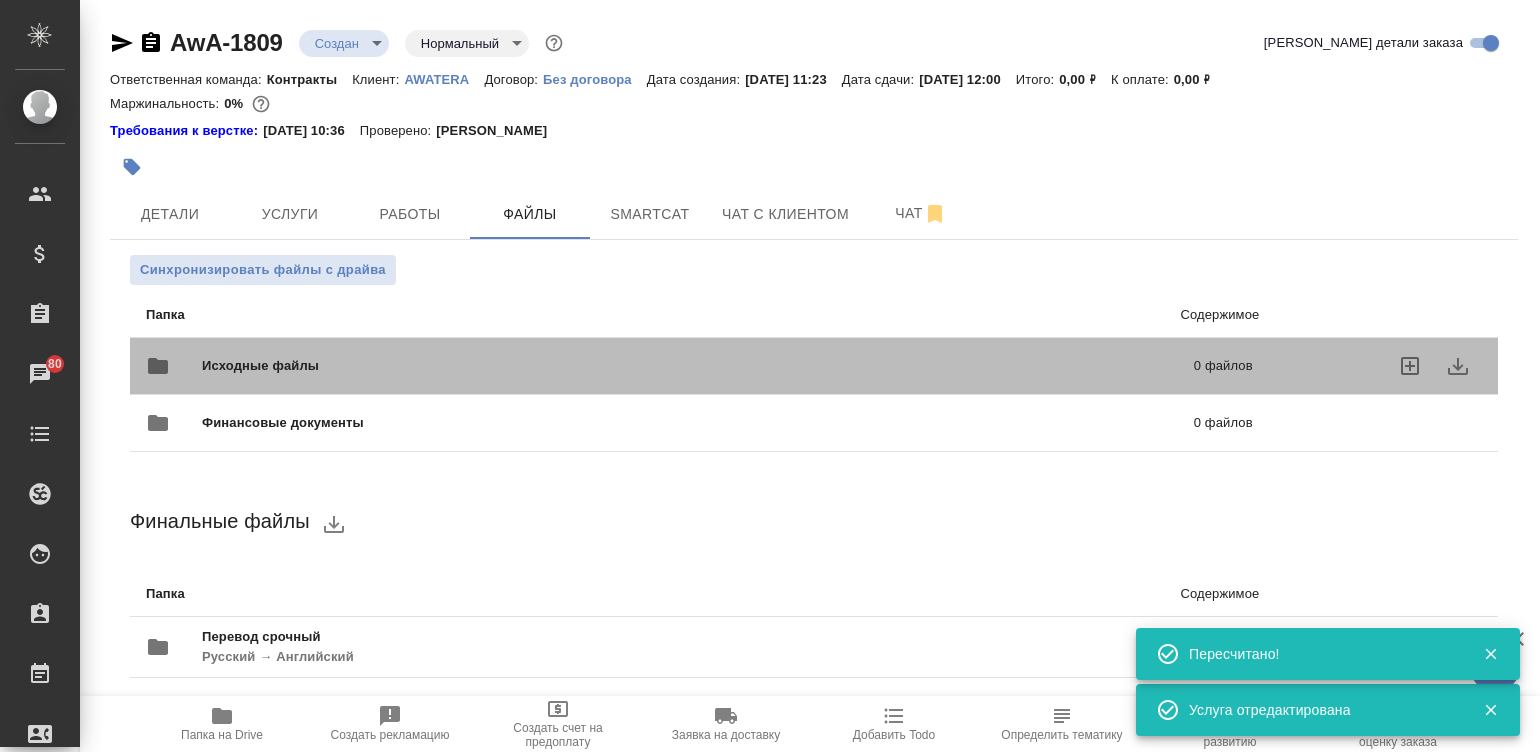 click on "Исходные файлы" at bounding box center (479, 366) 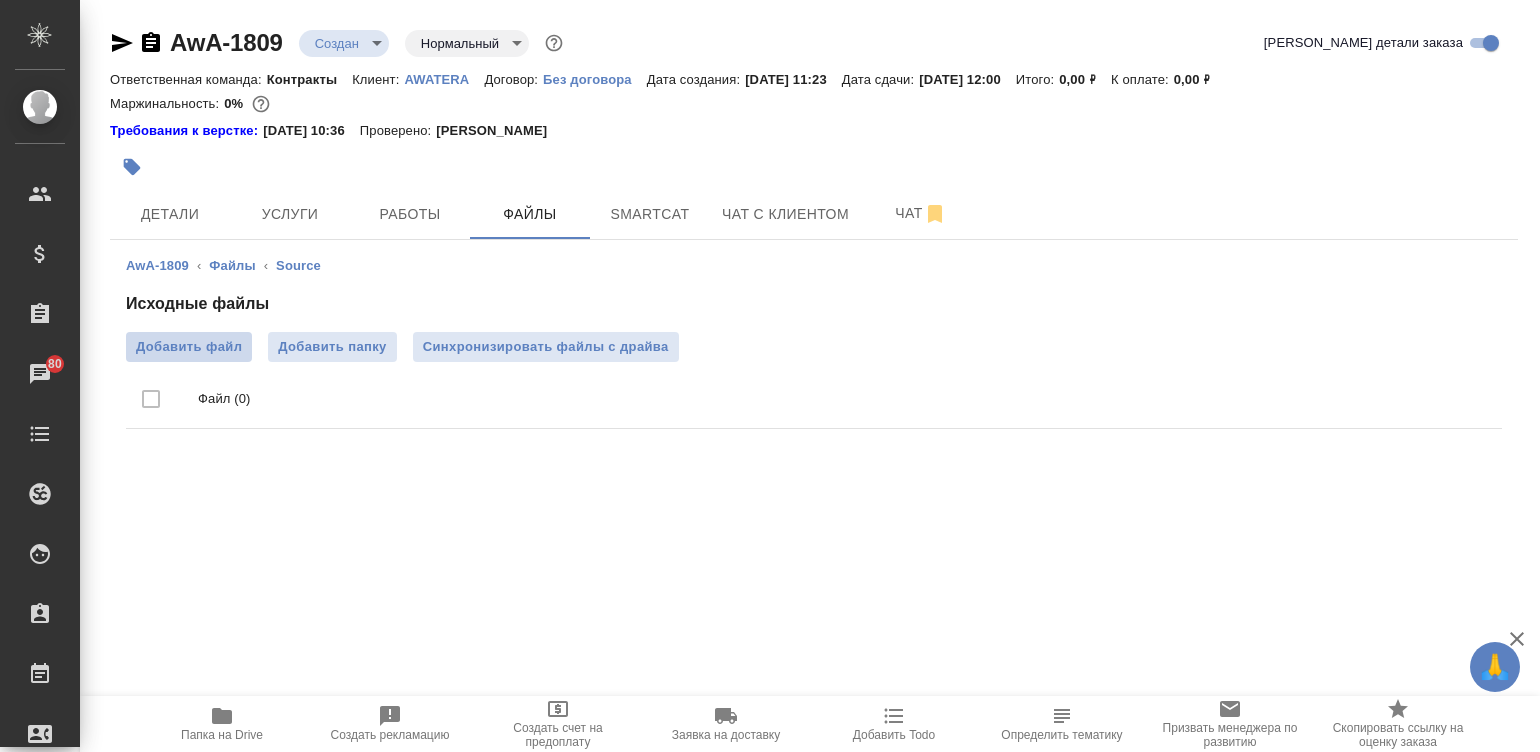 click on "Добавить файл" at bounding box center (189, 347) 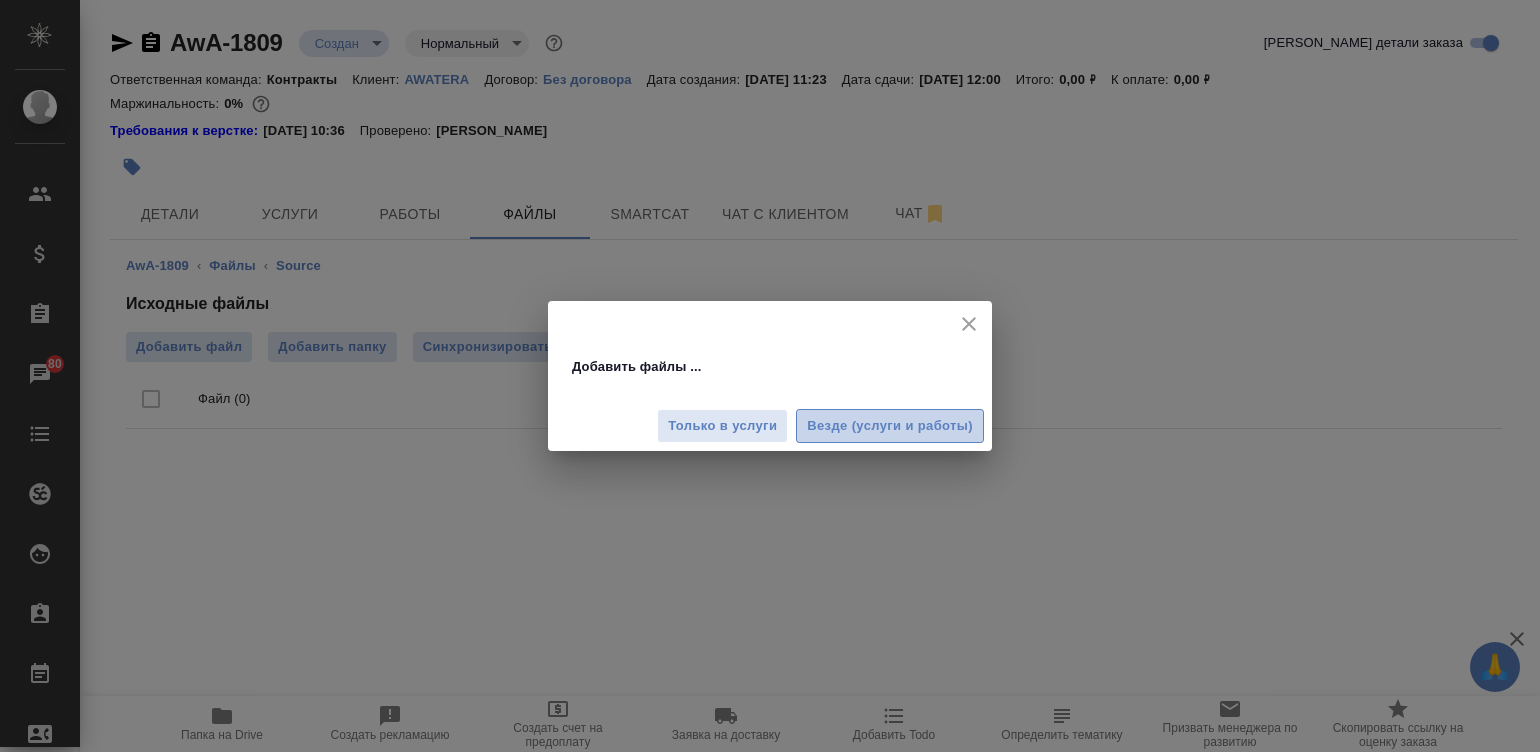 click on "Везде (услуги и работы)" at bounding box center (890, 426) 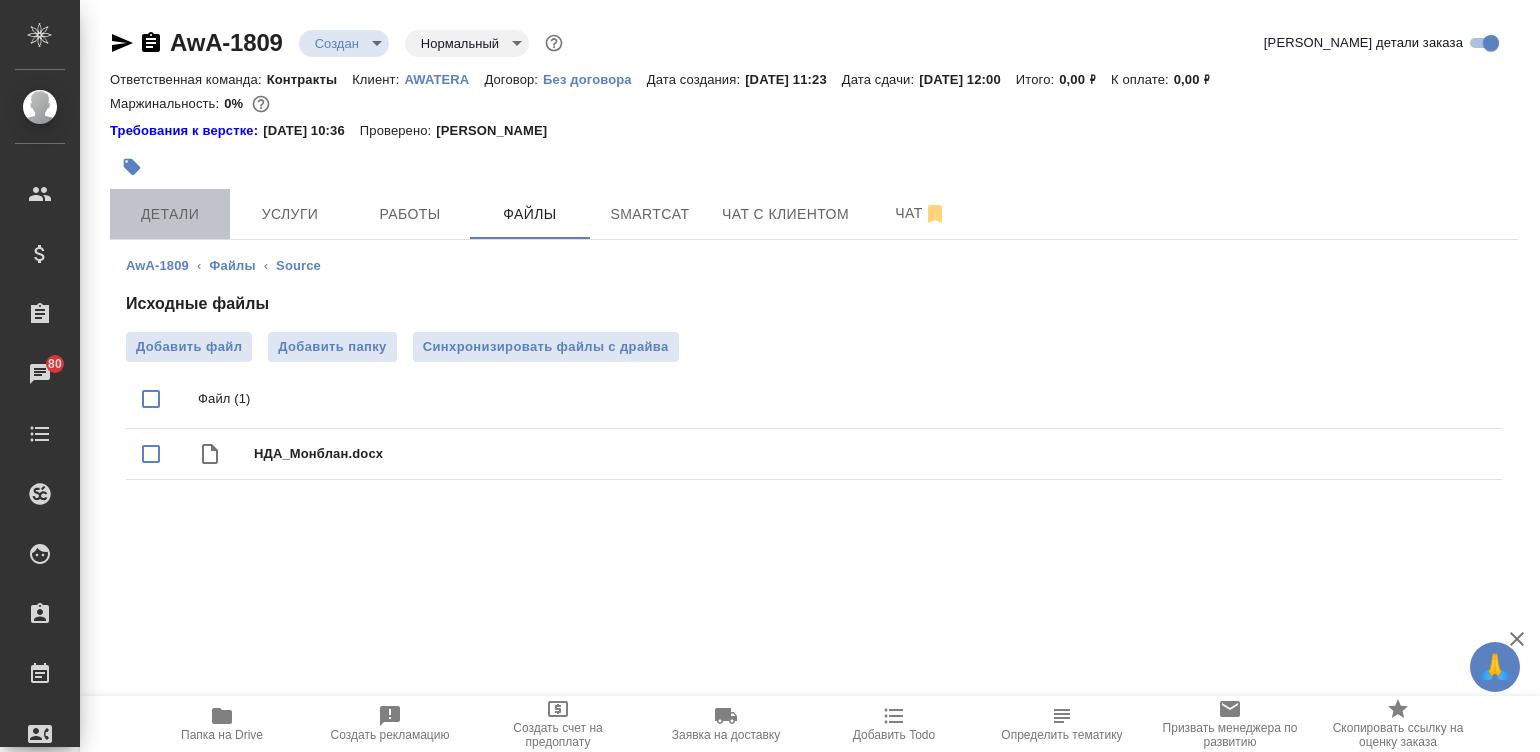 click on "Детали" at bounding box center (170, 214) 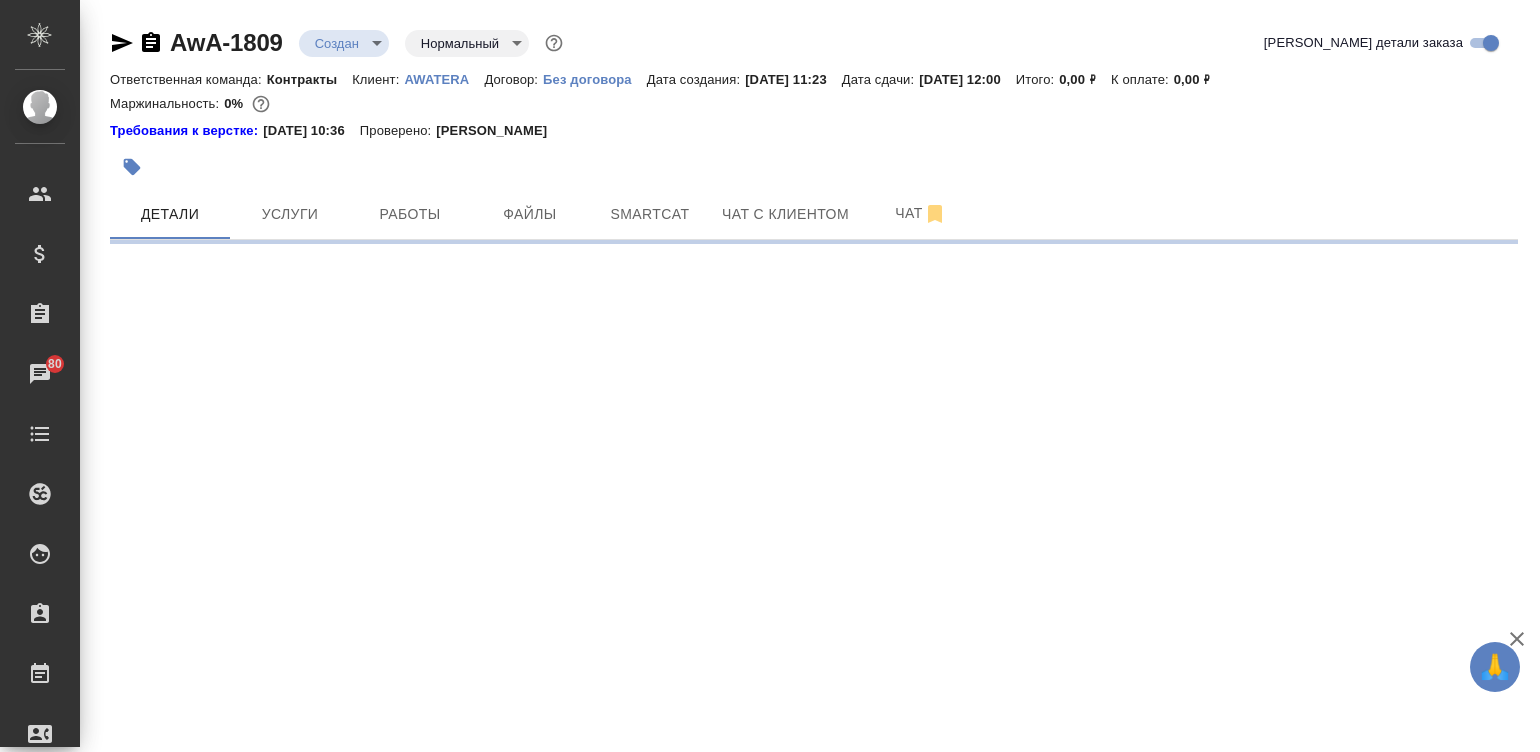 select on "RU" 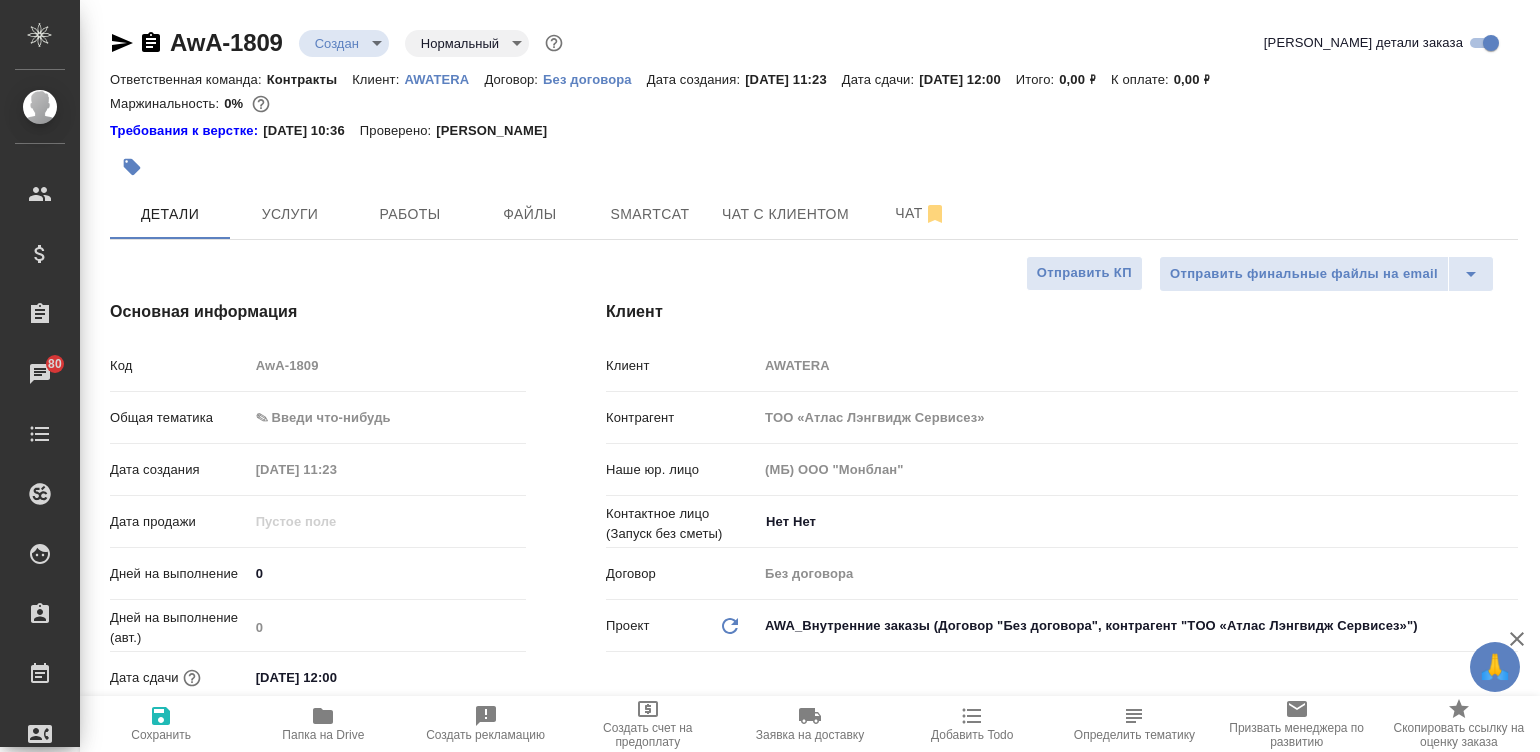 type on "x" 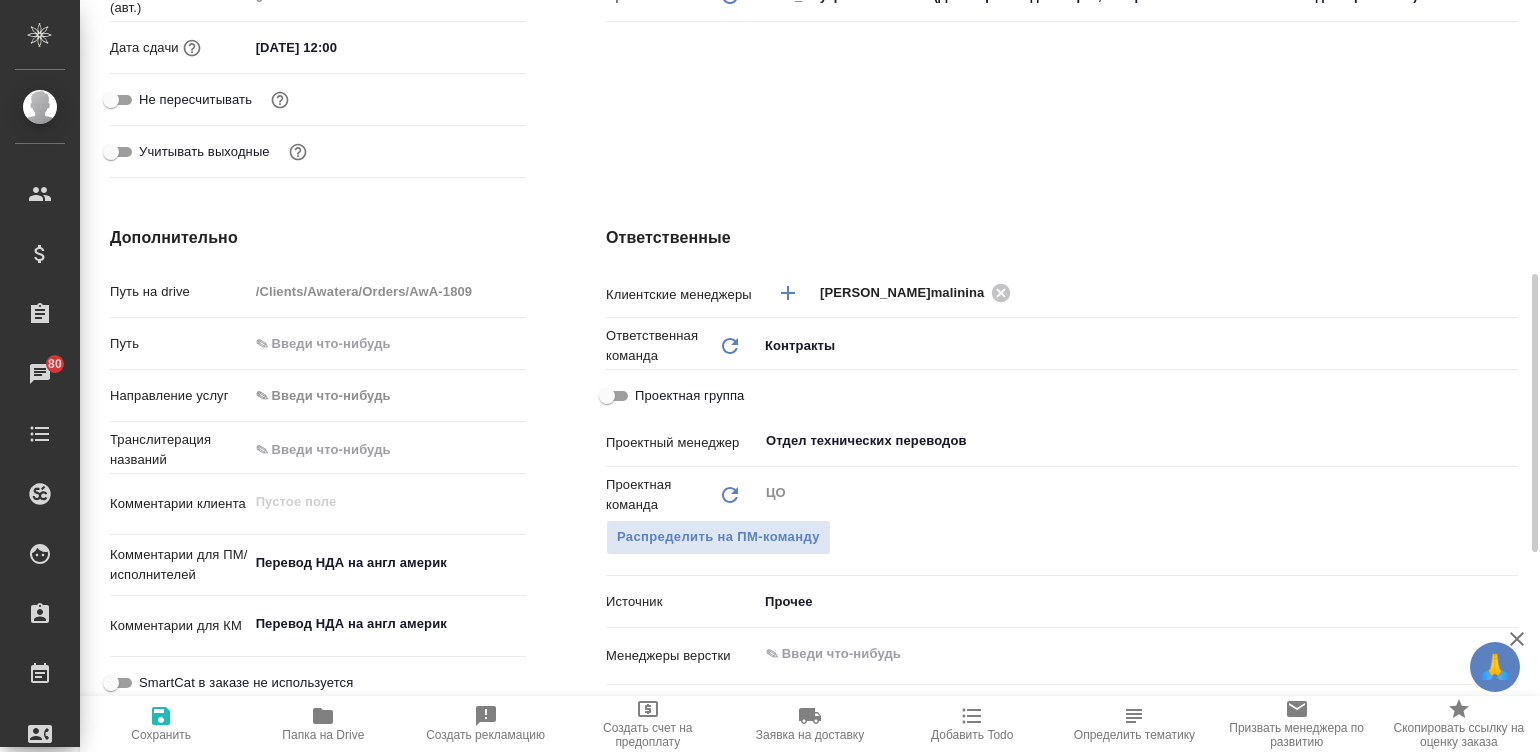 scroll, scrollTop: 660, scrollLeft: 0, axis: vertical 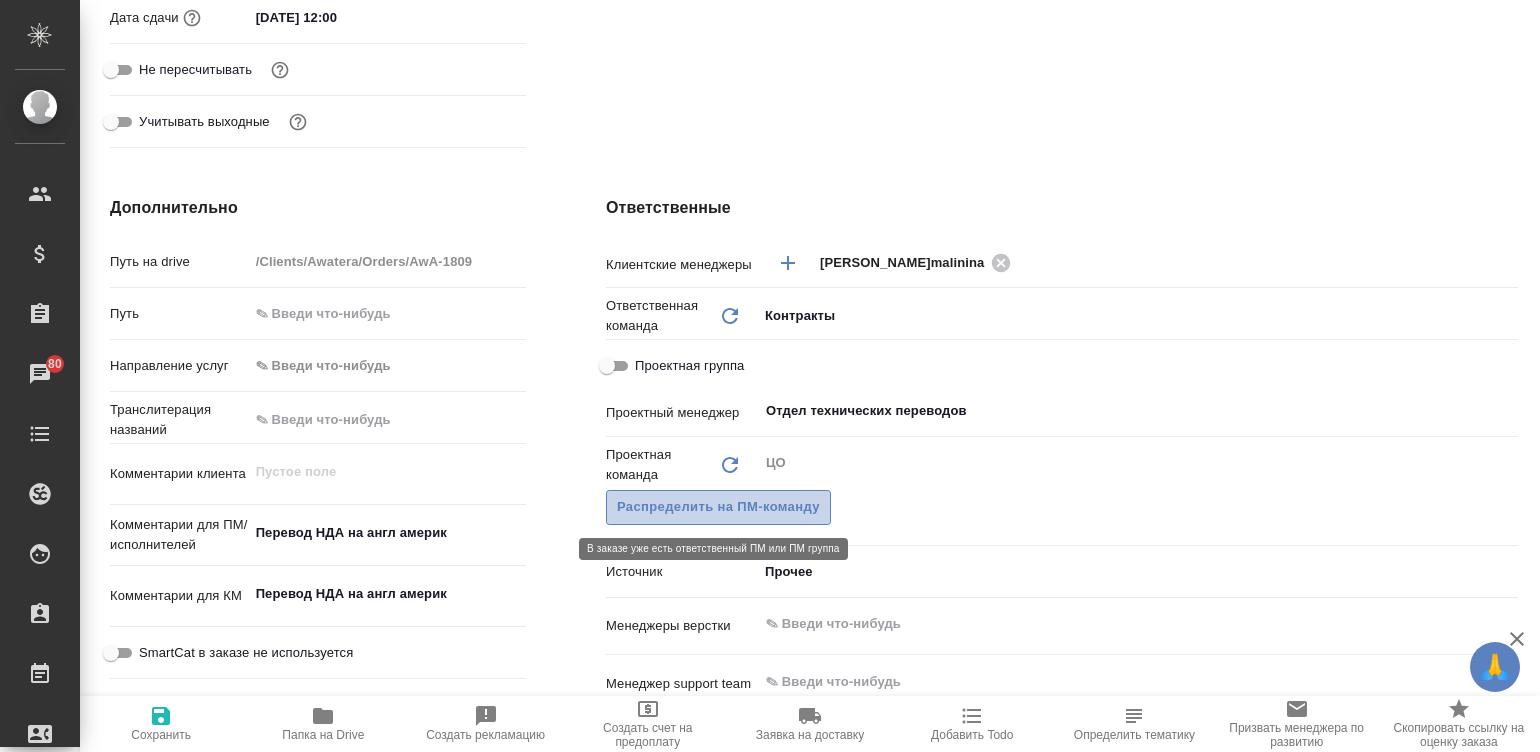 click on "Распределить на ПМ-команду" at bounding box center [718, 507] 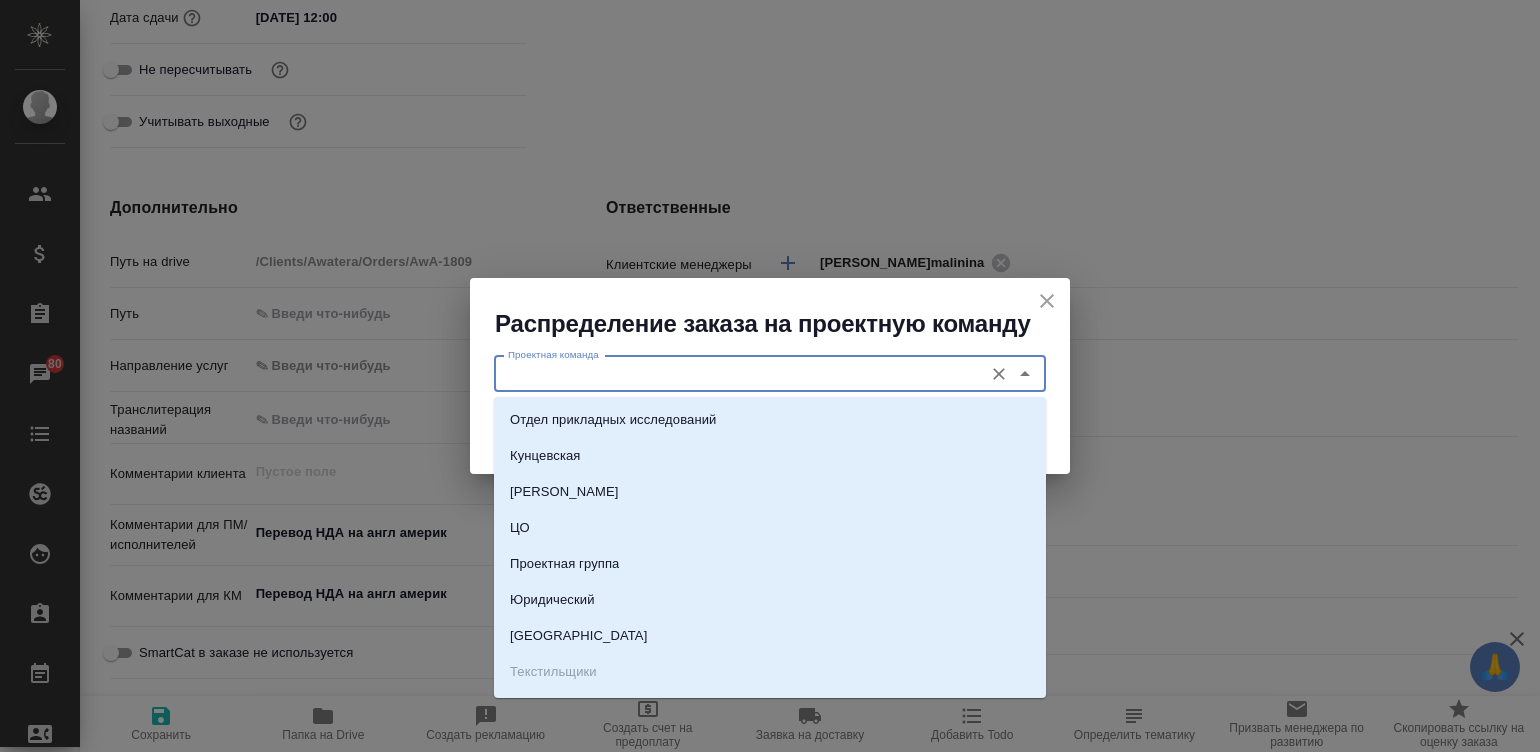 click on "Проектная команда" at bounding box center (736, 374) 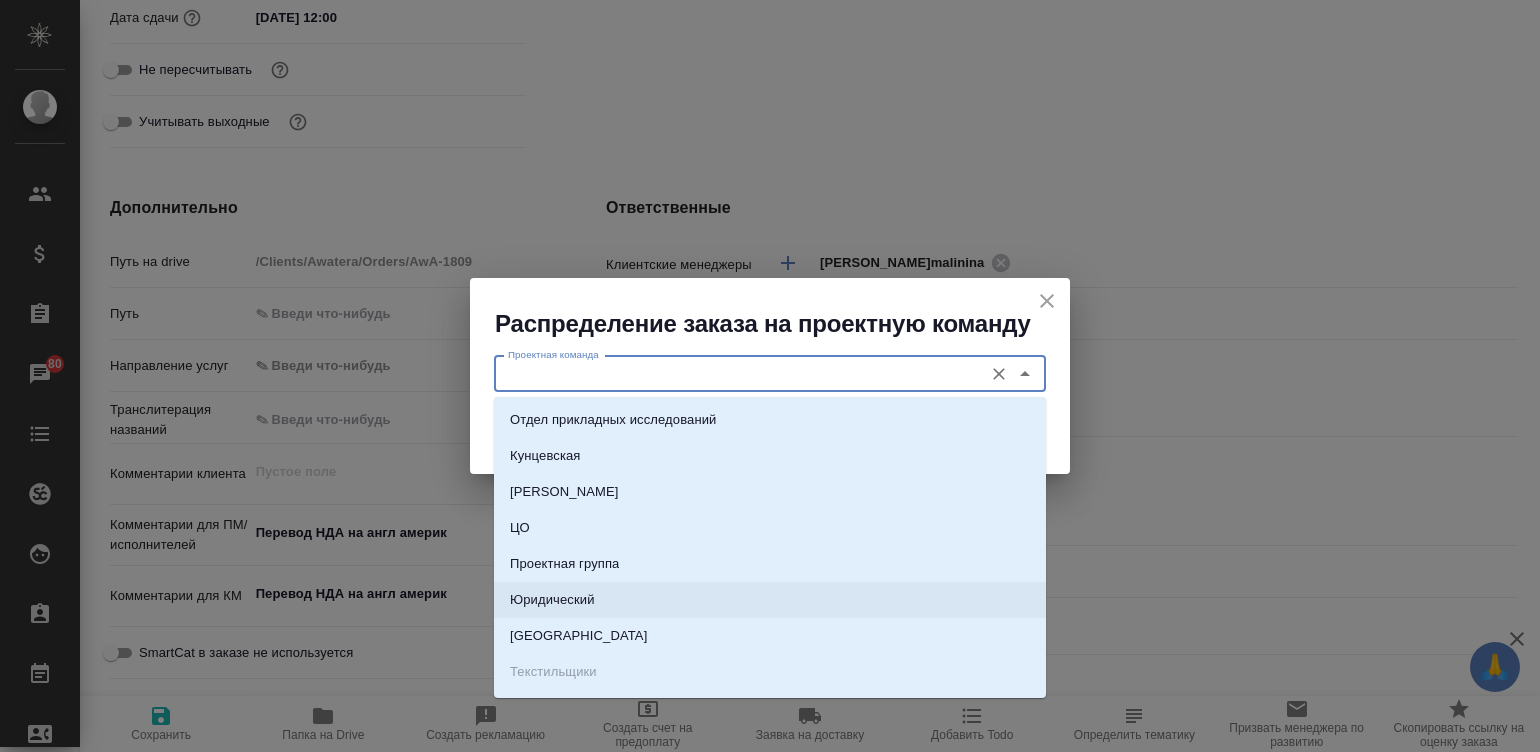click on "Юридический" at bounding box center [552, 600] 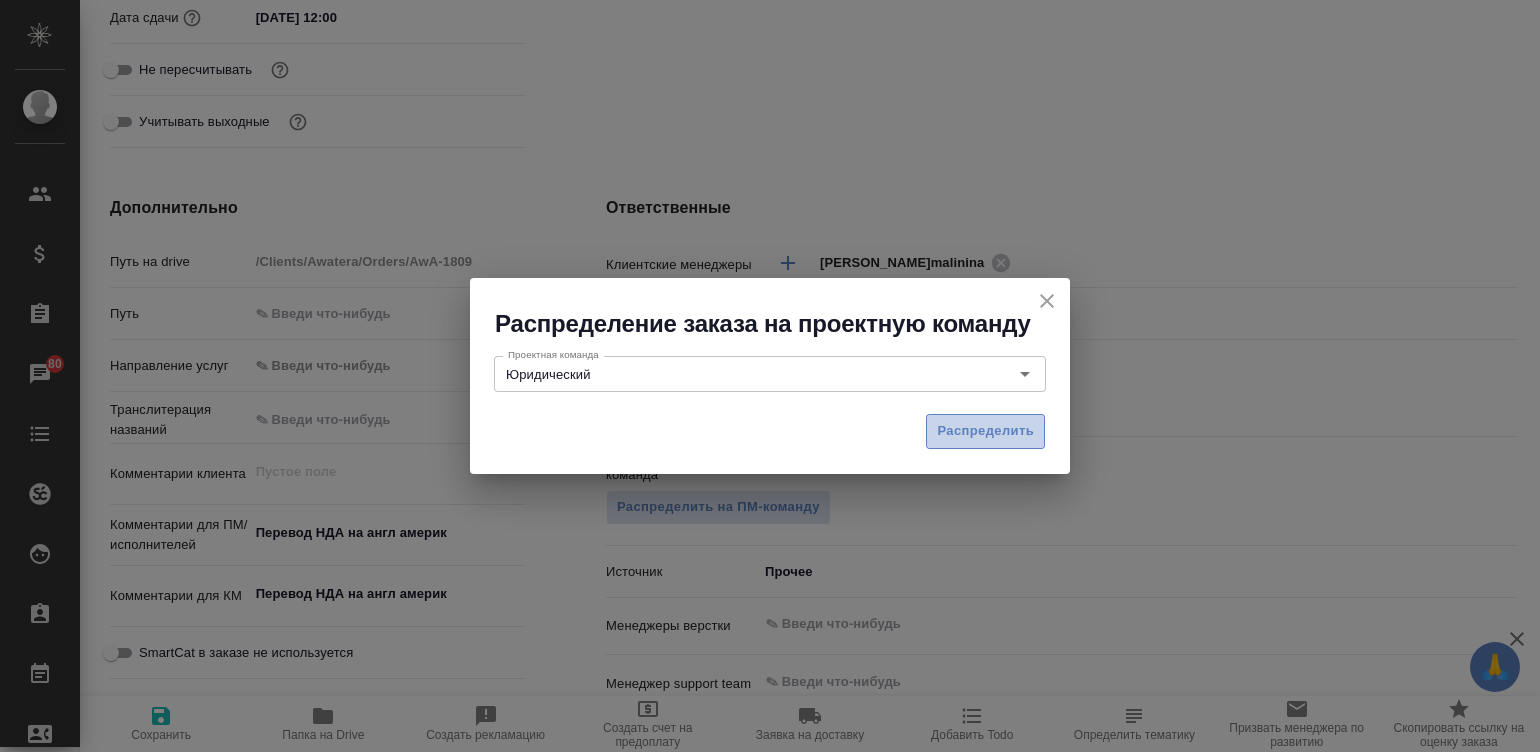 click on "Распределить" at bounding box center (985, 431) 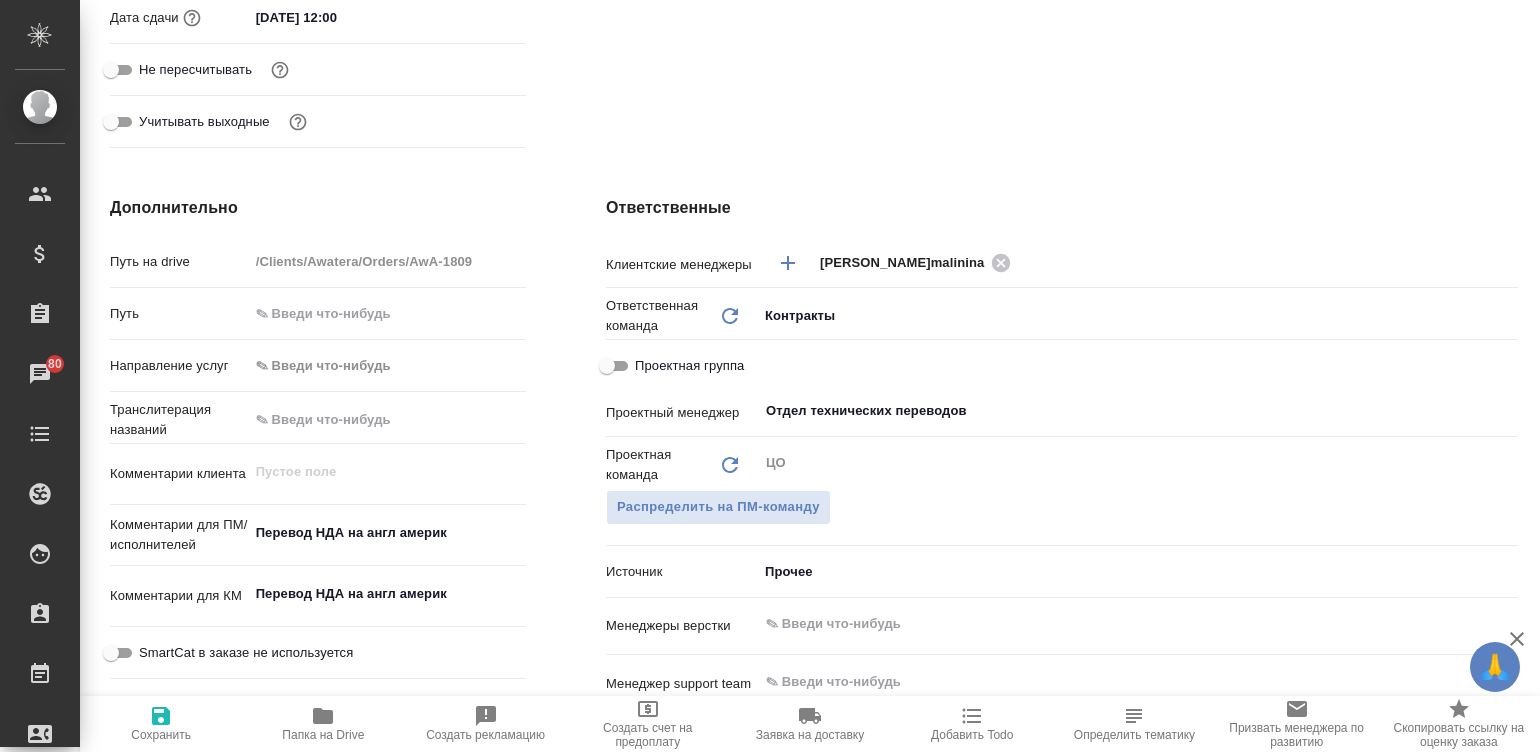 type on "x" 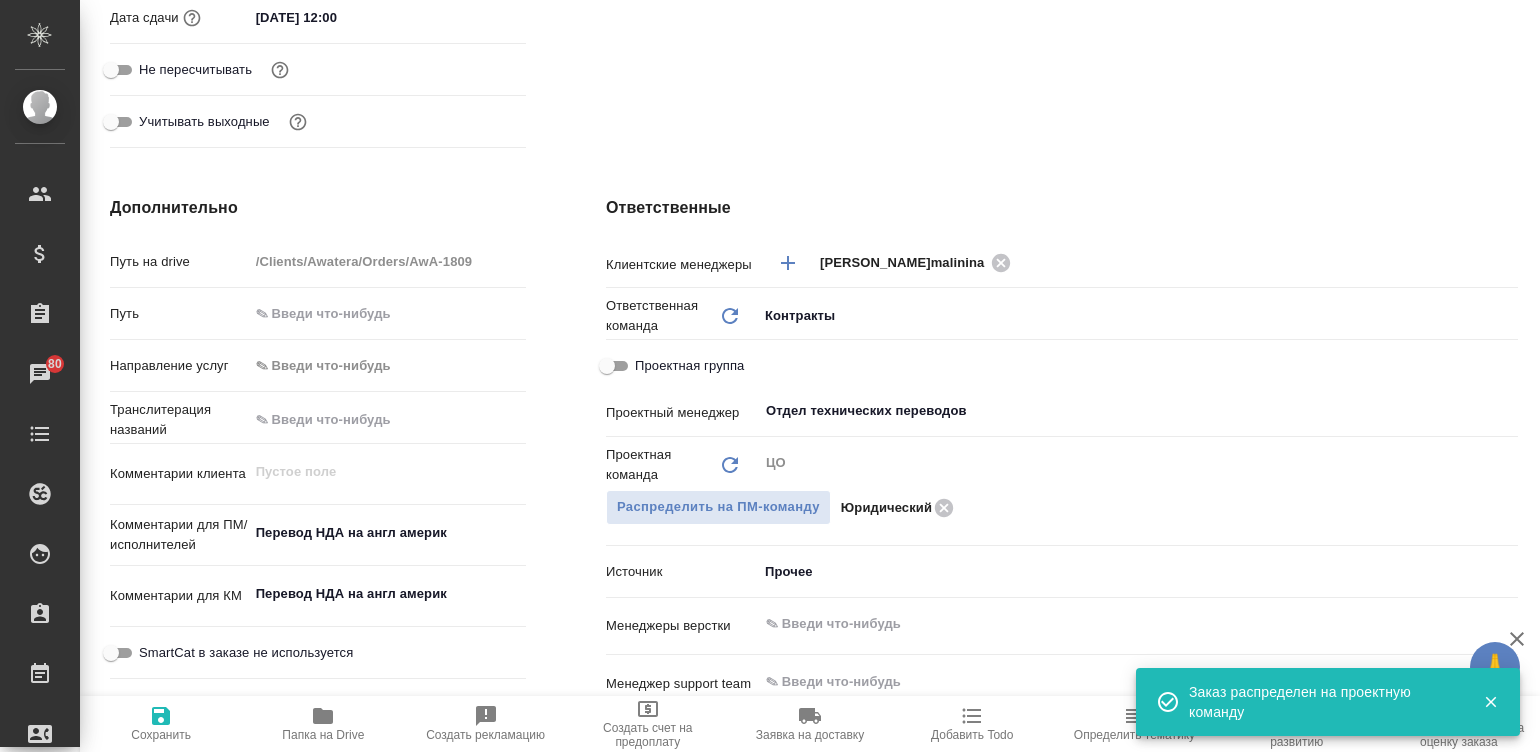 scroll, scrollTop: 18, scrollLeft: 0, axis: vertical 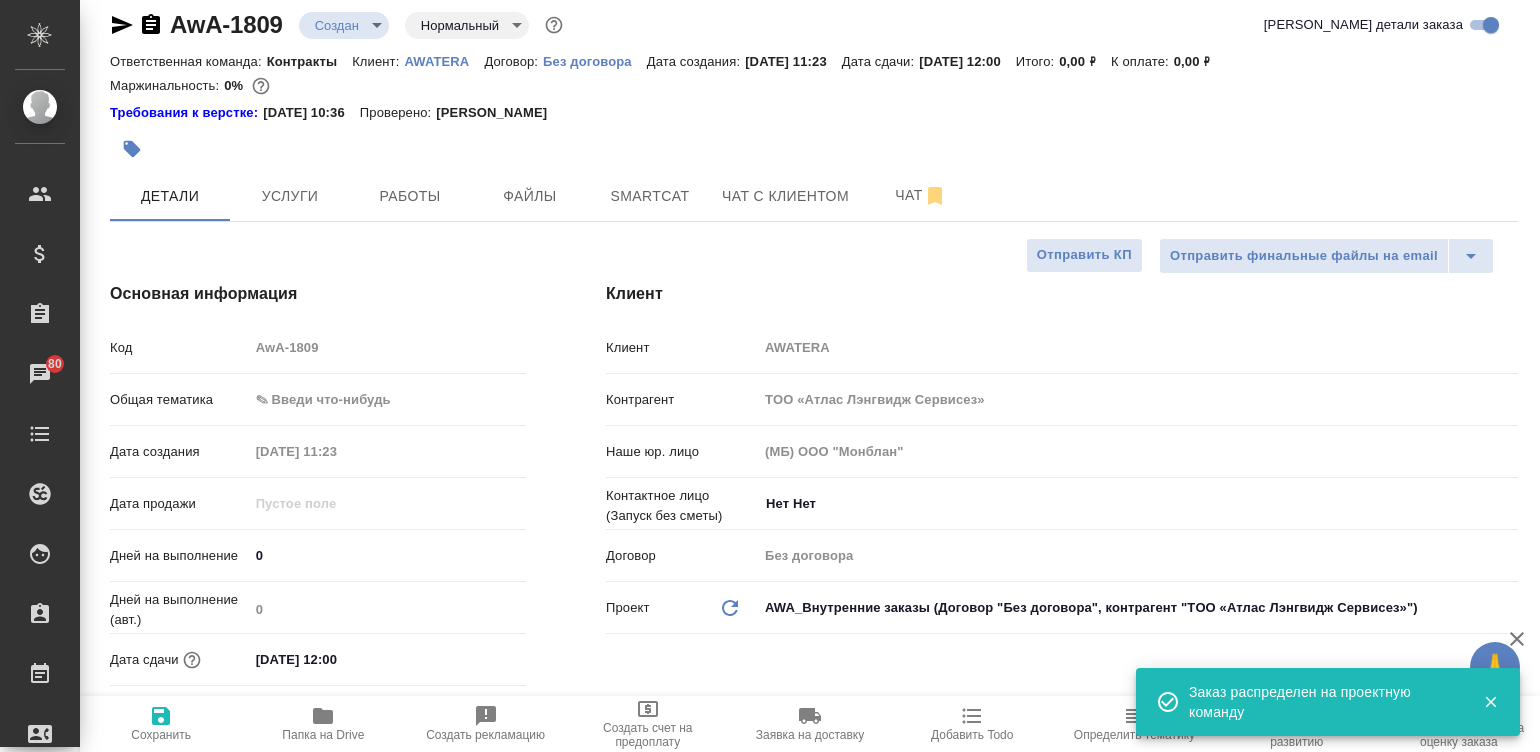 click on "🙏 .cls-1
fill:#fff;
AWATERA Малинина Мария m.malinina Клиенты Спецификации Заказы 80 Чаты Todo Проекты SC Исполнители Кандидаты Работы Входящие заявки Заявки на доставку Рекламации Проекты процессинга Конференции Выйти AwA-1809 Создан new Нормальный normal Кратко детали заказа Ответственная команда: Контракты Клиент: AWATERA Договор: Без договора Дата создания: 28.07.2025, 11:23 Дата сдачи: 29.07.2025, 12:00 Итого: 0,00 ₽ К оплате: 0,00 ₽ Маржинальность: 0% Требования к верстке: 13.05.2025 10:36 Проверено: Петрова Валерия Детали Услуги Работы Файлы Smartcat Чат с клиентом Чат Отправить КП Код AwA-1809 0" at bounding box center [770, 376] 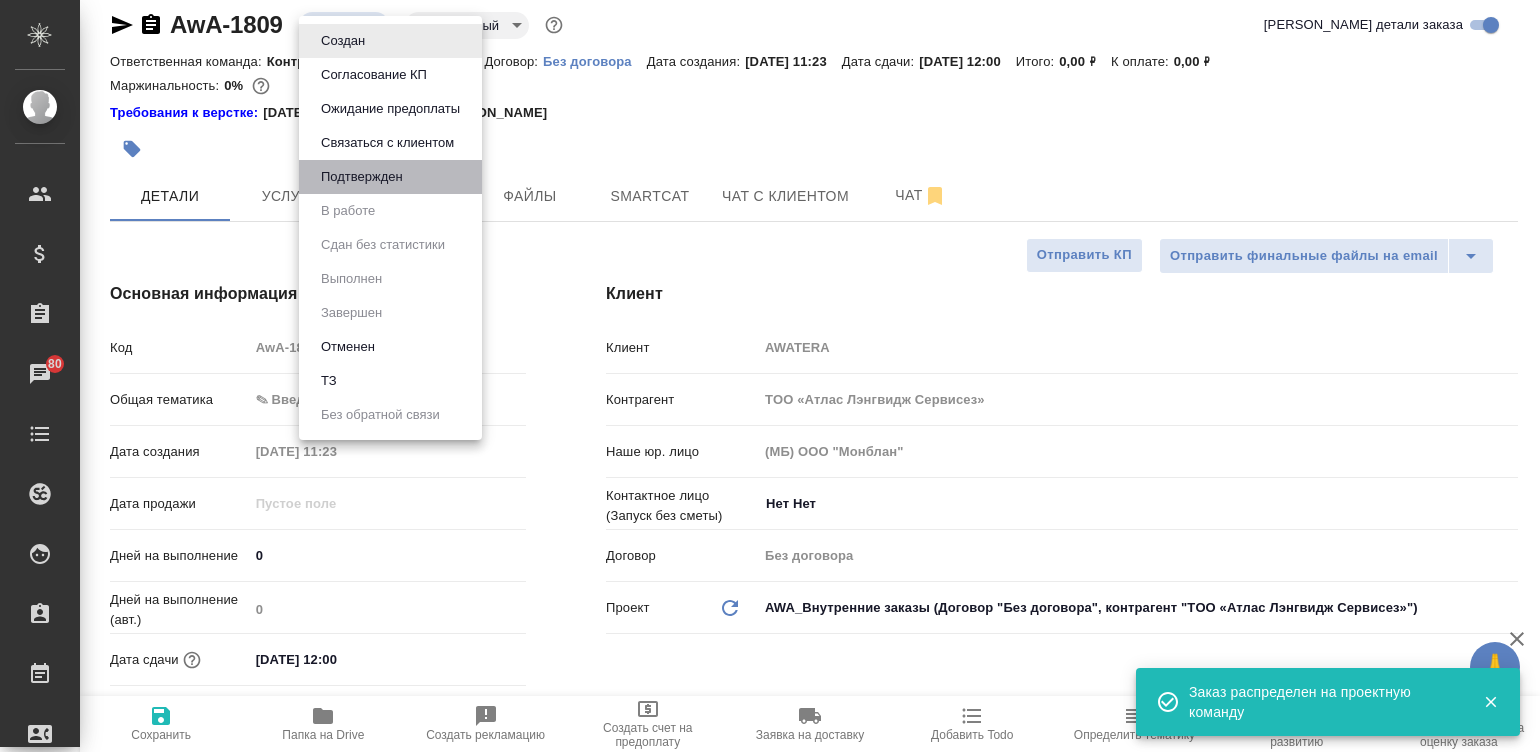 click on "Подтвержден" at bounding box center (390, 177) 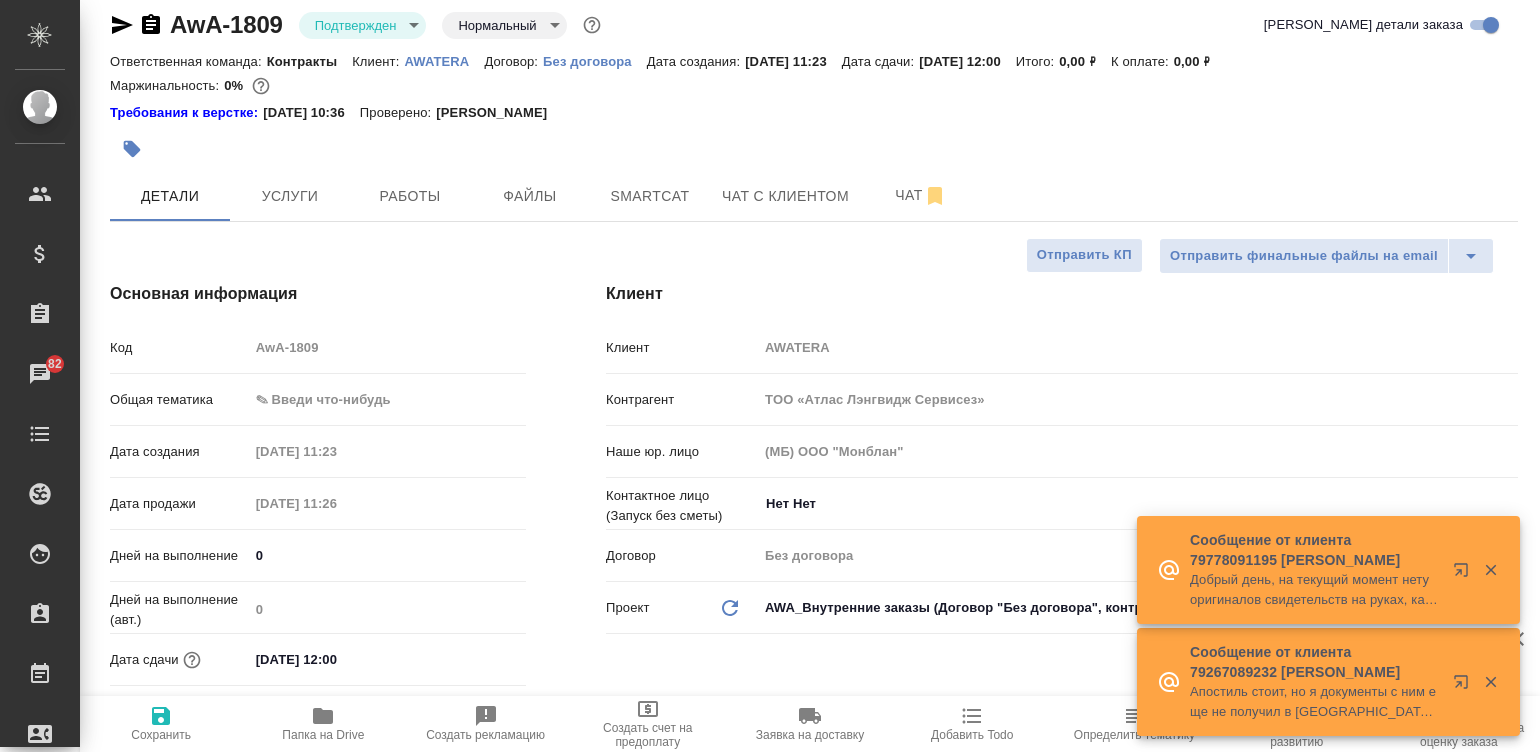 click on "Требования к верстке: 13.05.2025 10:36 Проверено: Петрова Валерия" at bounding box center [814, 113] 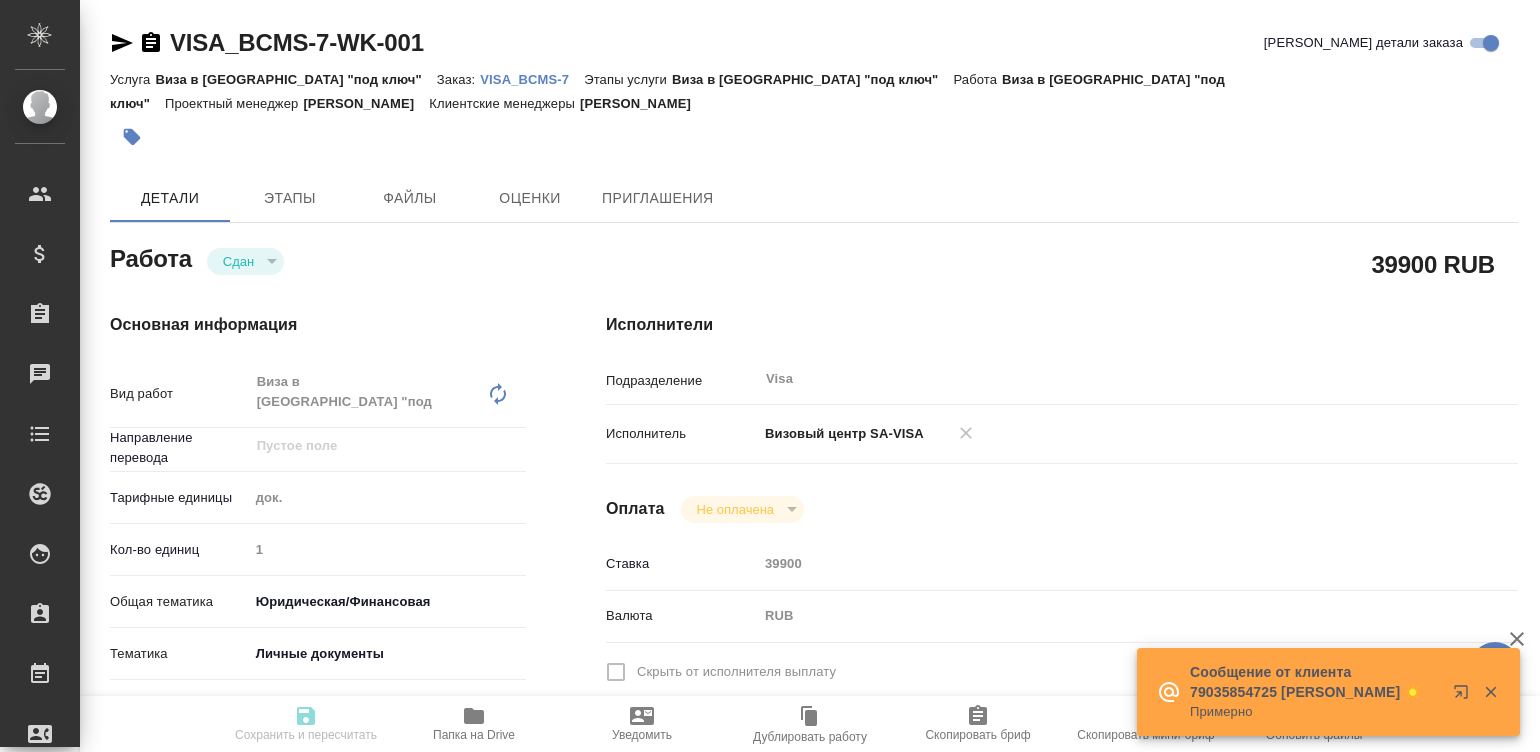 scroll, scrollTop: 0, scrollLeft: 0, axis: both 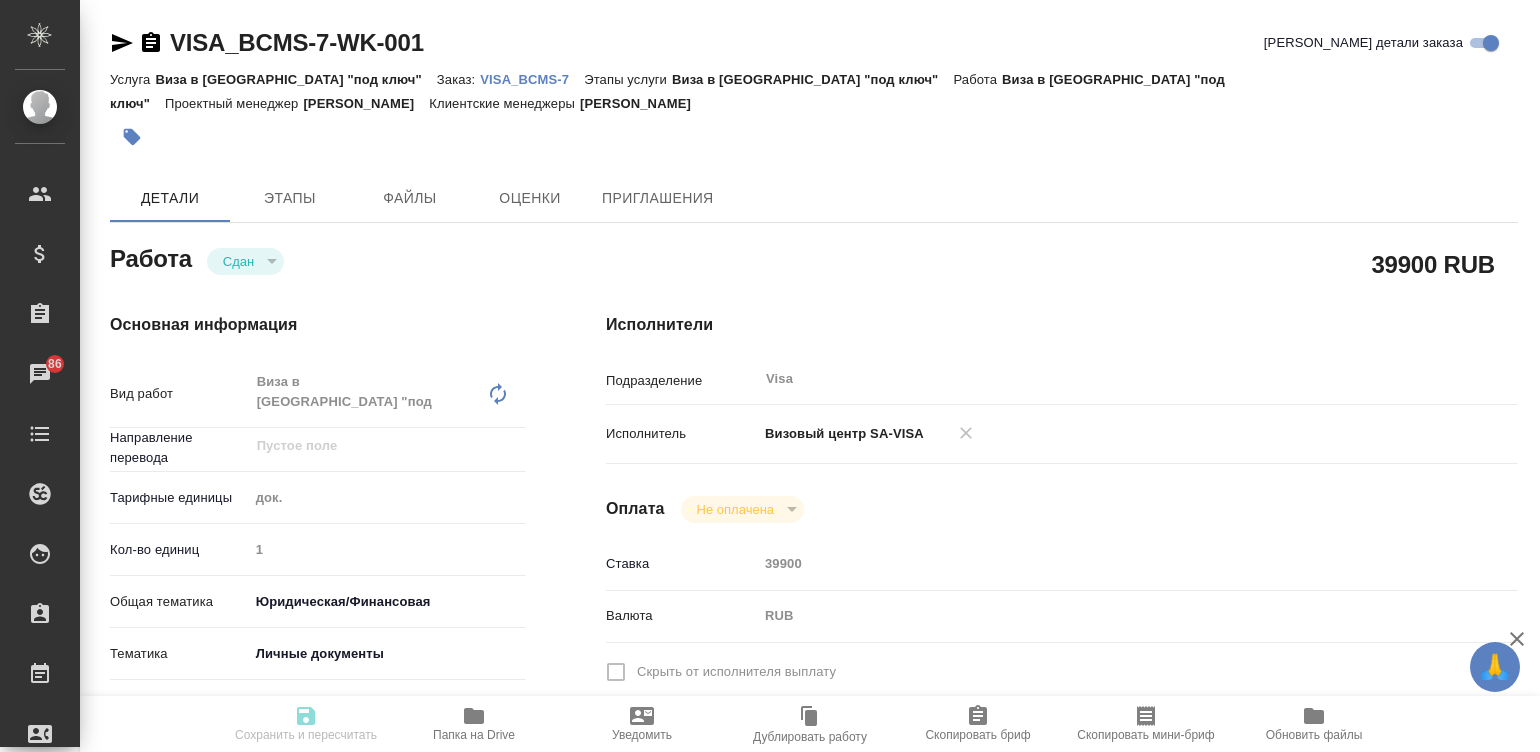 click on "Детали Этапы Файлы Оценки Приглашения" at bounding box center (814, 198) 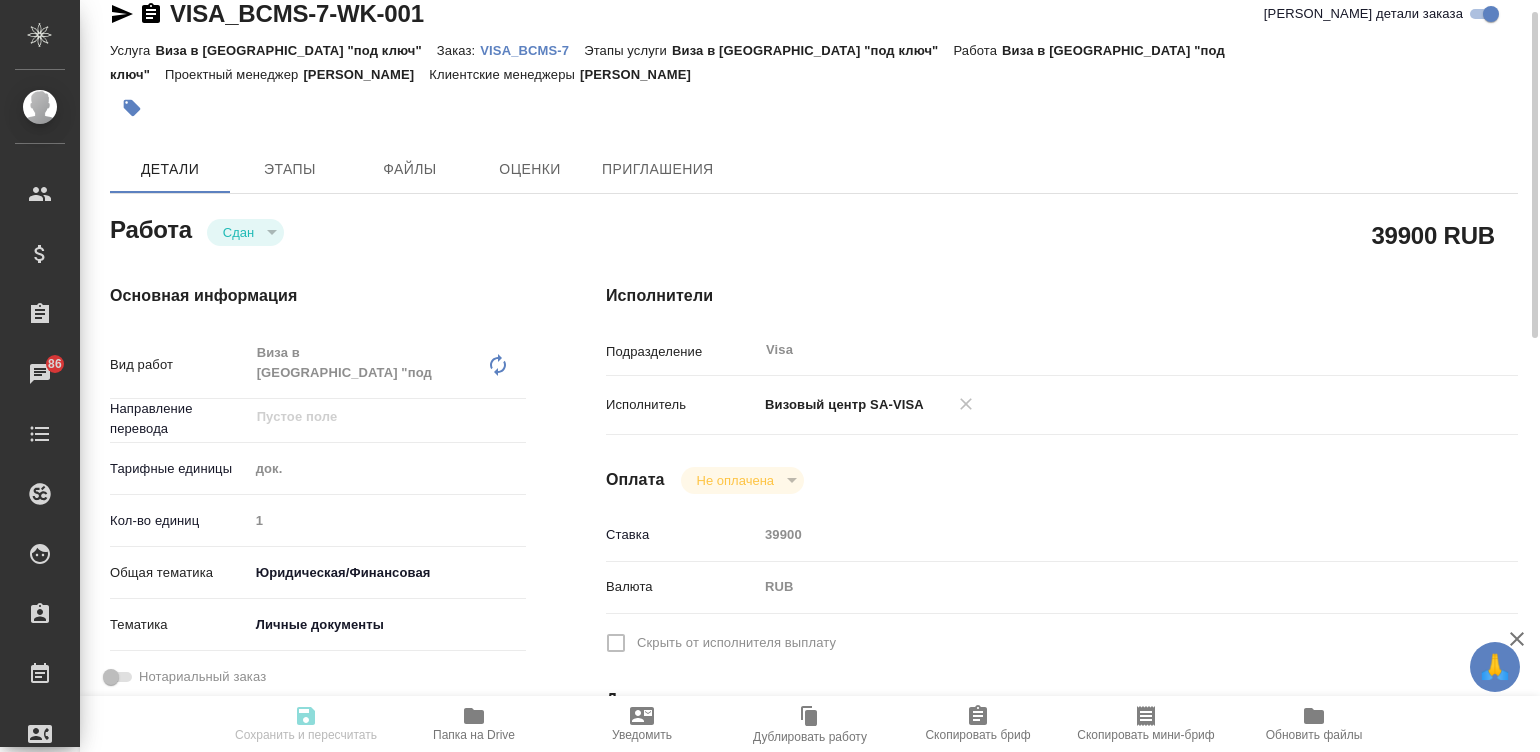 scroll, scrollTop: 0, scrollLeft: 0, axis: both 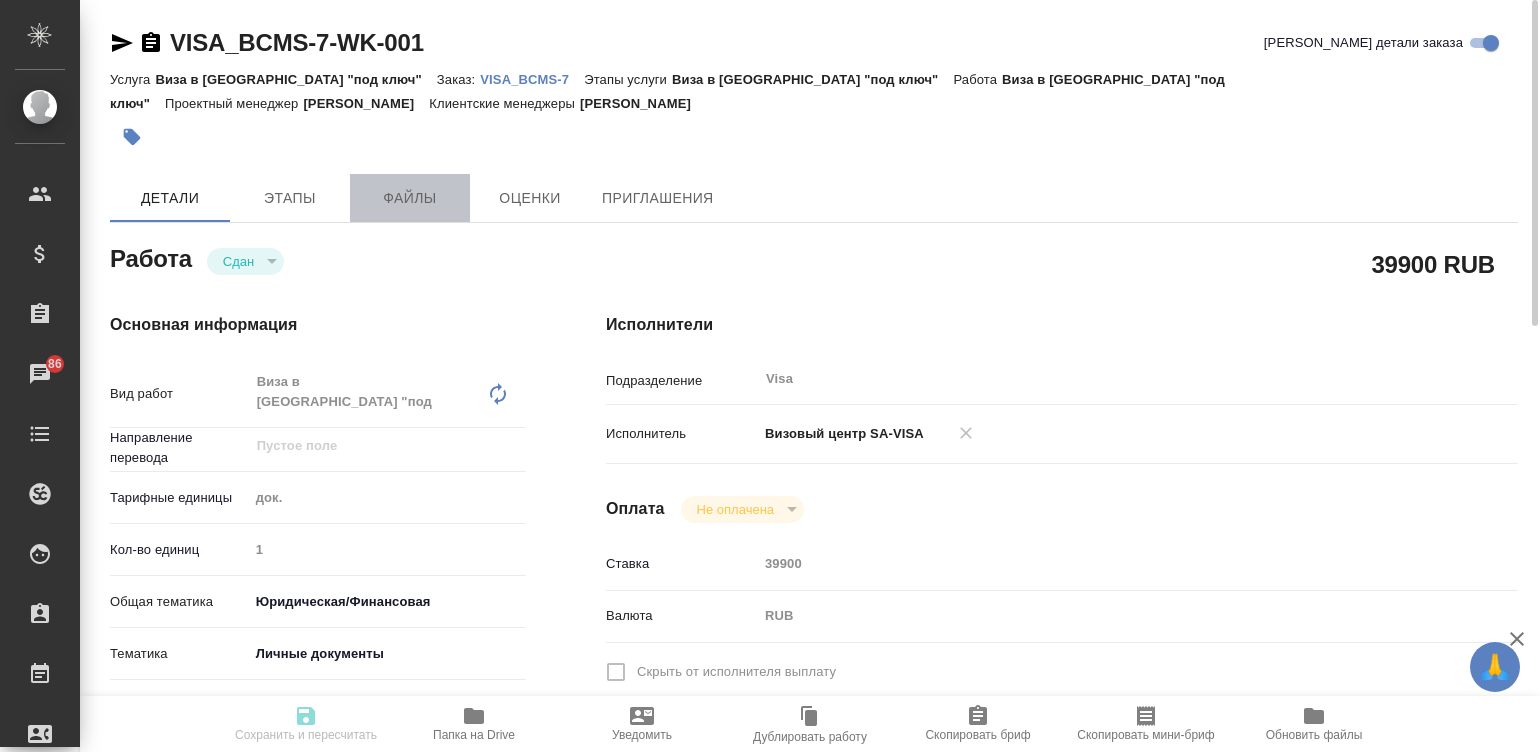 click on "Файлы" at bounding box center [410, 198] 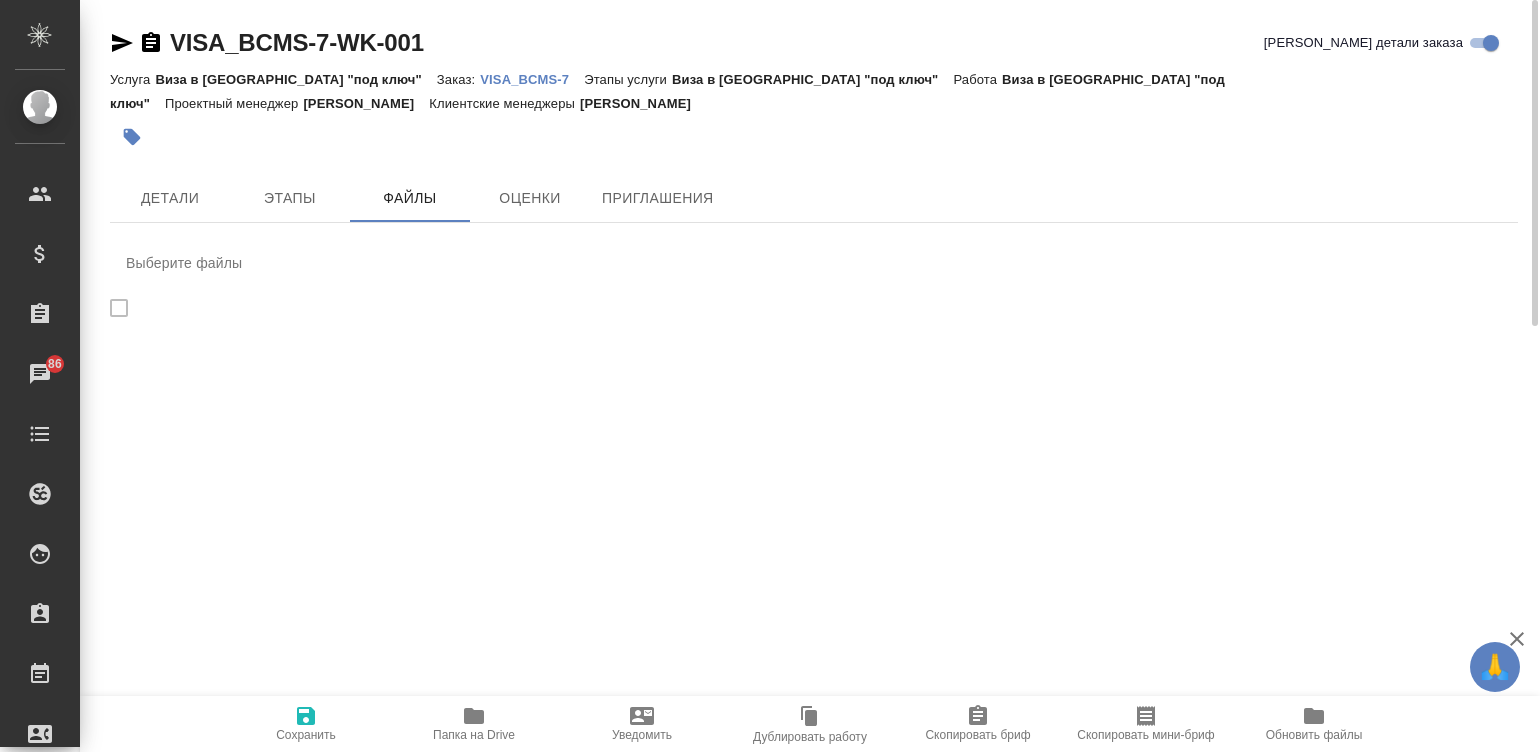 click on "VISA_BCMS-7" at bounding box center (532, 78) 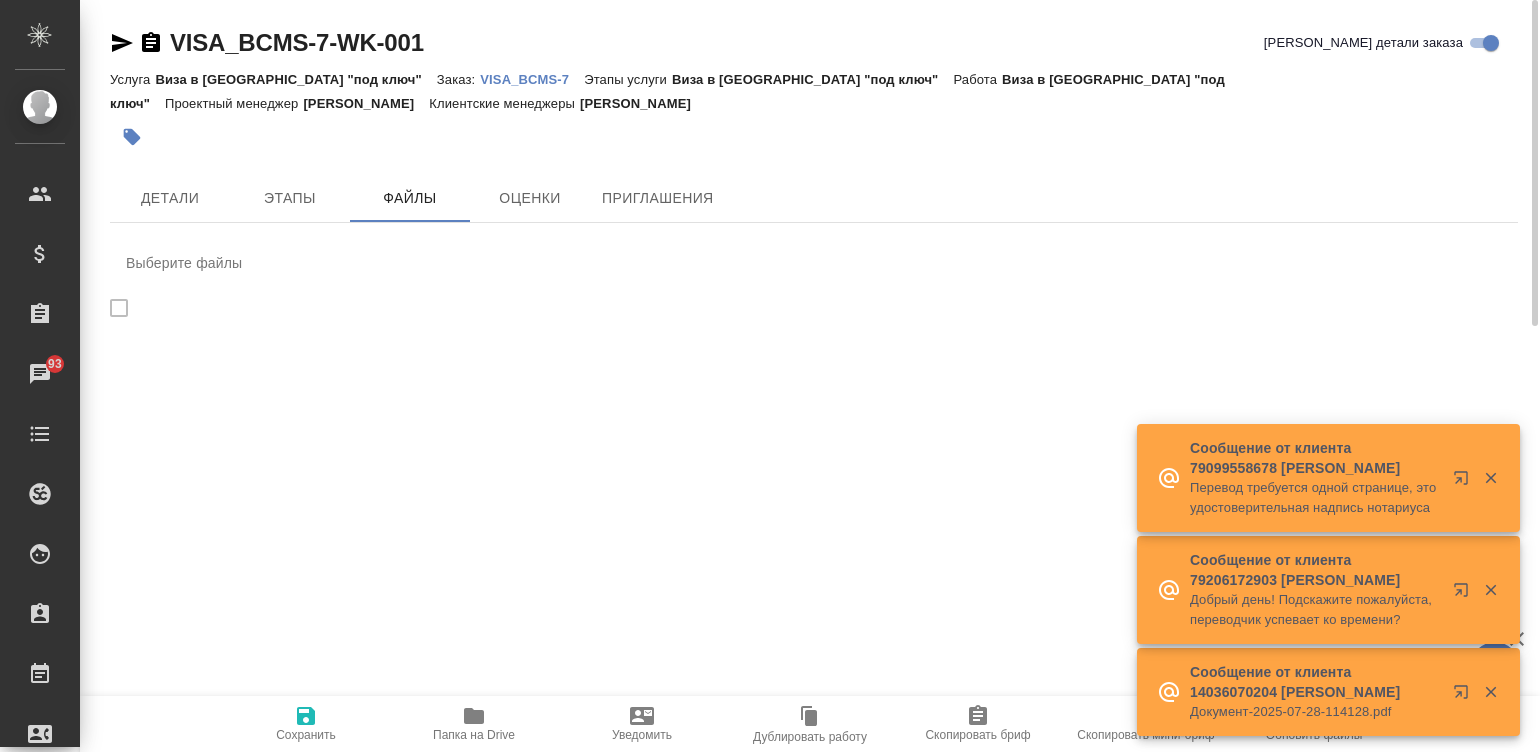 click on "VISA_BCMS-7" at bounding box center (532, 79) 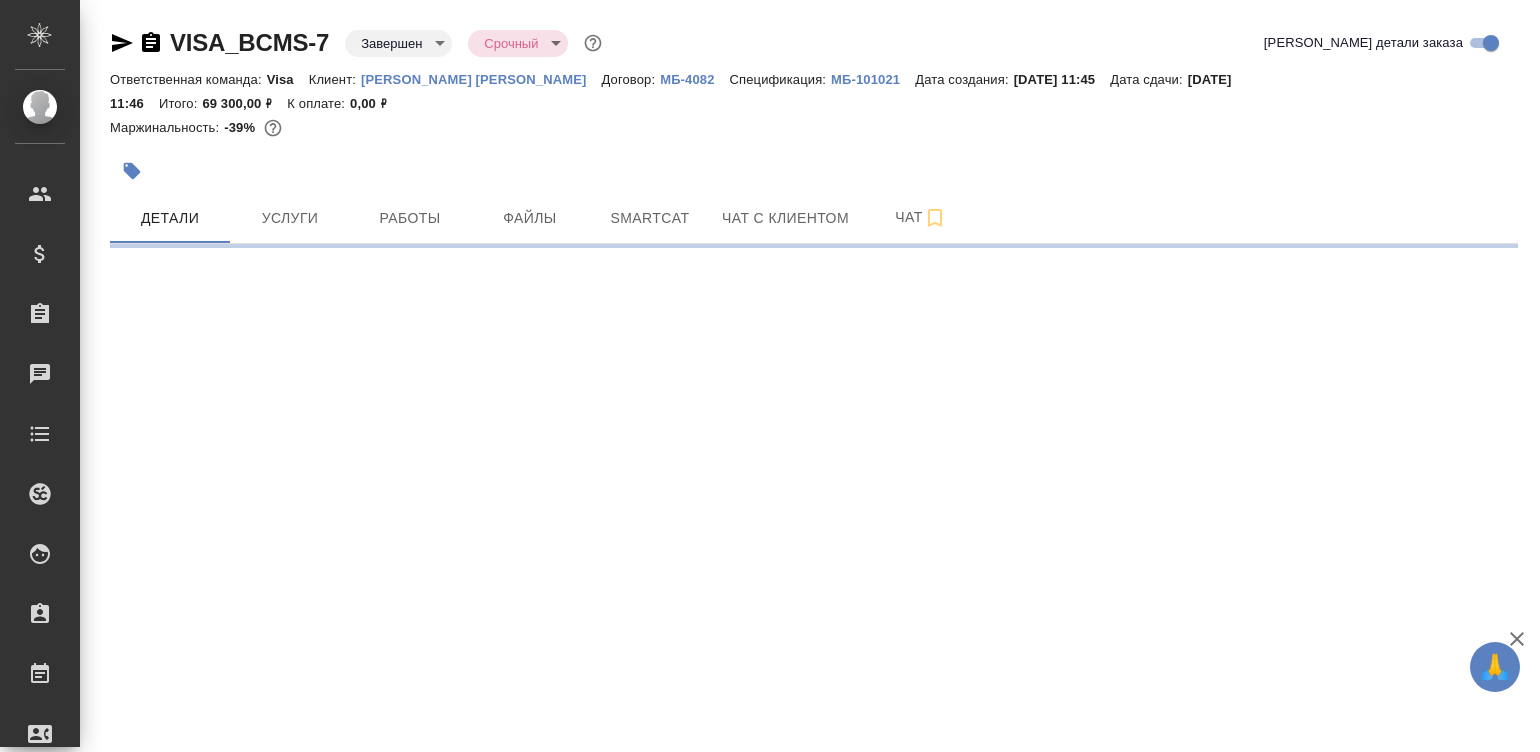 scroll, scrollTop: 0, scrollLeft: 0, axis: both 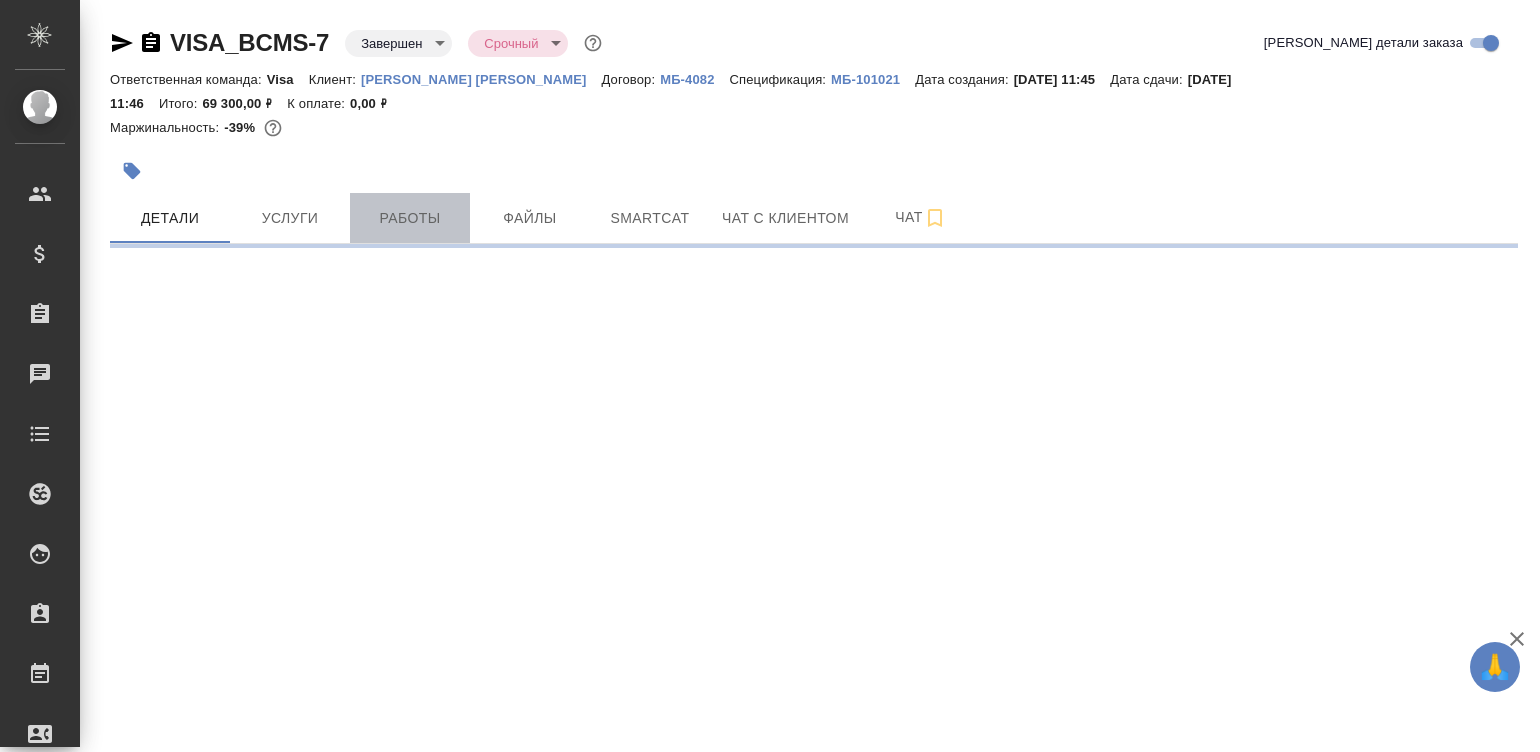 click on "Работы" at bounding box center (410, 218) 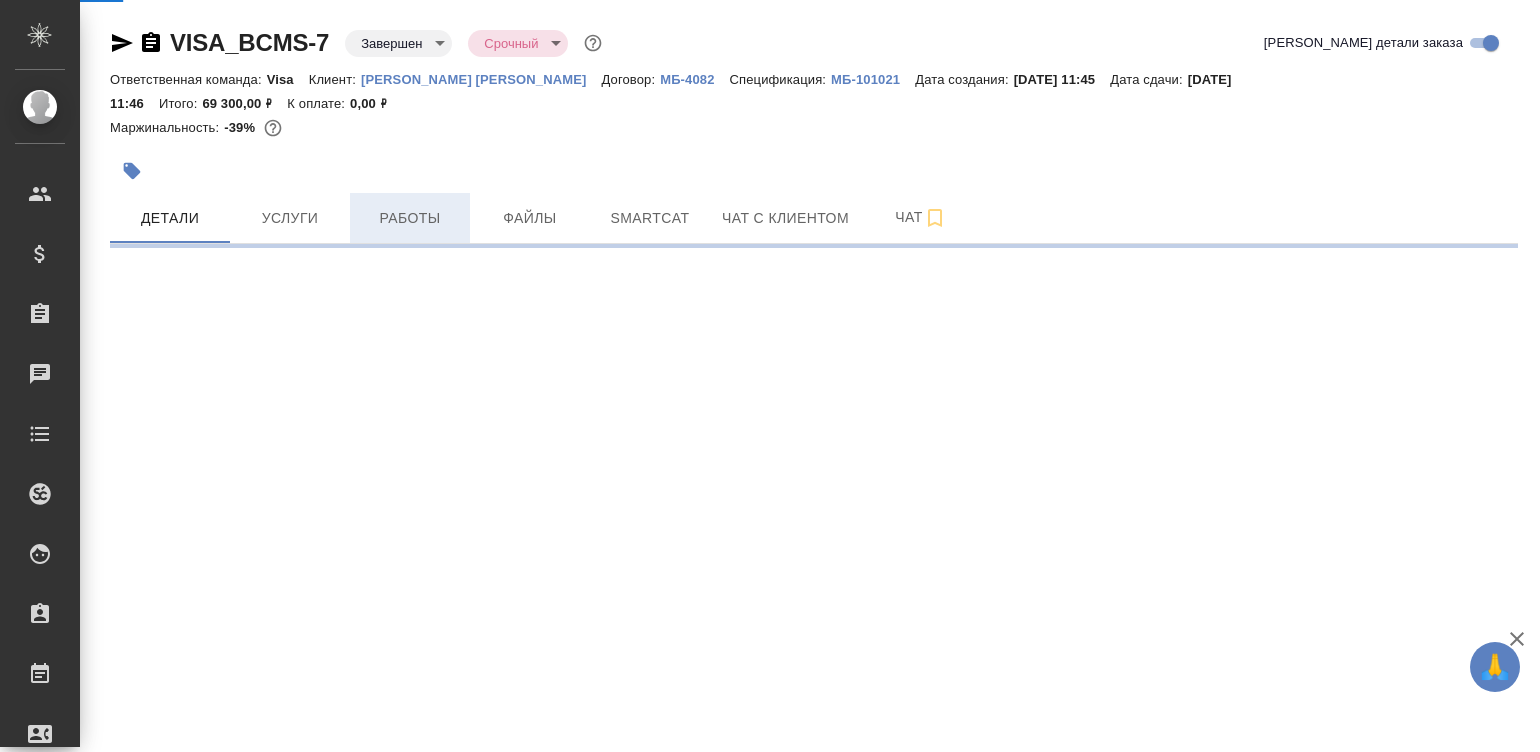 select on "RU" 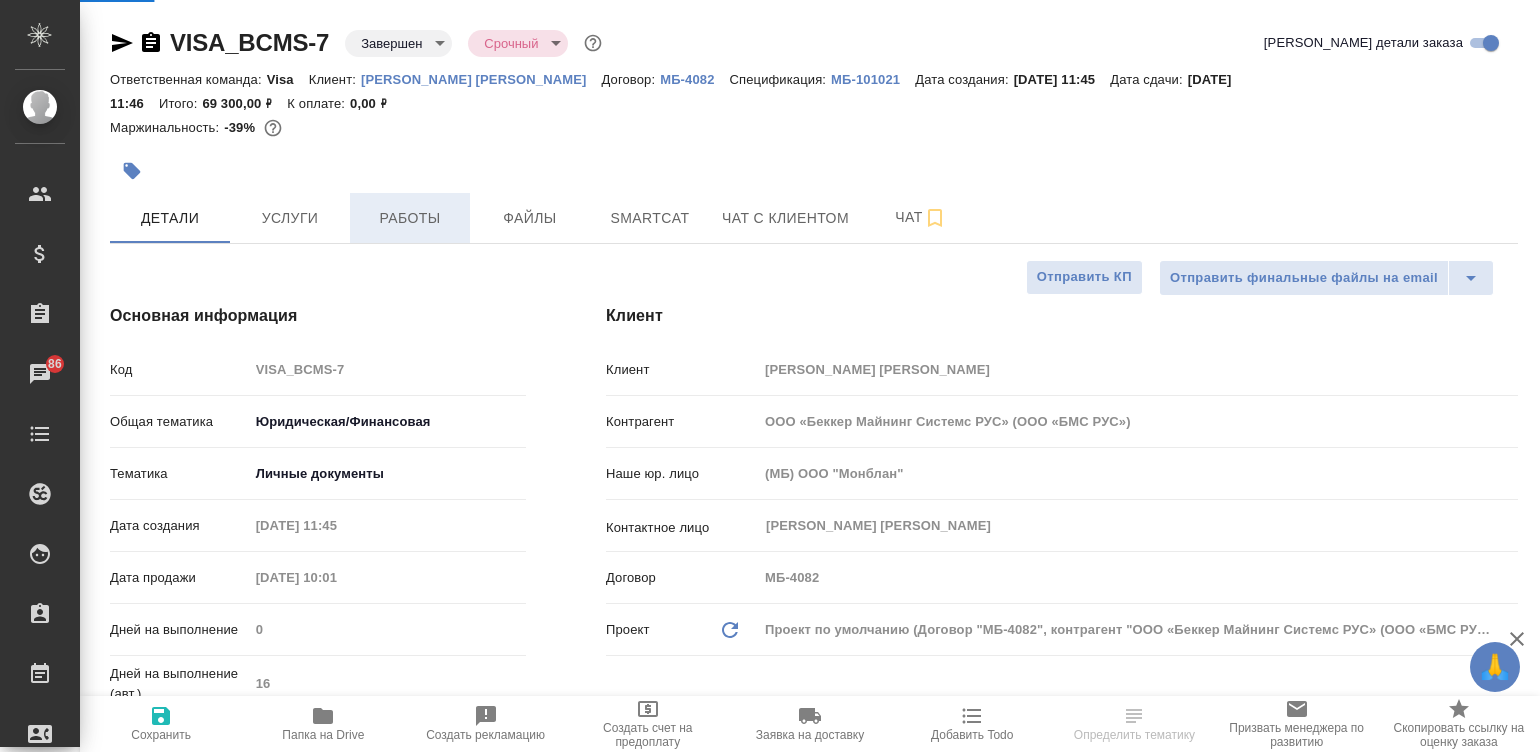 type on "x" 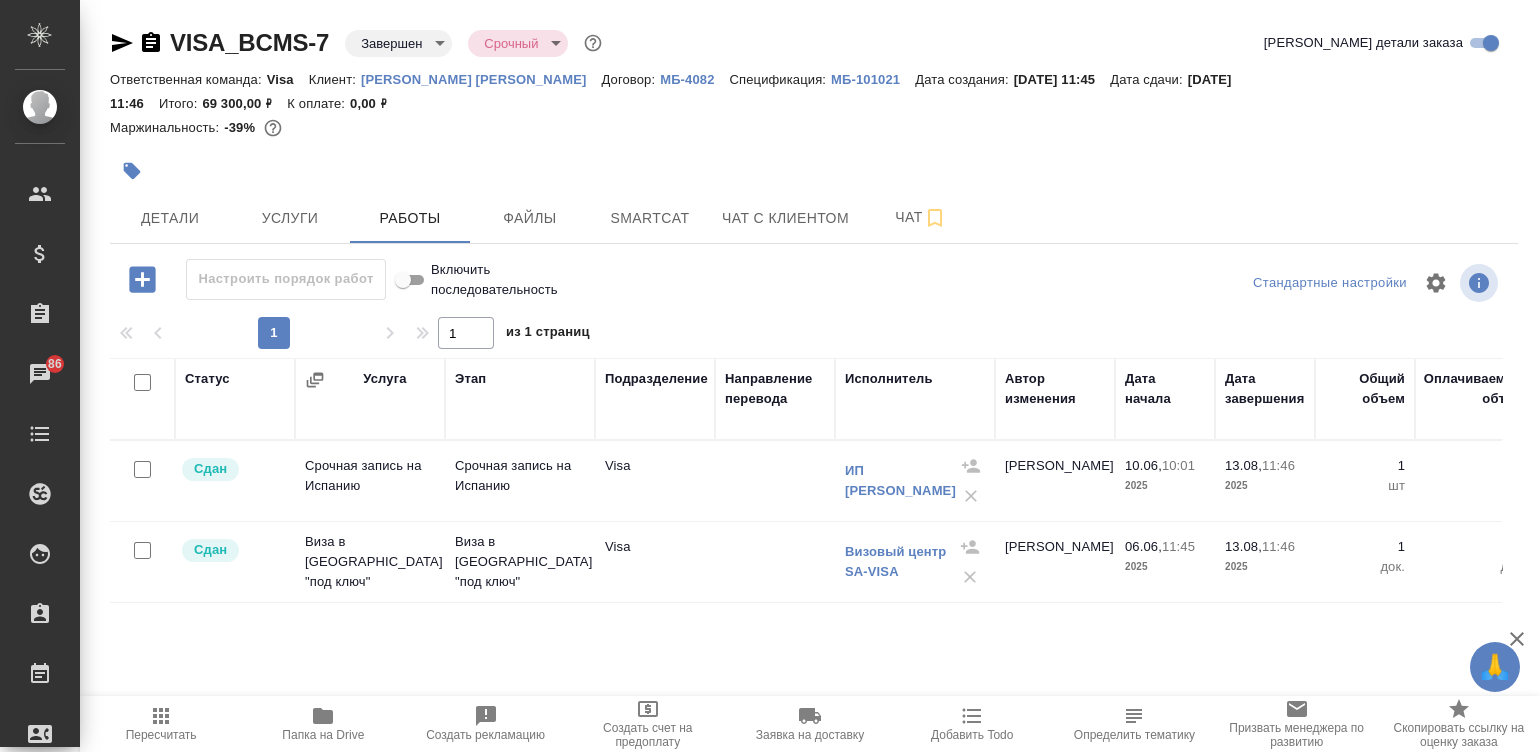 type 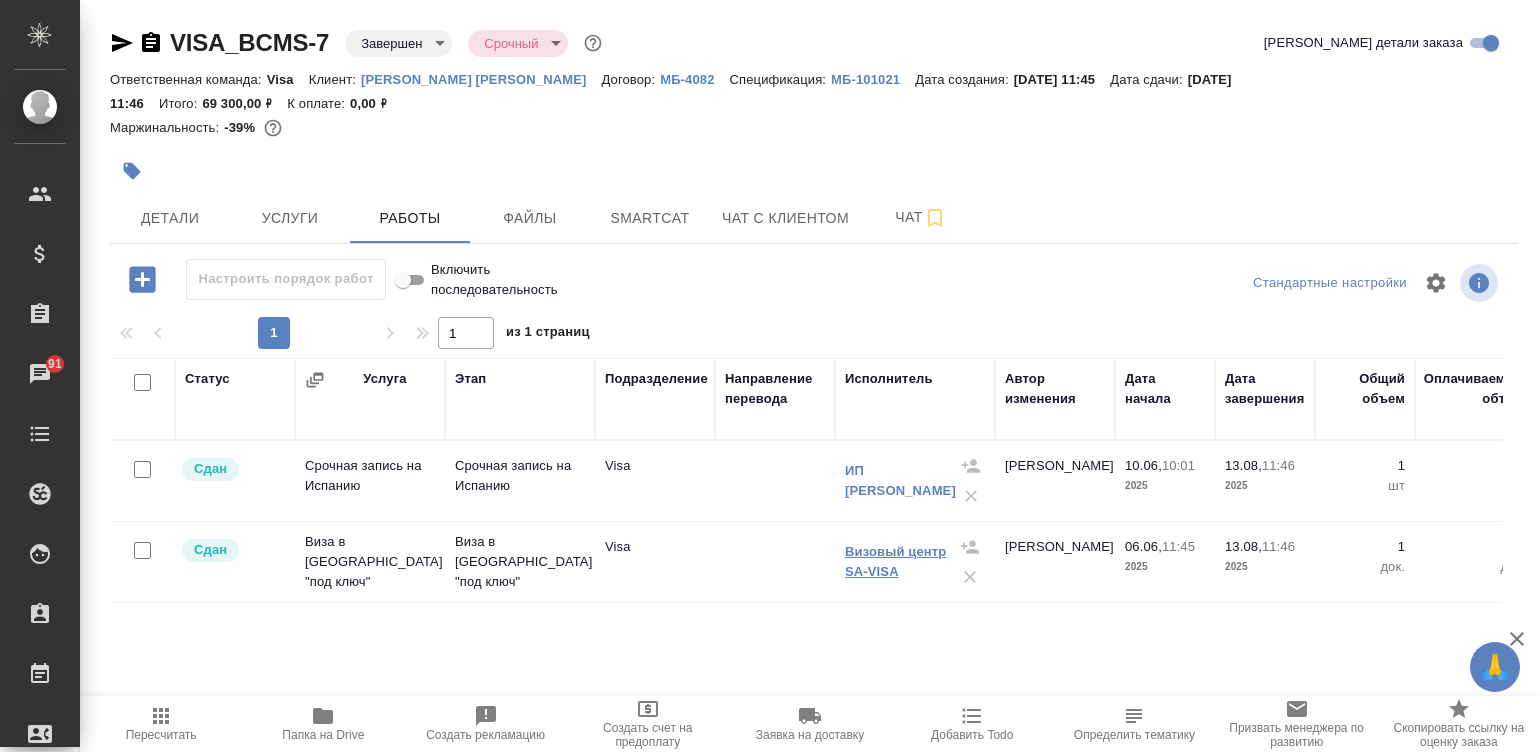 click on "Визовый центр SA-VISA" at bounding box center (895, 561) 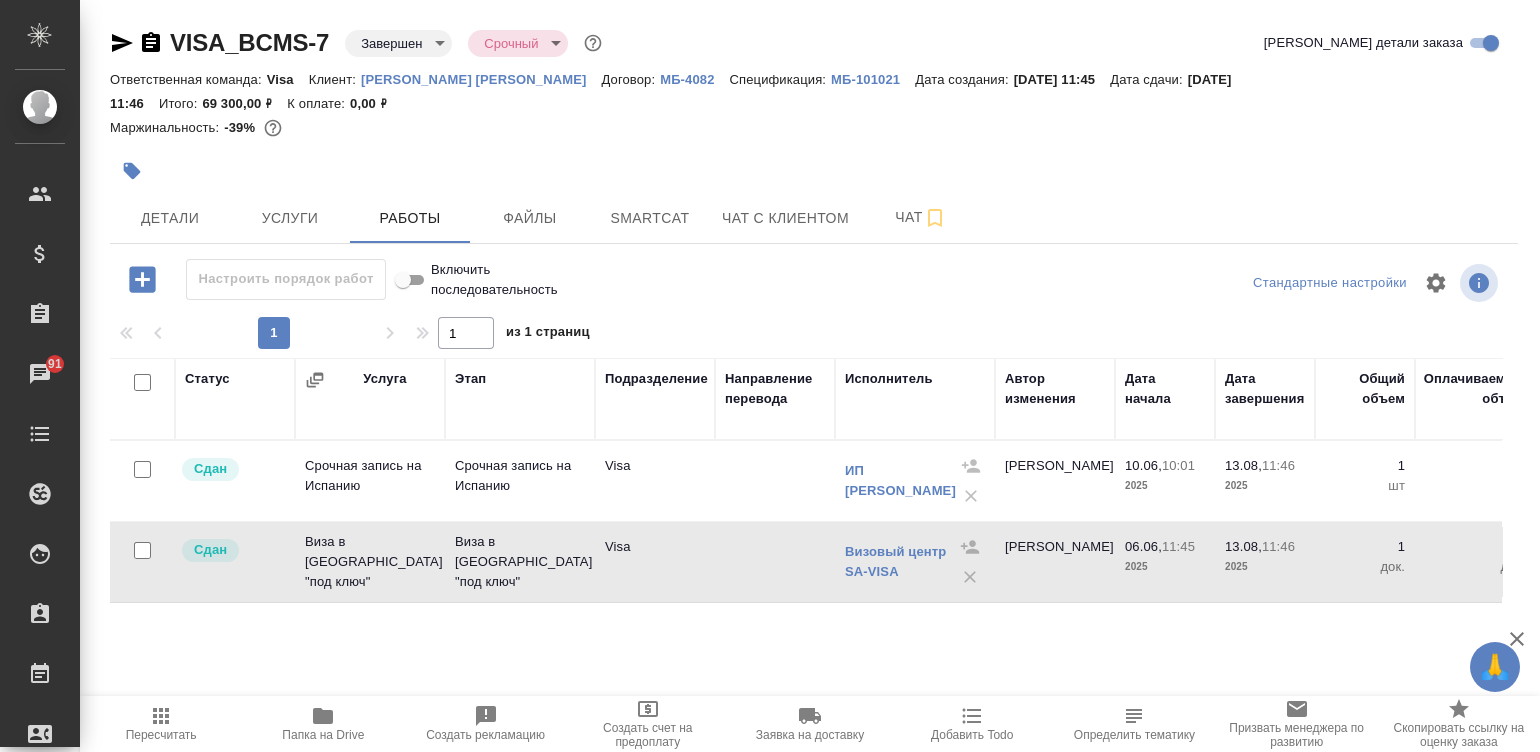 click on "1 док." at bounding box center (1365, 481) 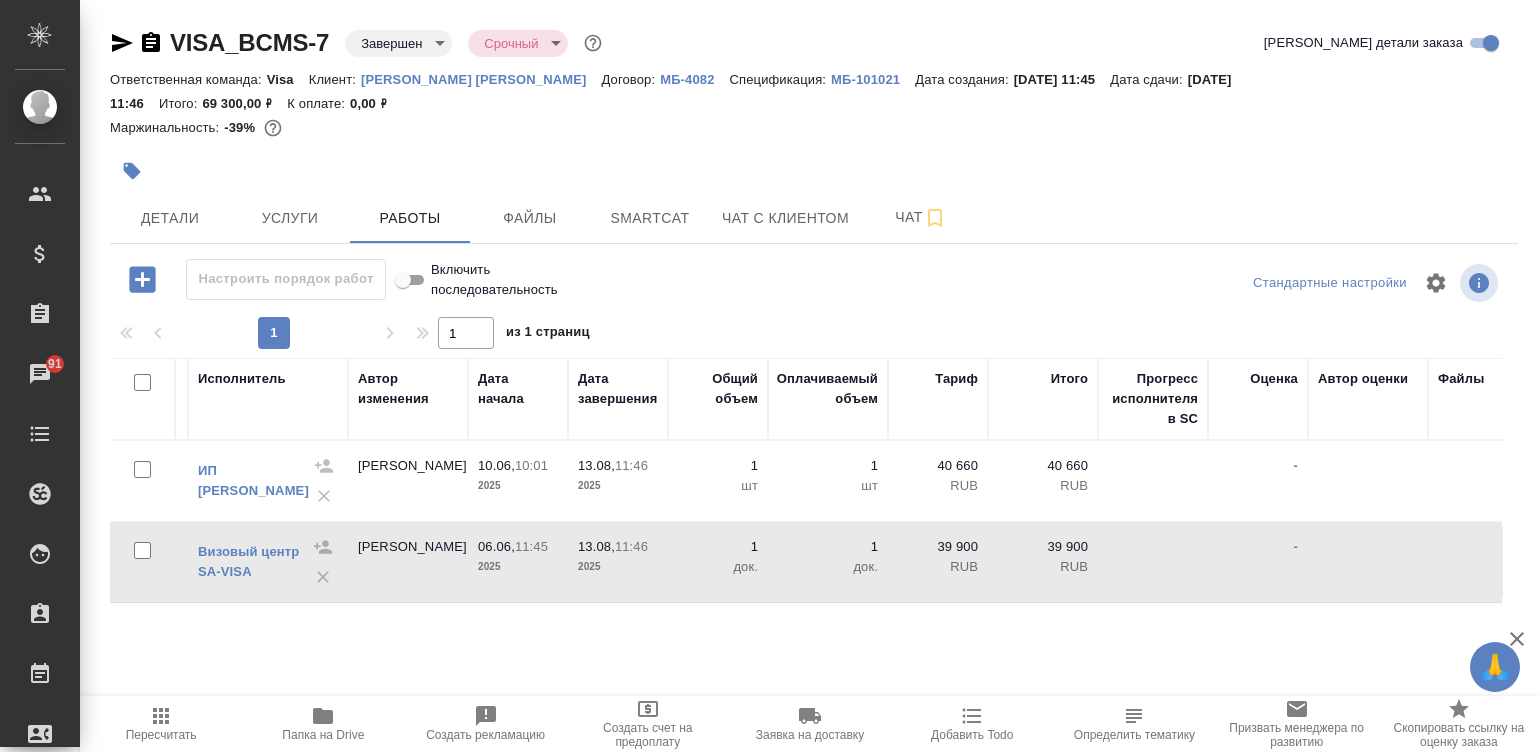 scroll, scrollTop: 0, scrollLeft: 644, axis: horizontal 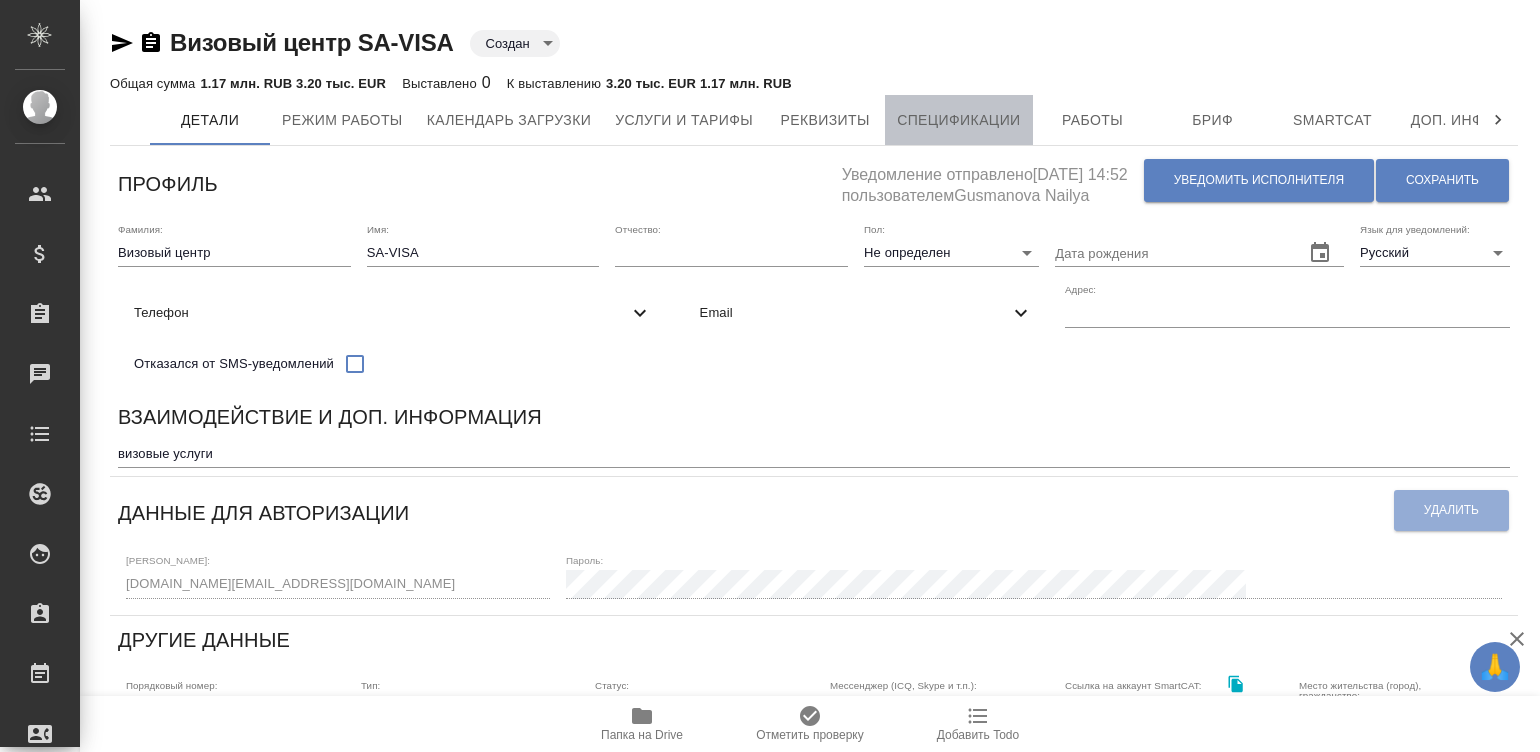 click on "Спецификации" at bounding box center [958, 120] 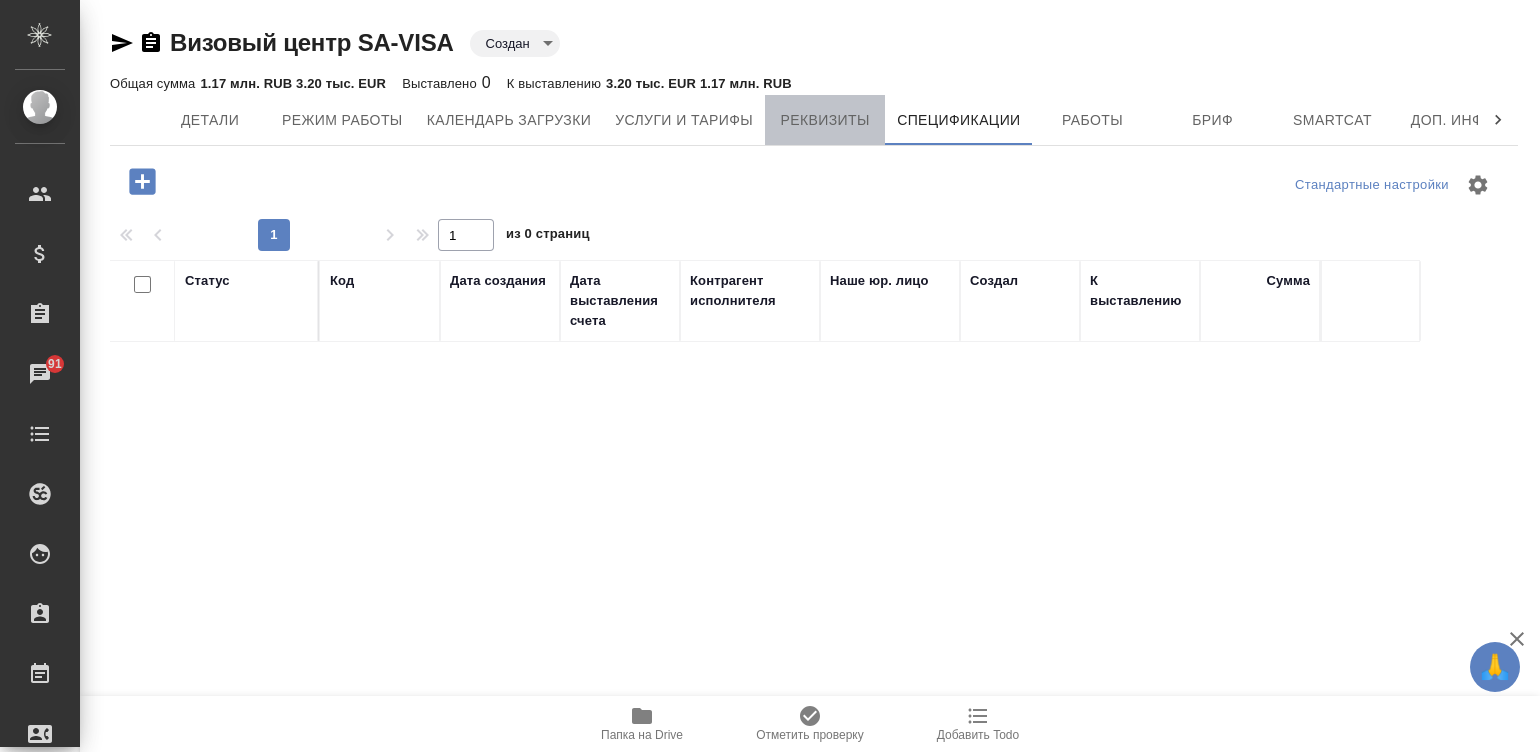 click on "Реквизиты" at bounding box center [825, 120] 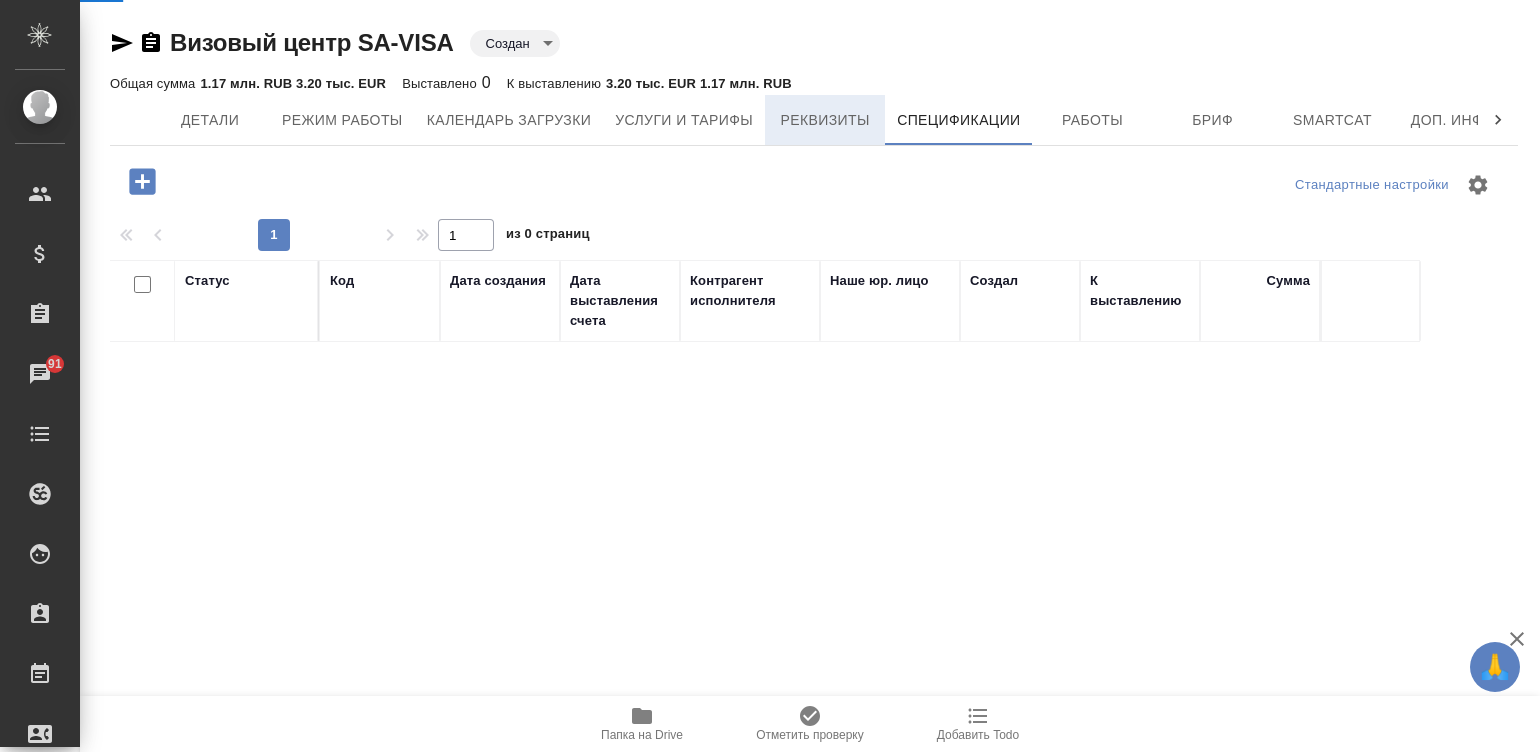 select on "10" 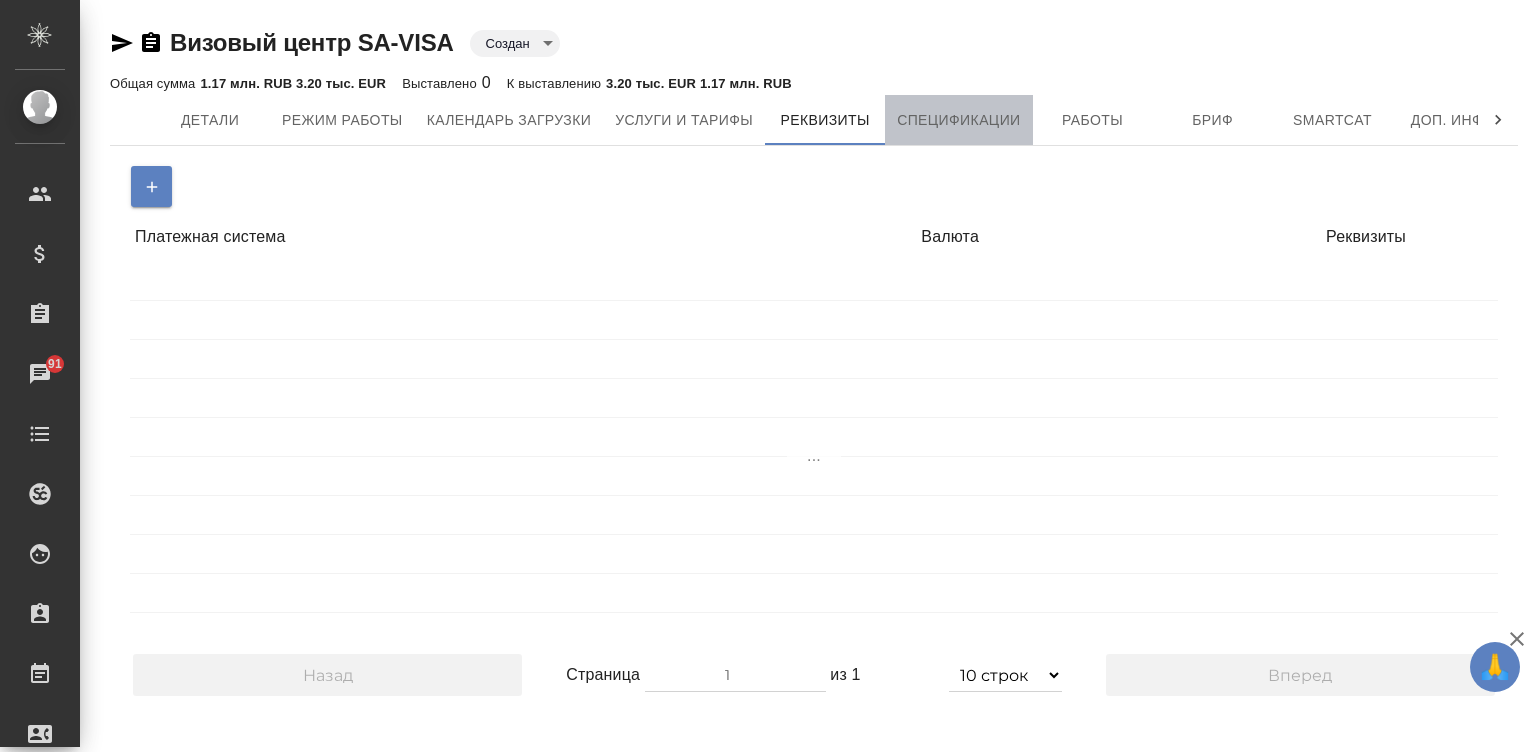 click on "Спецификации" at bounding box center (958, 120) 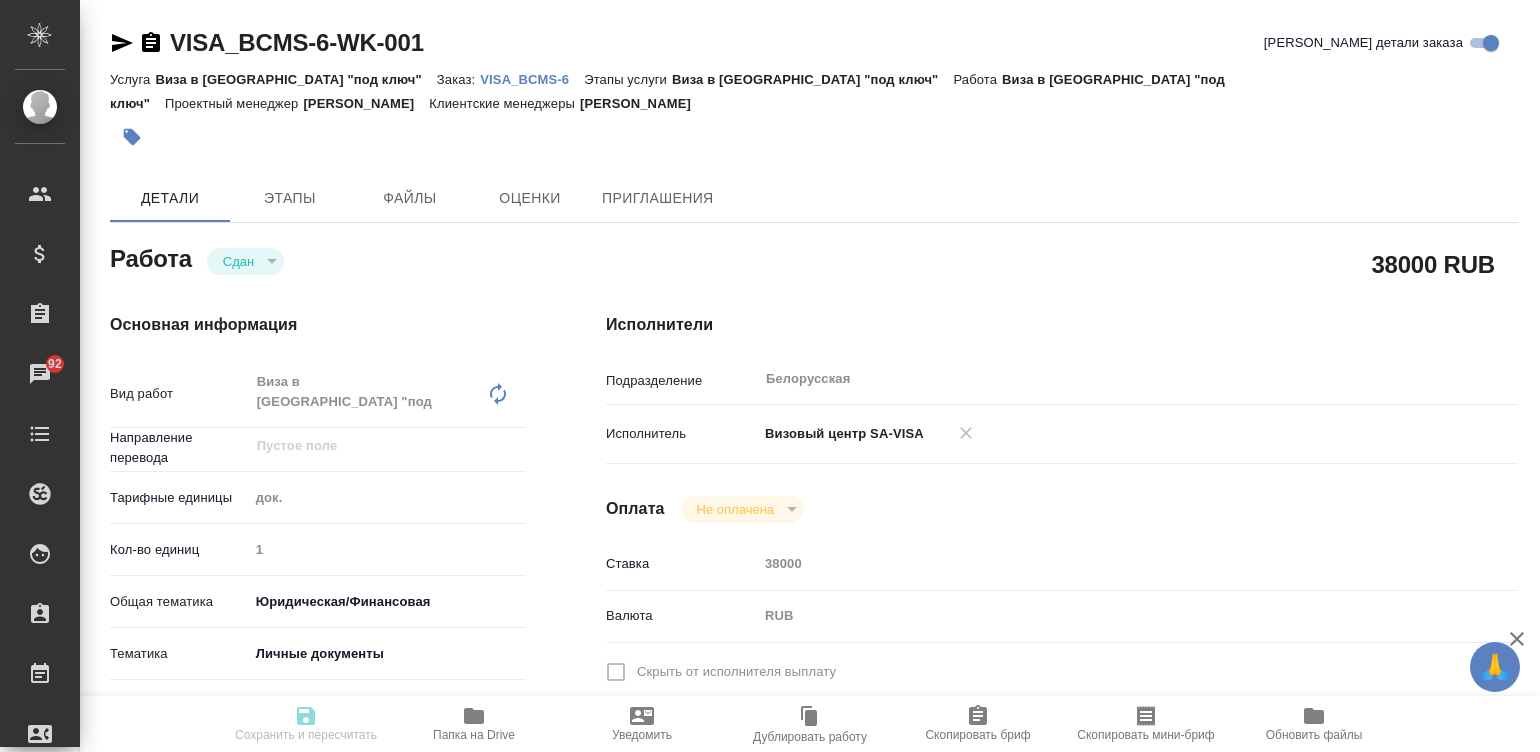 scroll, scrollTop: 0, scrollLeft: 0, axis: both 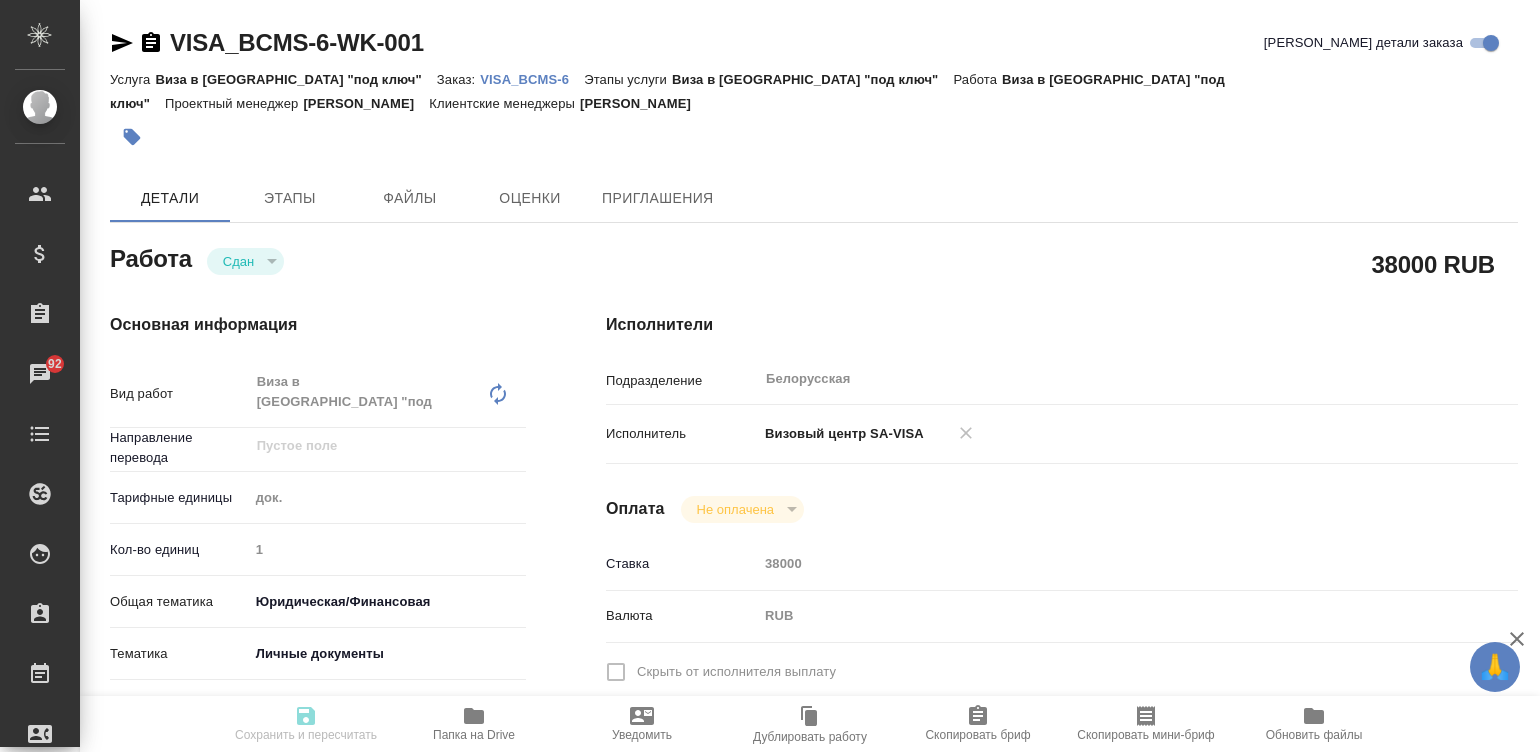 click on "VISA_BCMS-6" at bounding box center [532, 79] 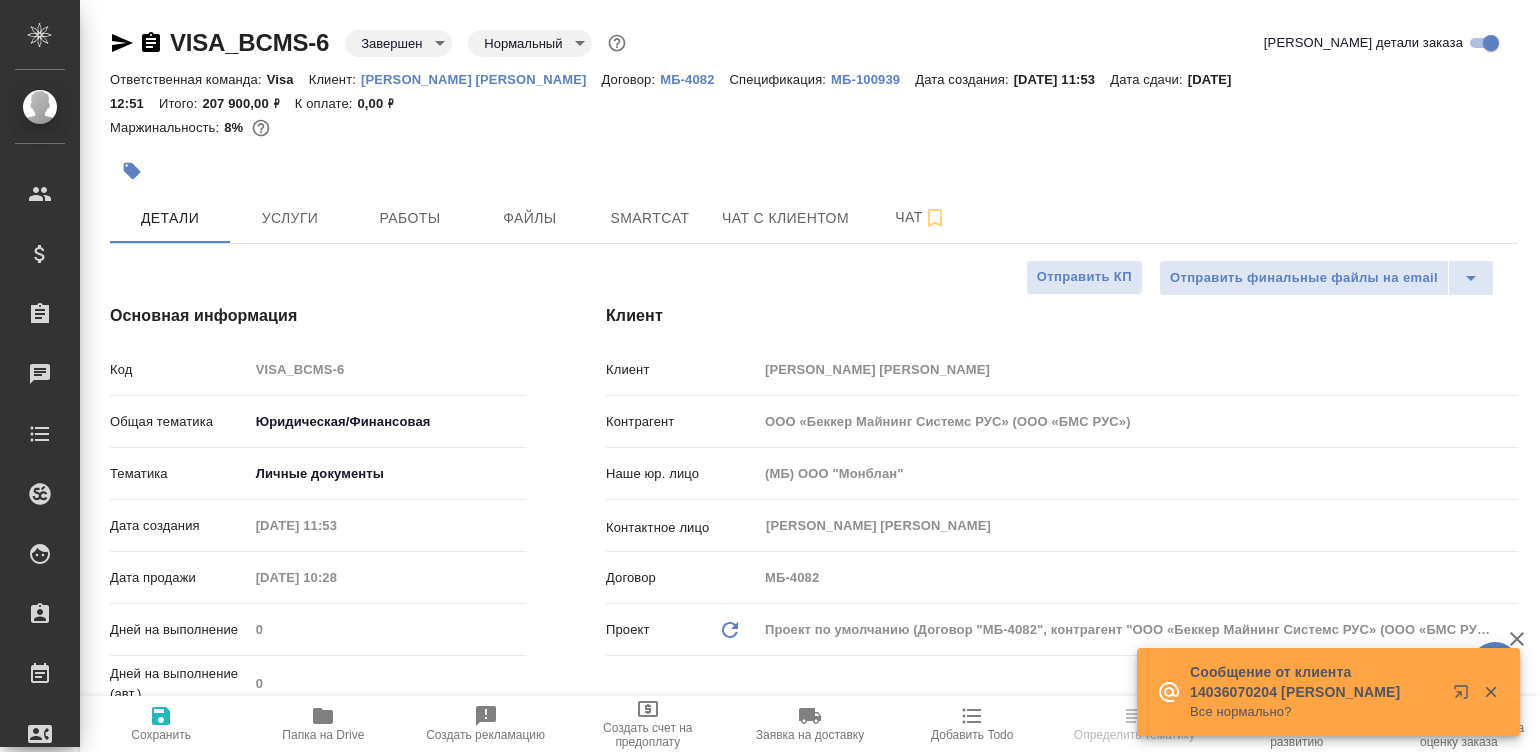 select on "RU" 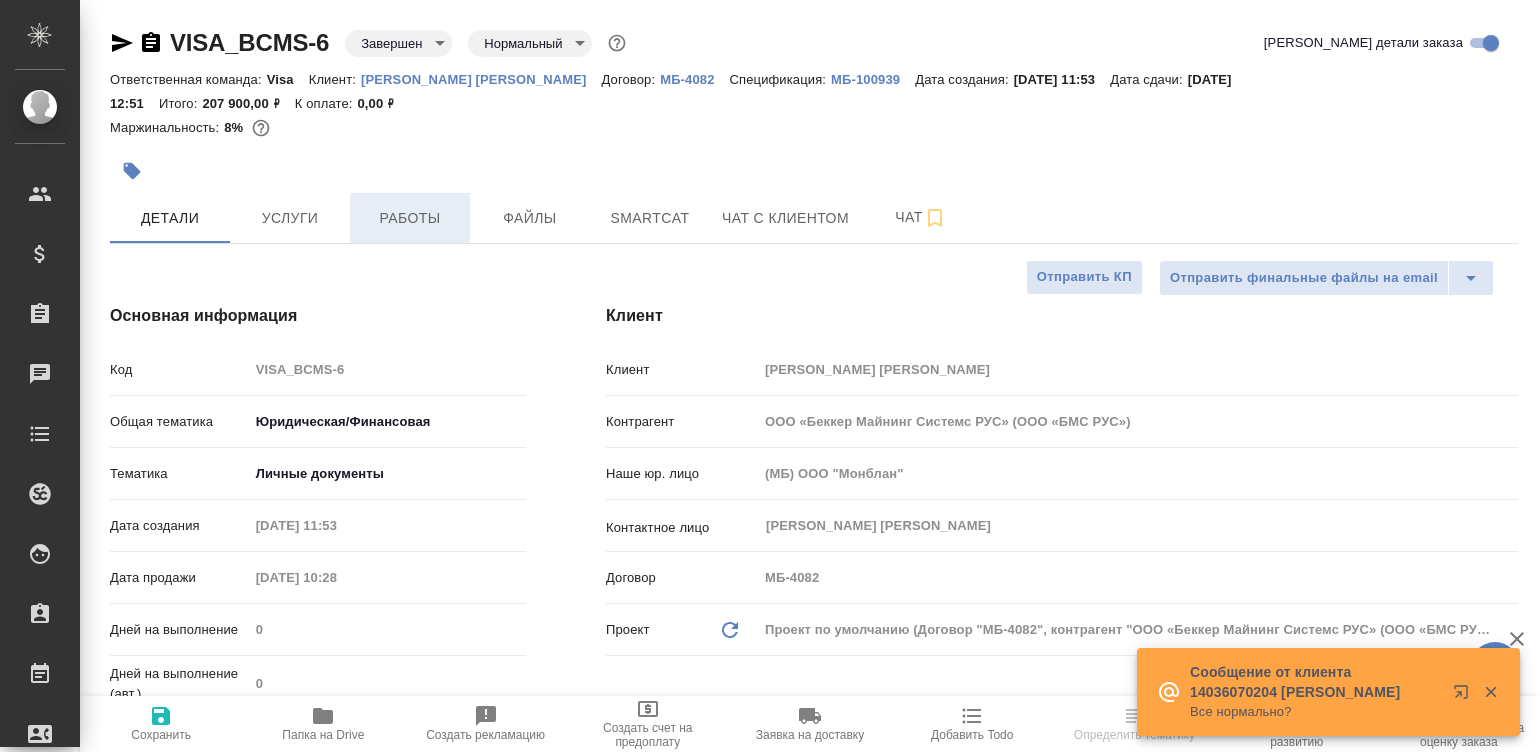 click on "Работы" at bounding box center [410, 218] 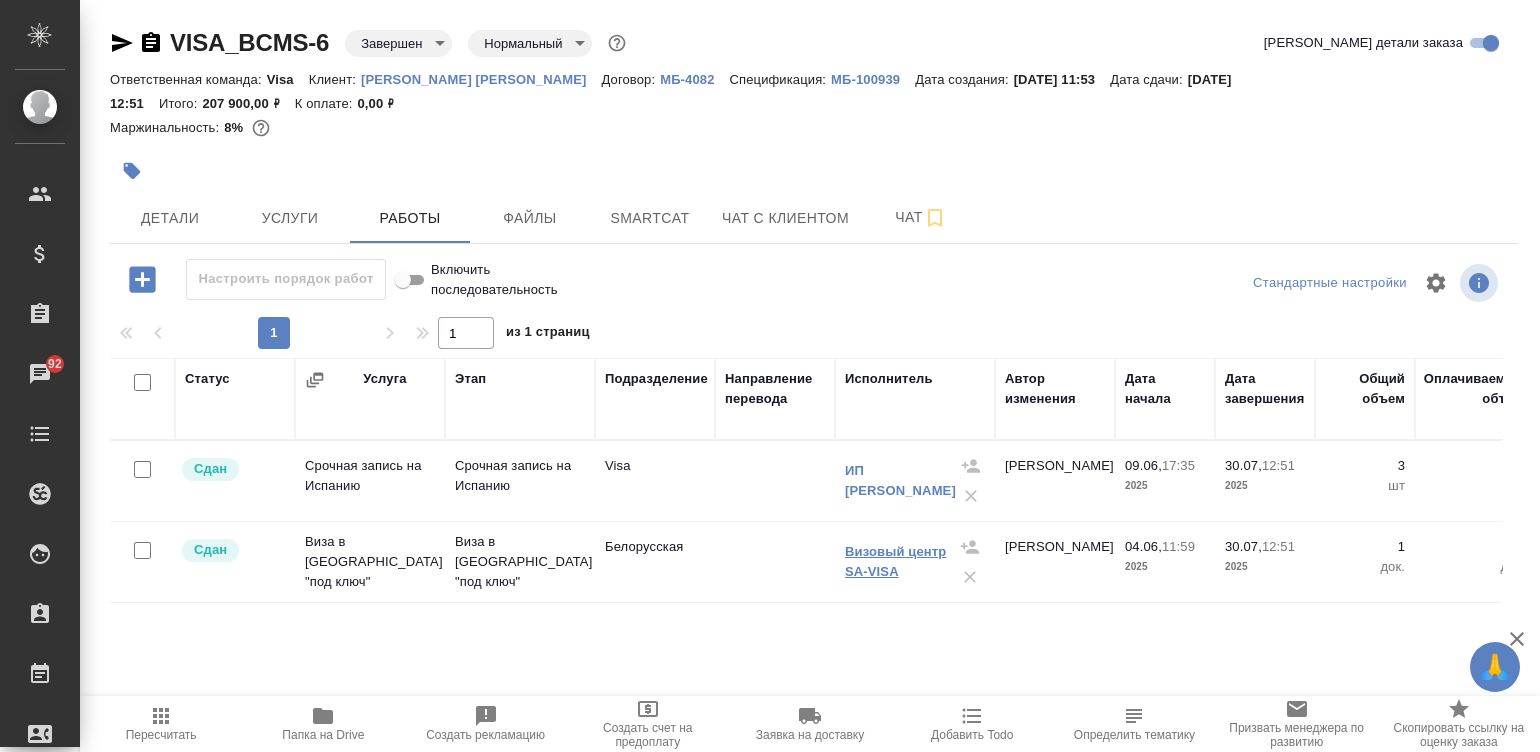 click on "Визовый центр SA-VISA" at bounding box center (895, 561) 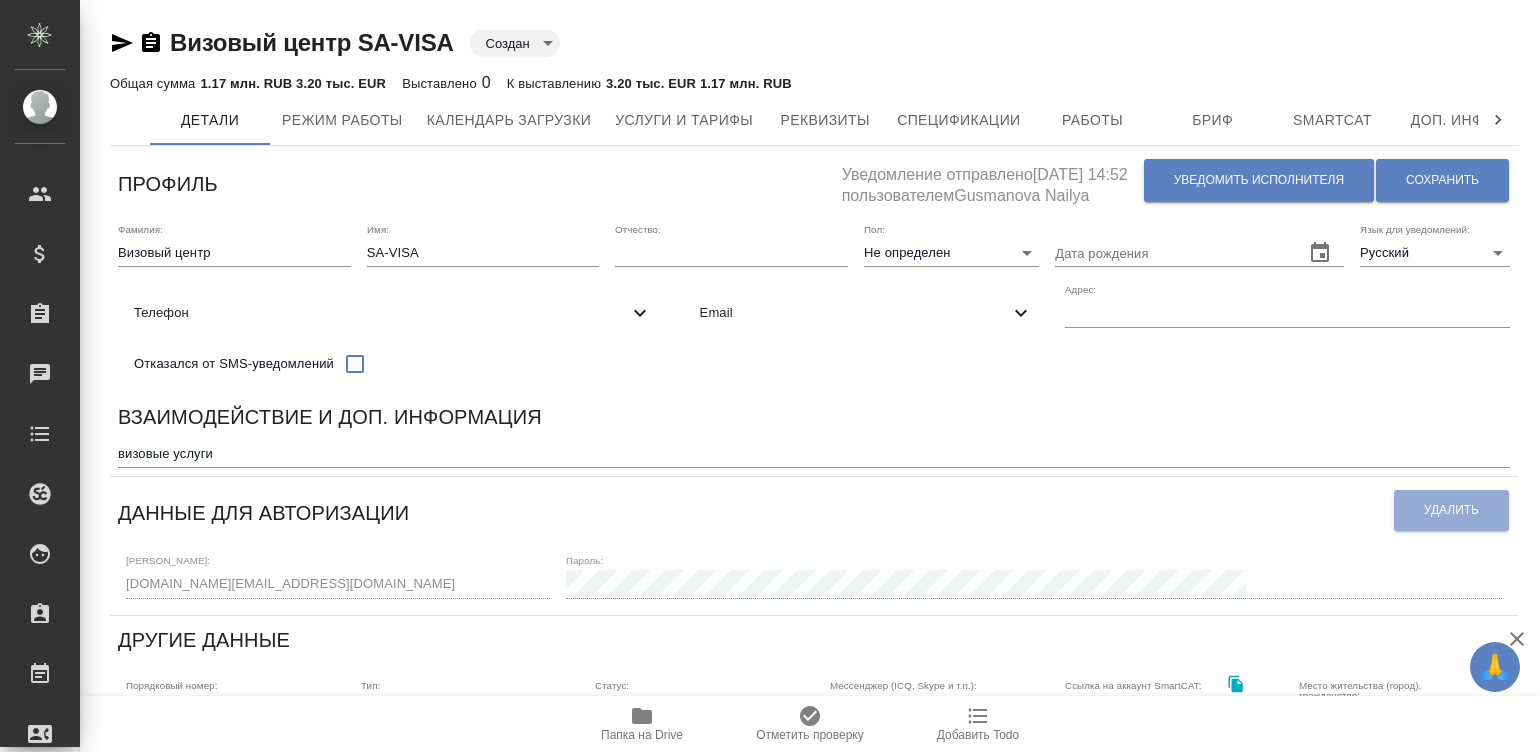 scroll, scrollTop: 0, scrollLeft: 0, axis: both 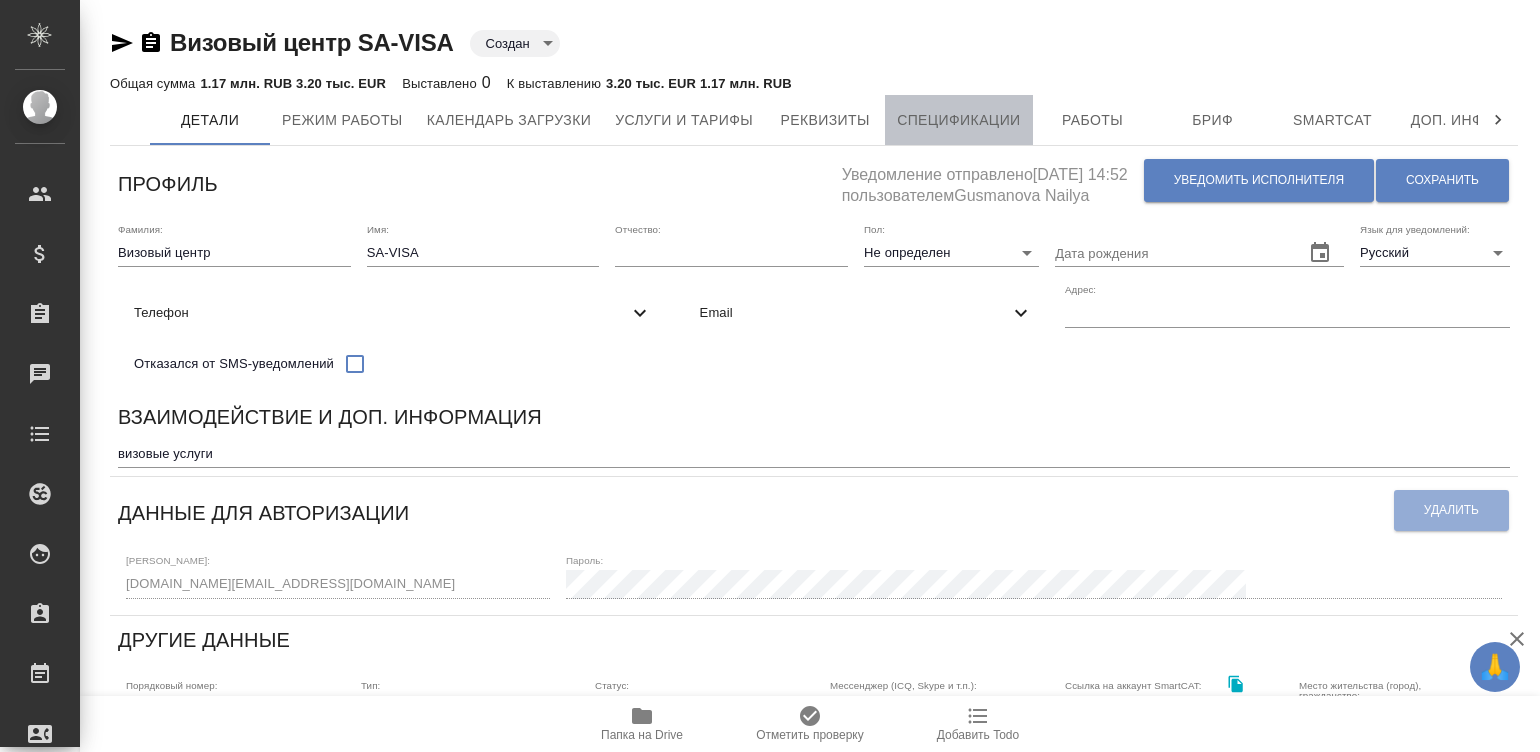 click on "Спецификации" at bounding box center [958, 120] 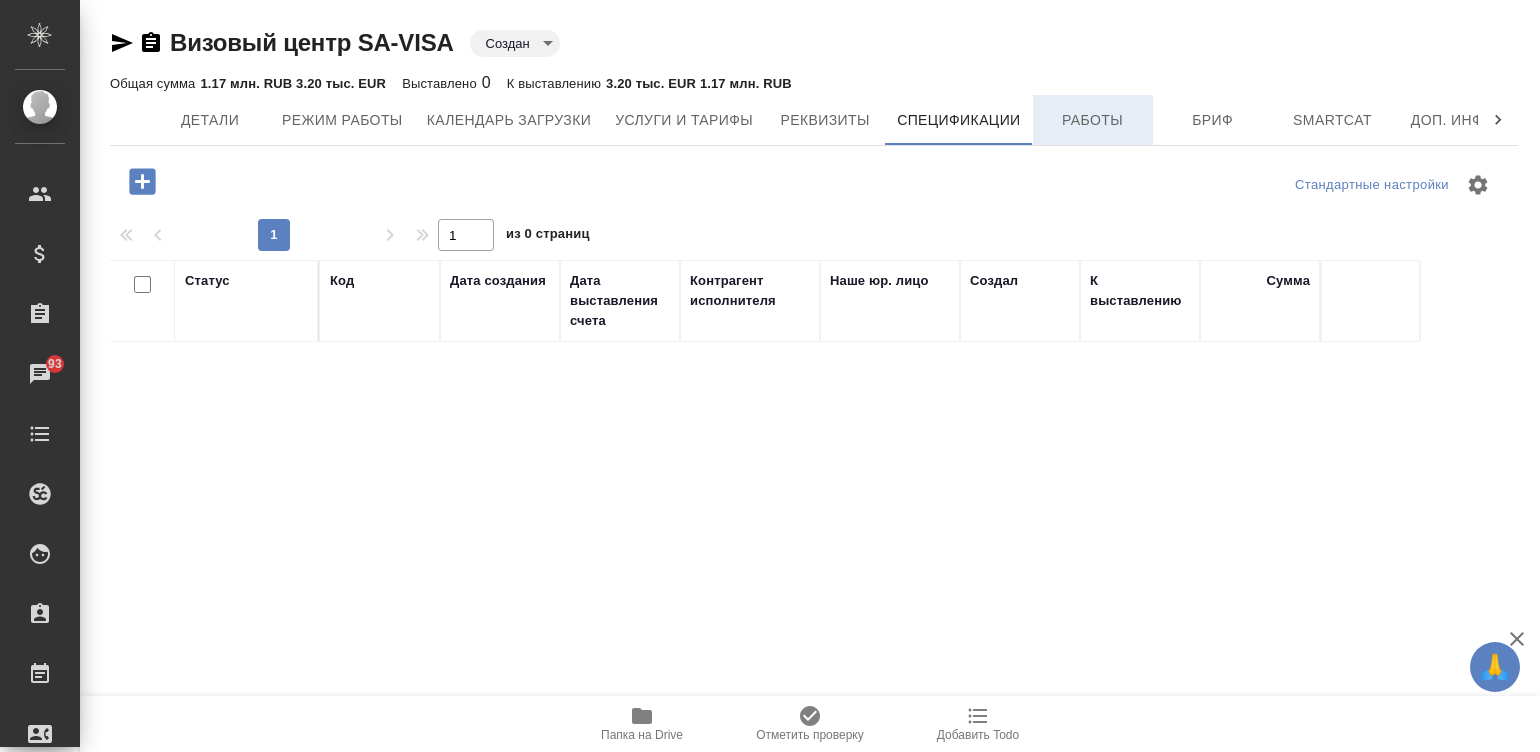 click on "Работы" at bounding box center [1093, 120] 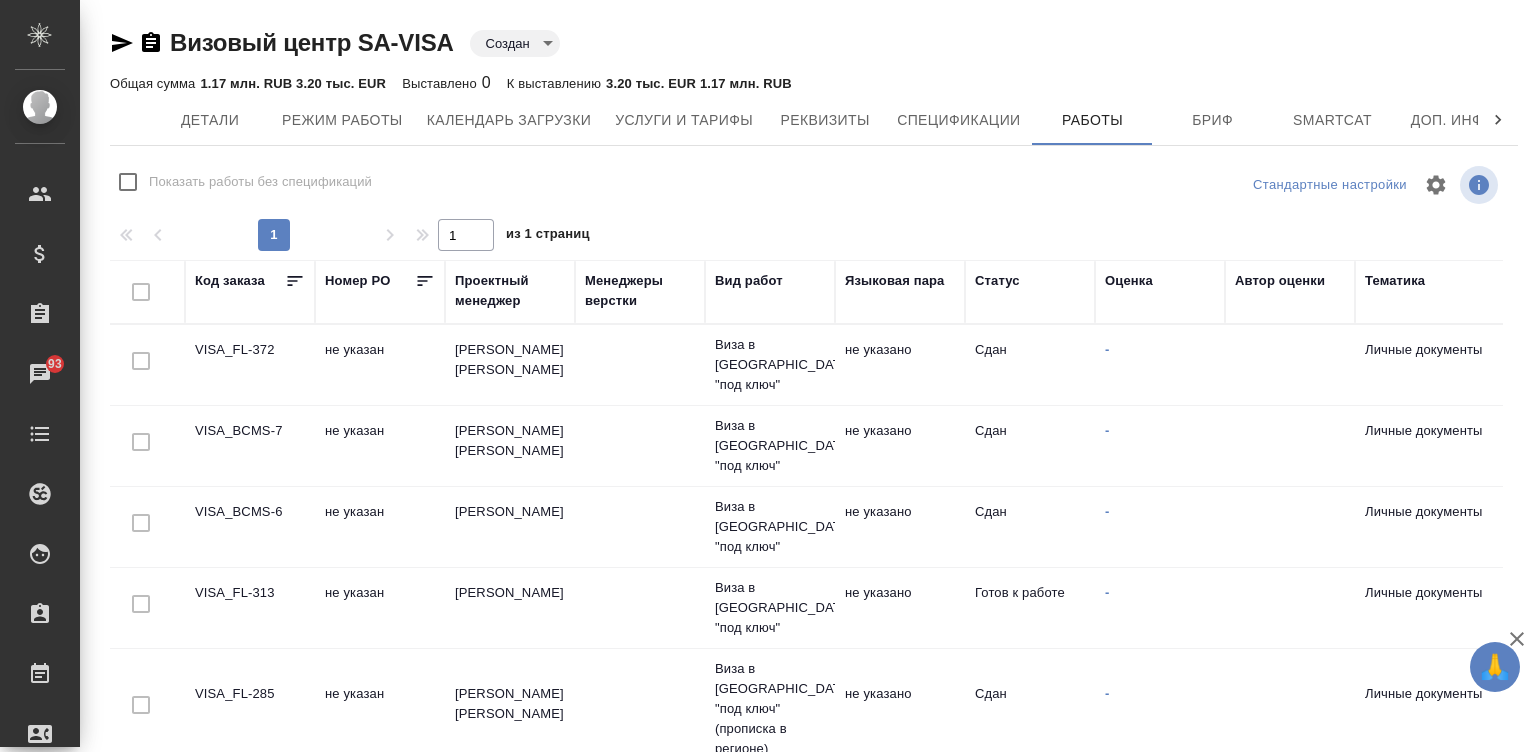 checkbox on "false" 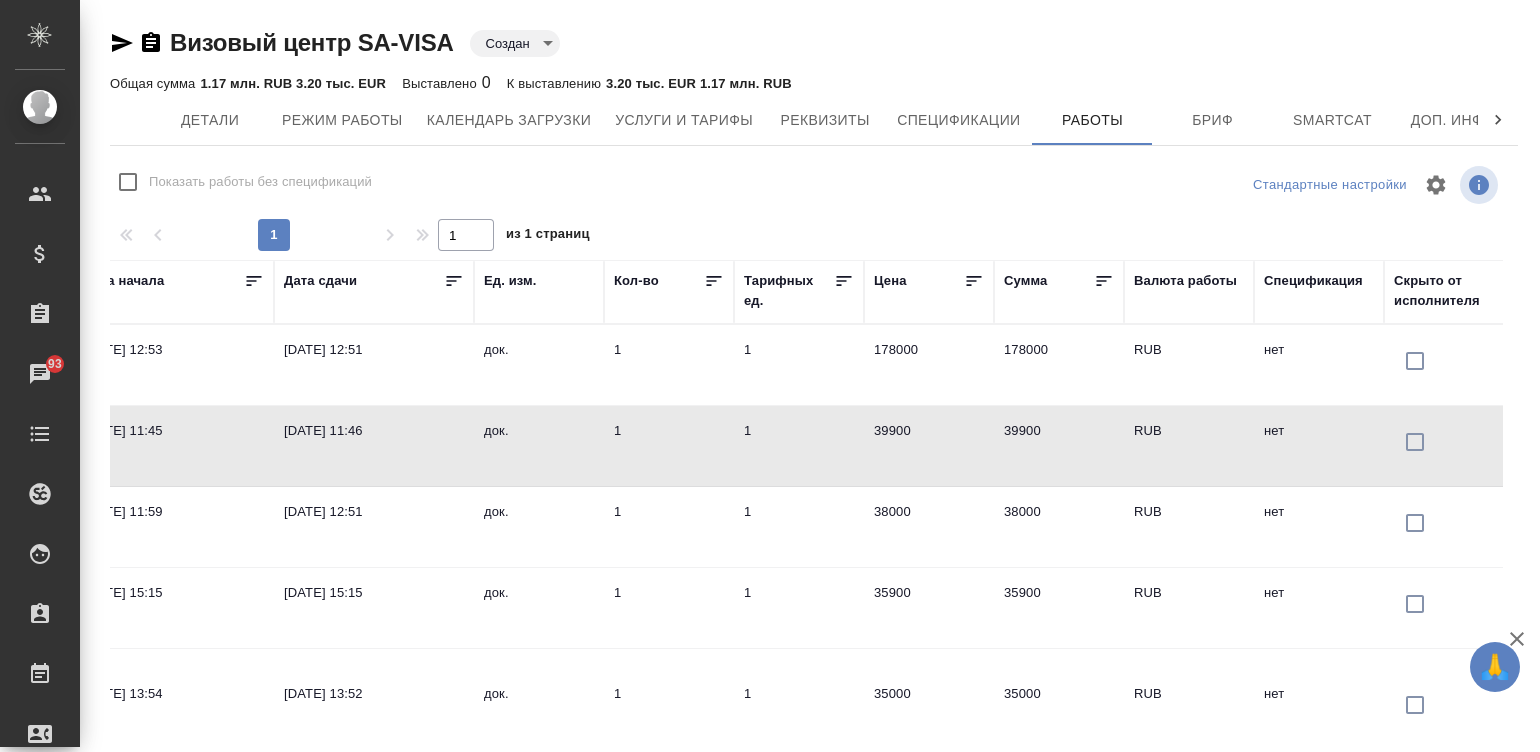 scroll, scrollTop: 0, scrollLeft: 1593, axis: horizontal 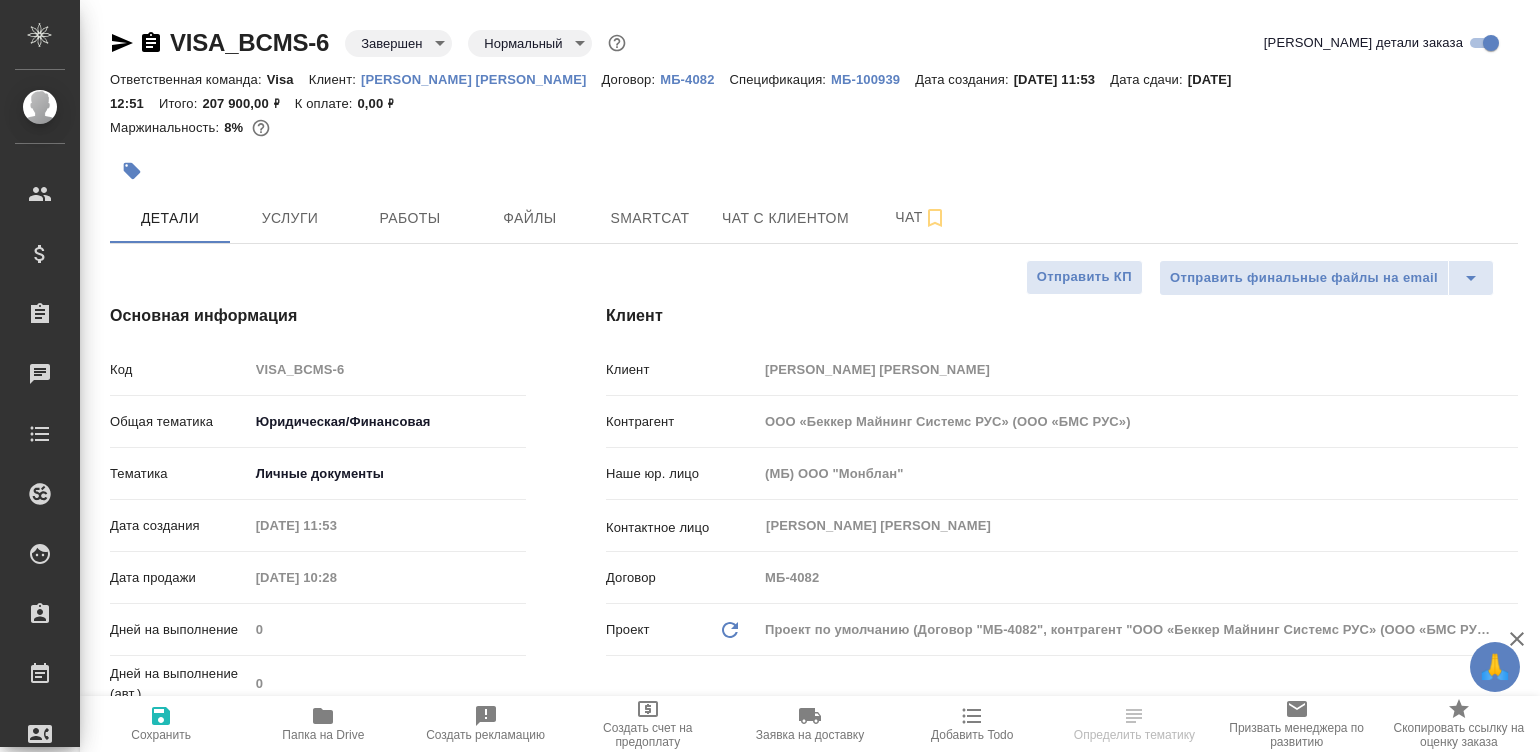 select on "RU" 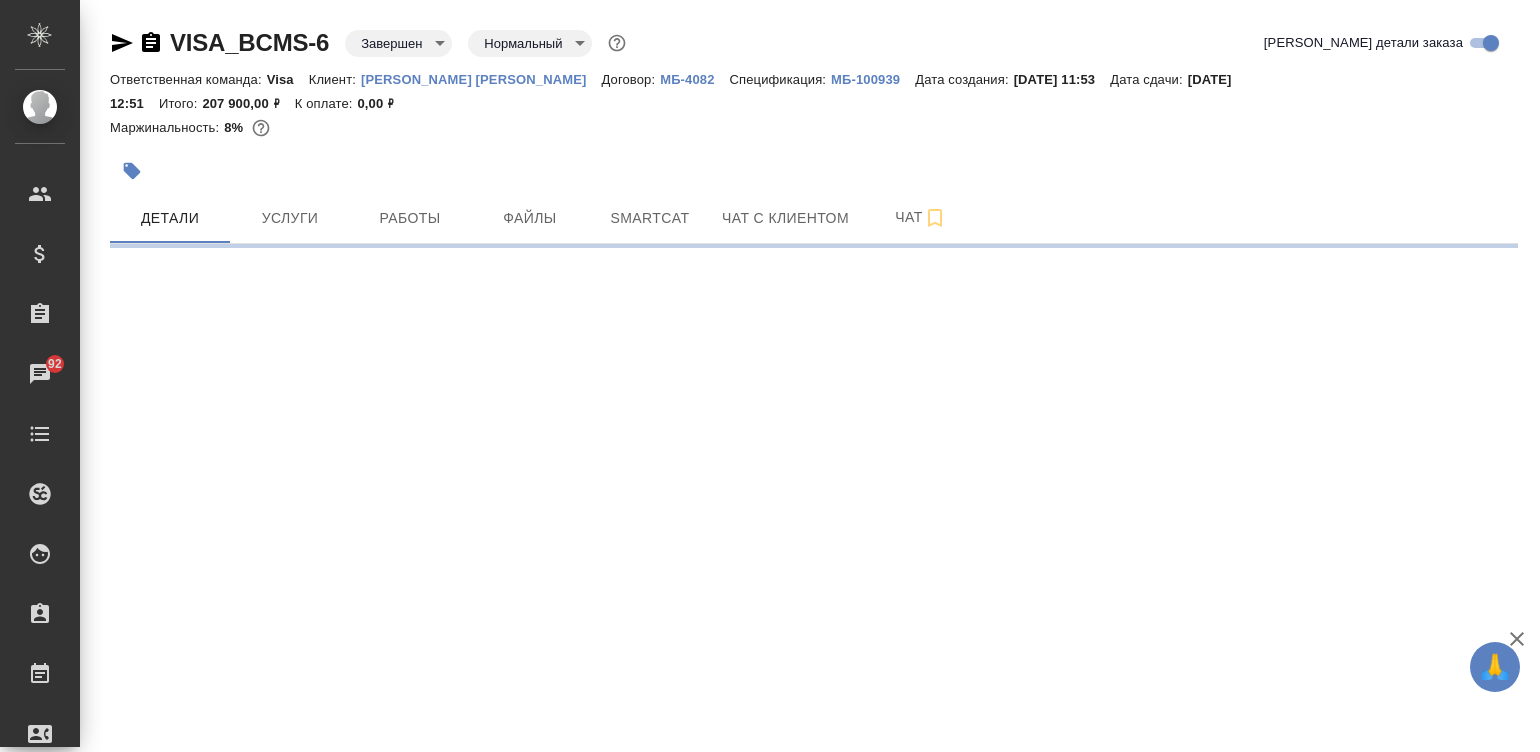 select on "RU" 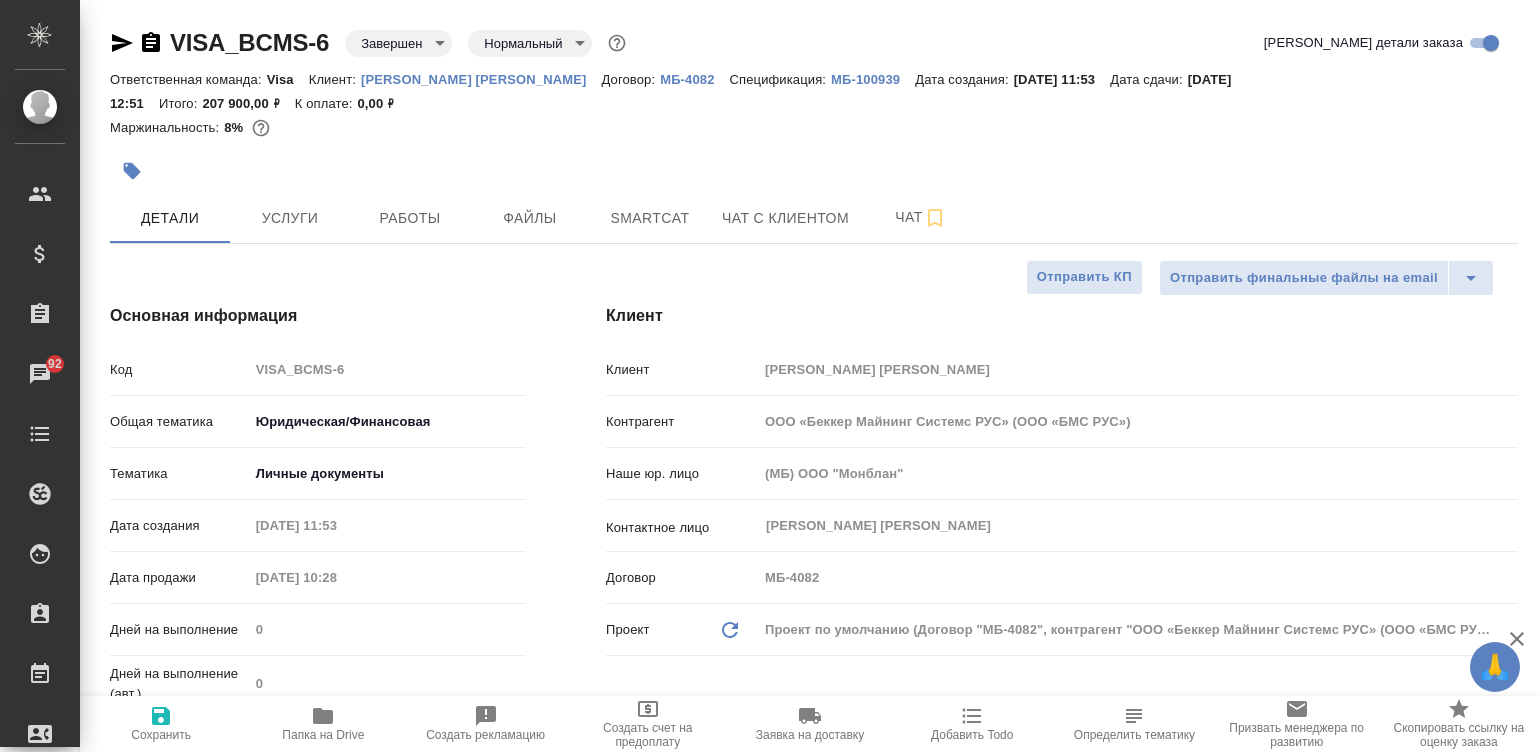 type on "x" 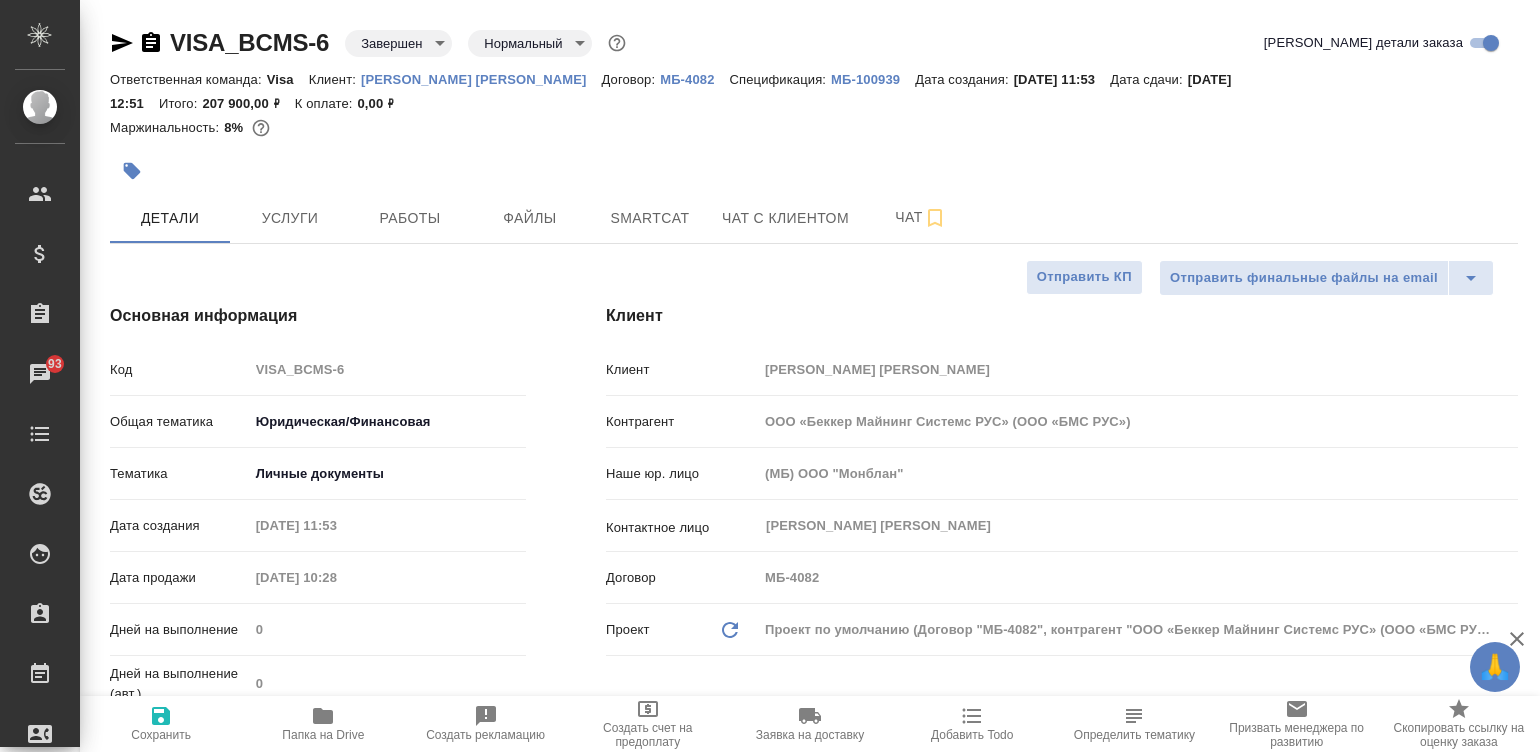 type on "x" 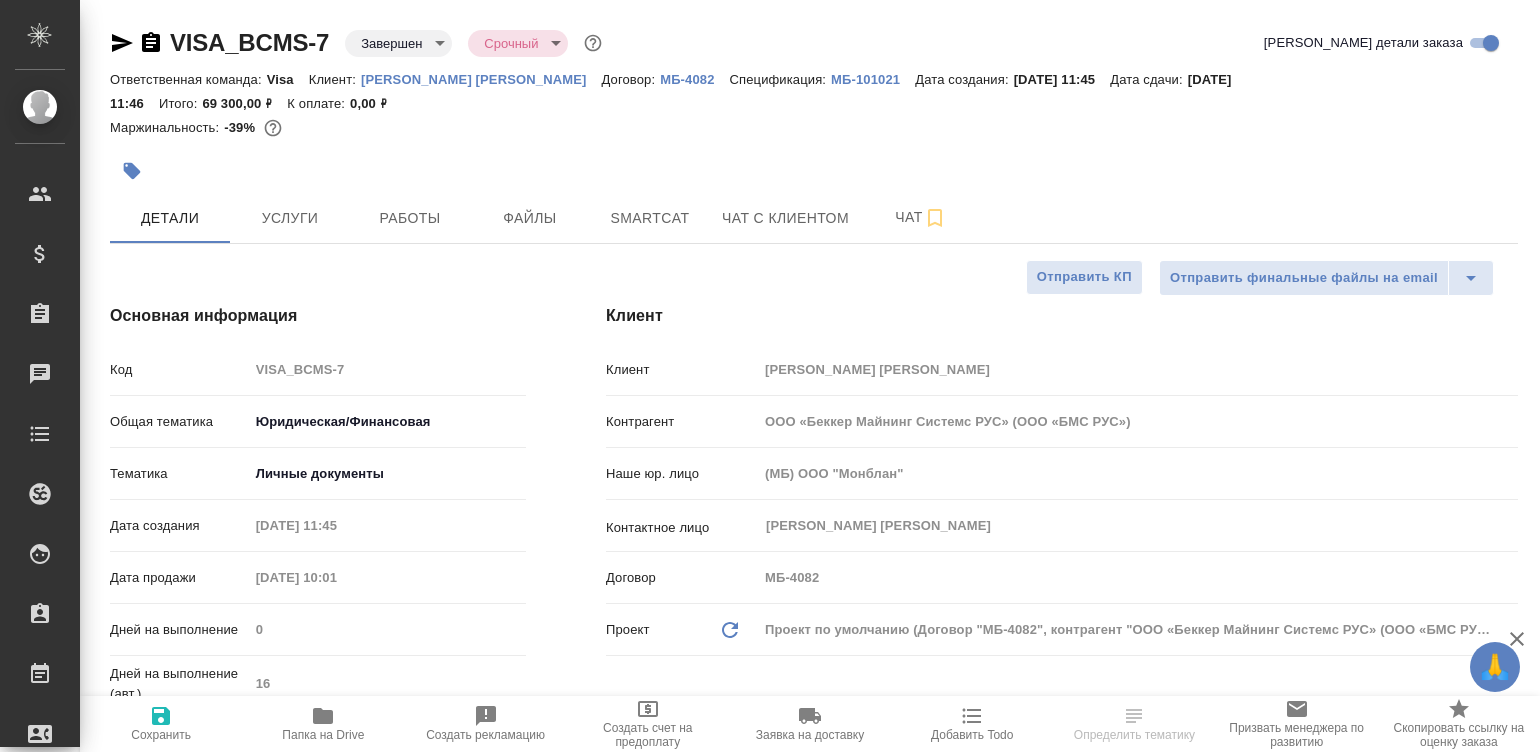 select on "RU" 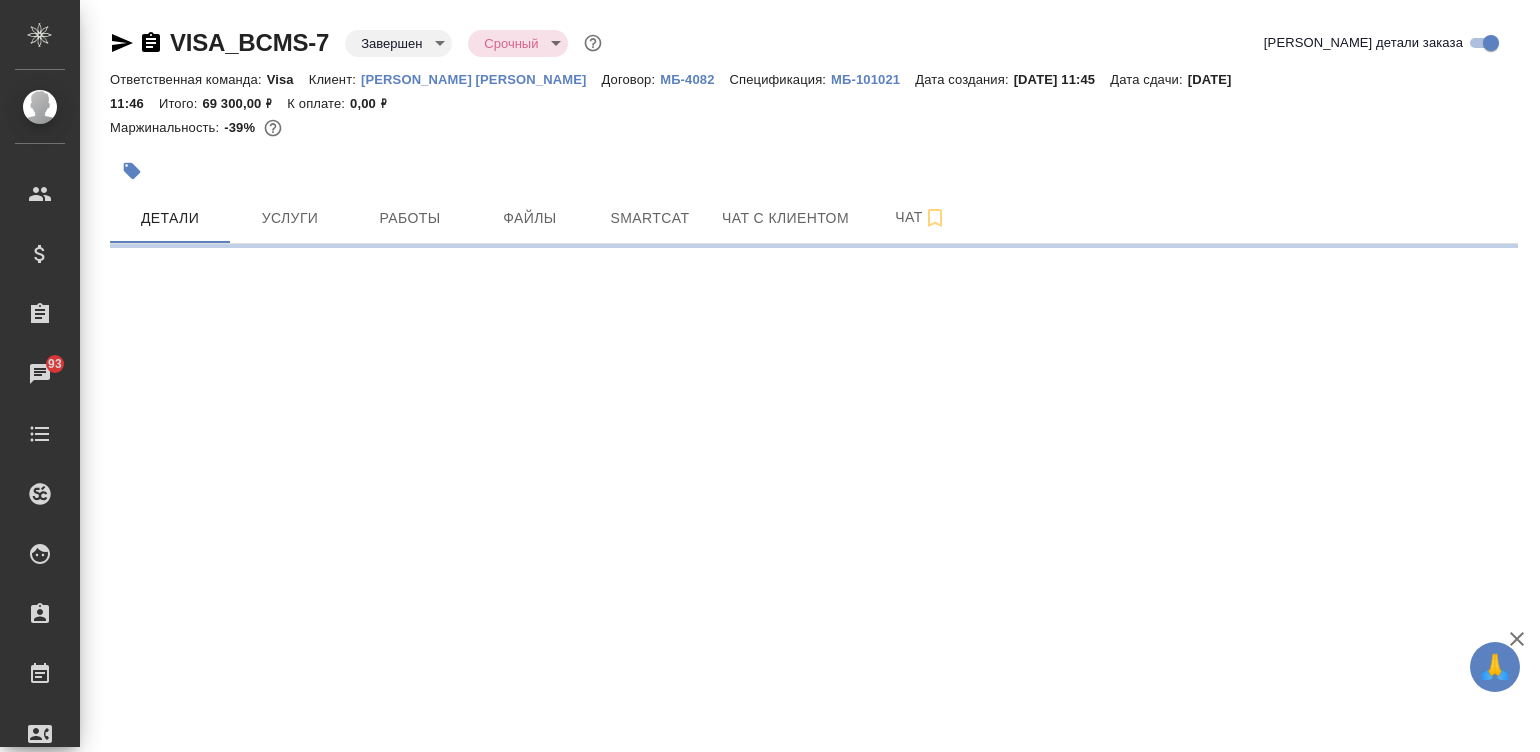 select on "RU" 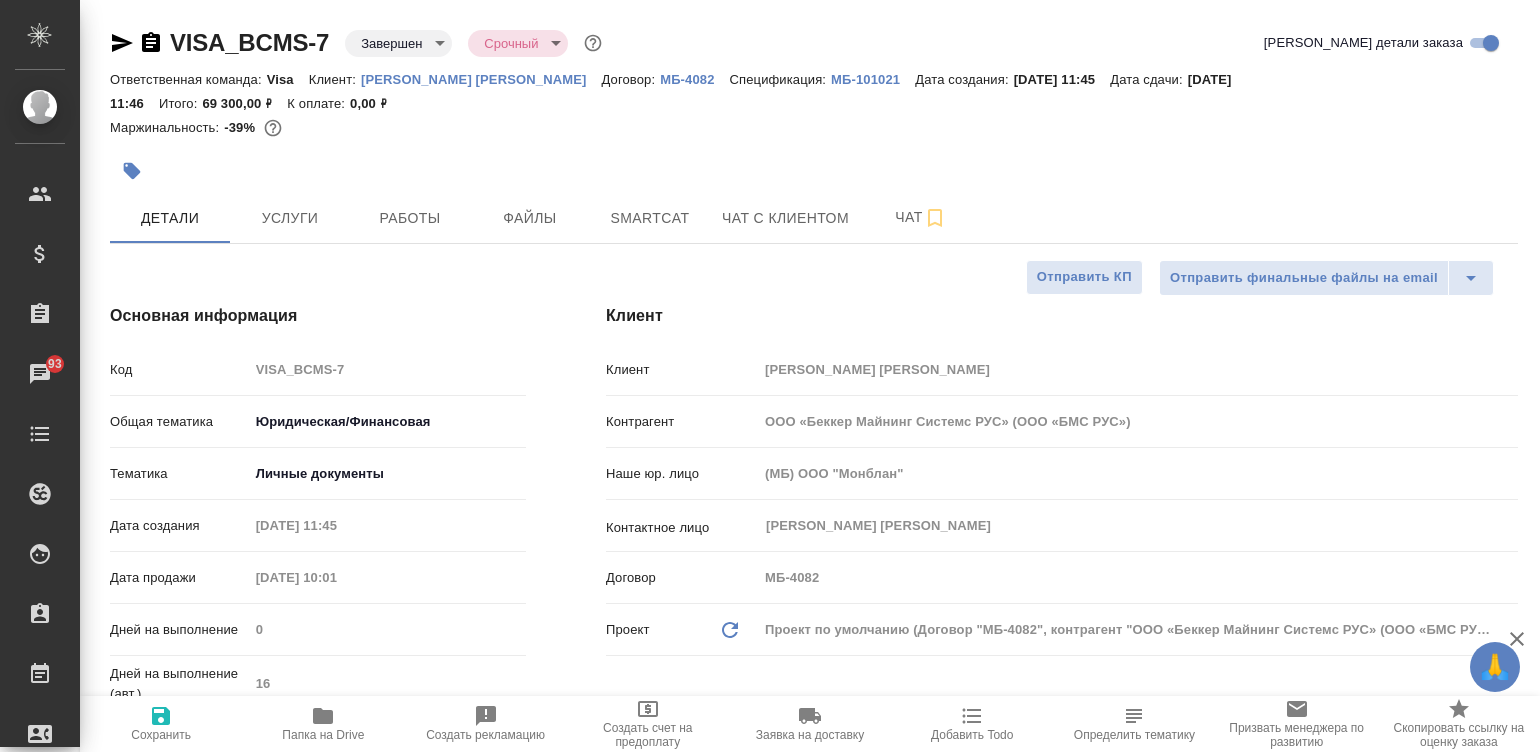 type on "x" 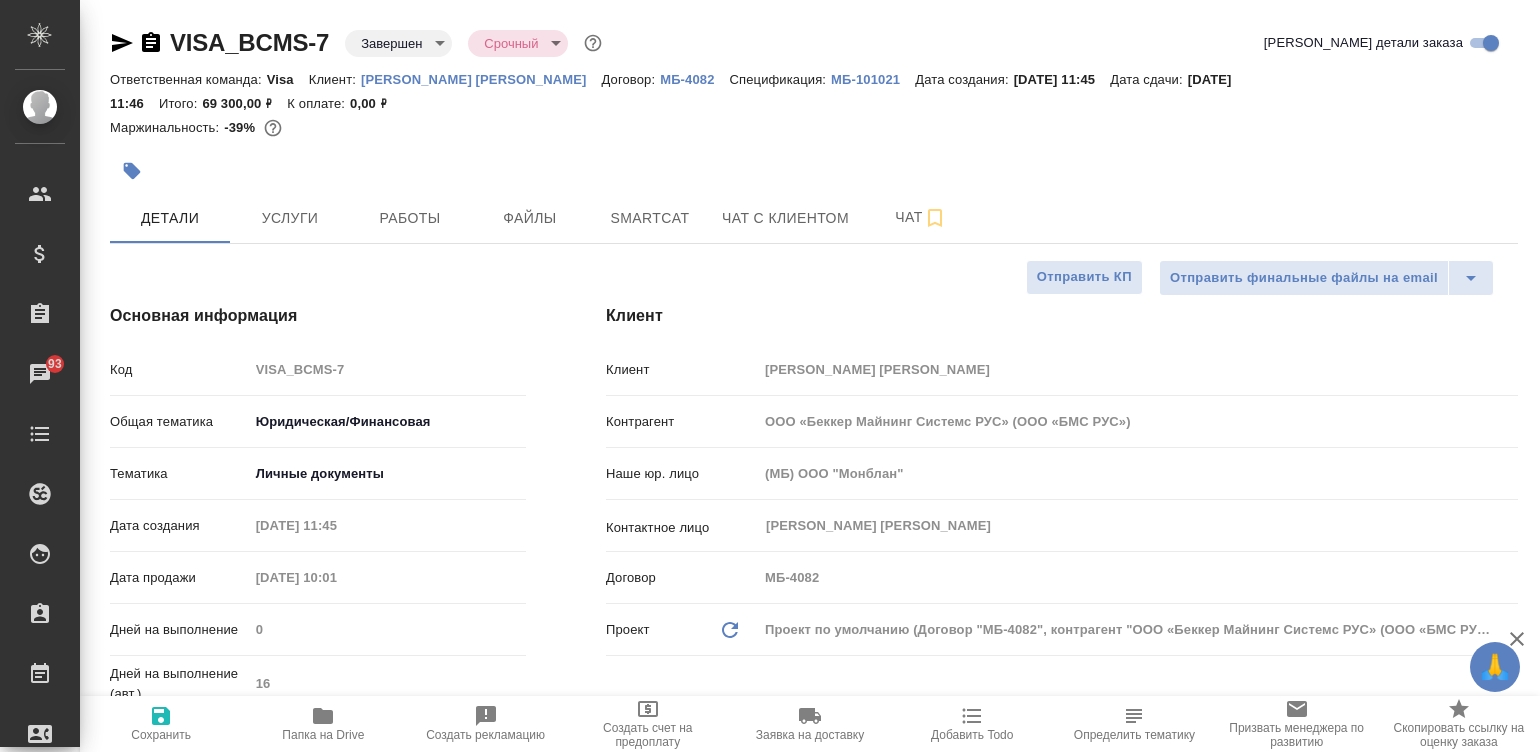 type on "x" 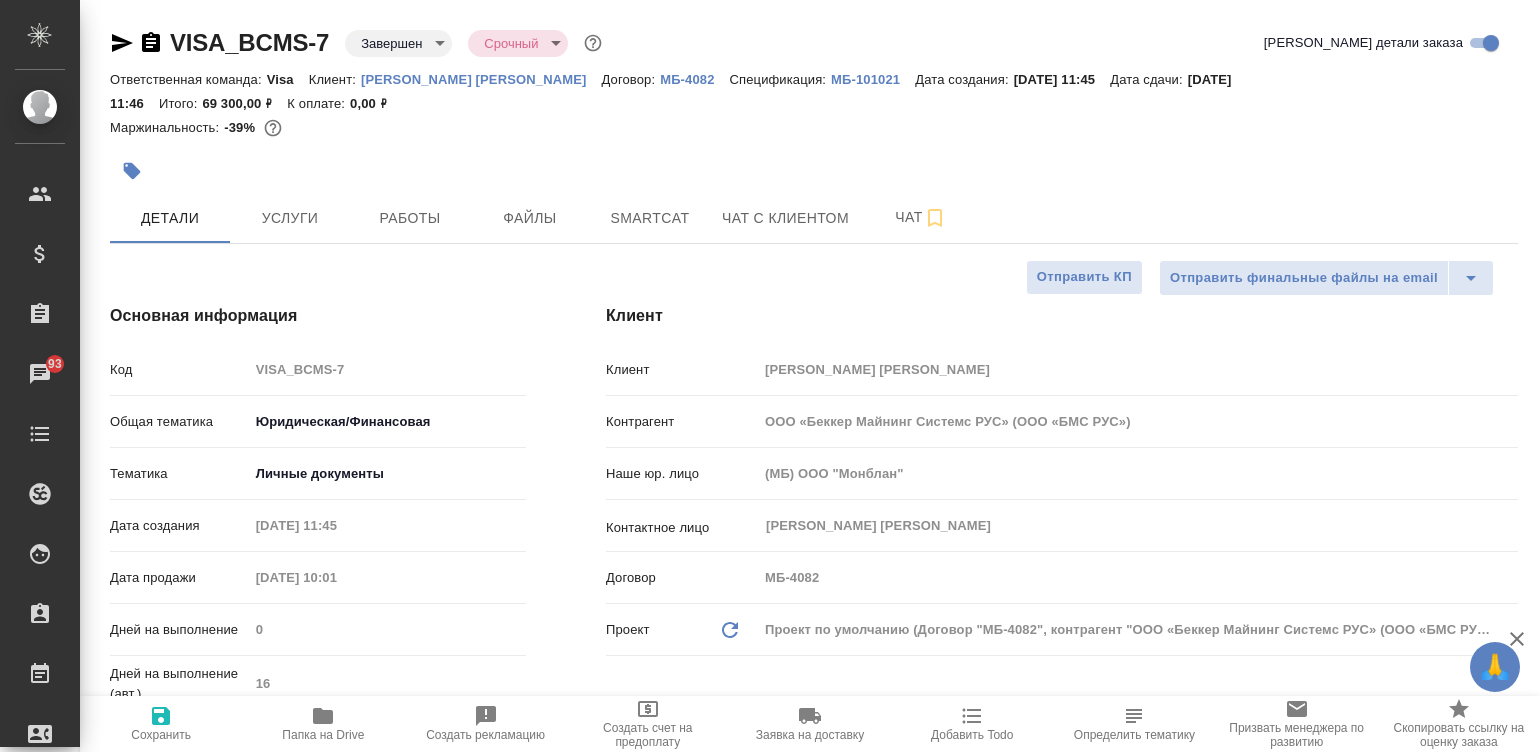 scroll, scrollTop: 0, scrollLeft: 0, axis: both 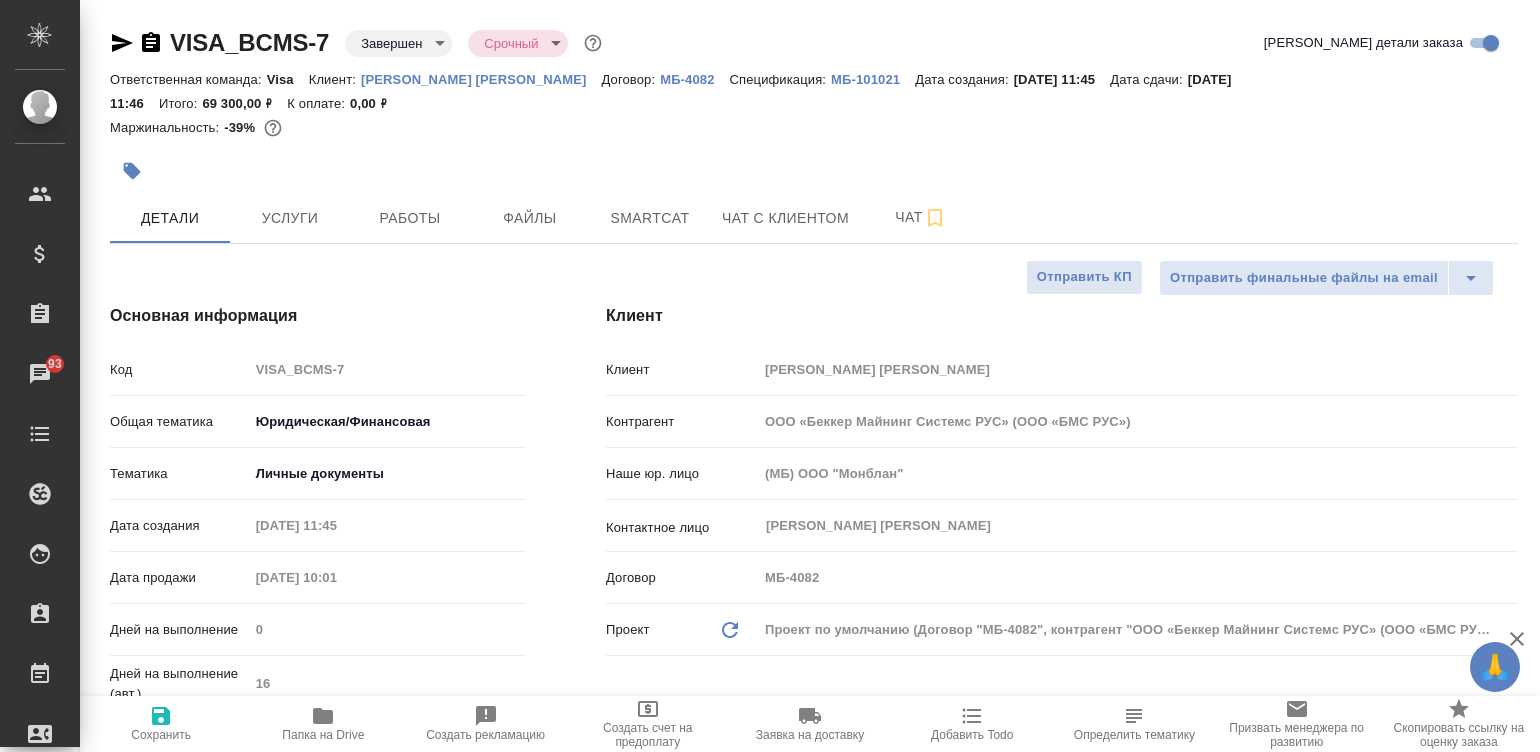 type on "x" 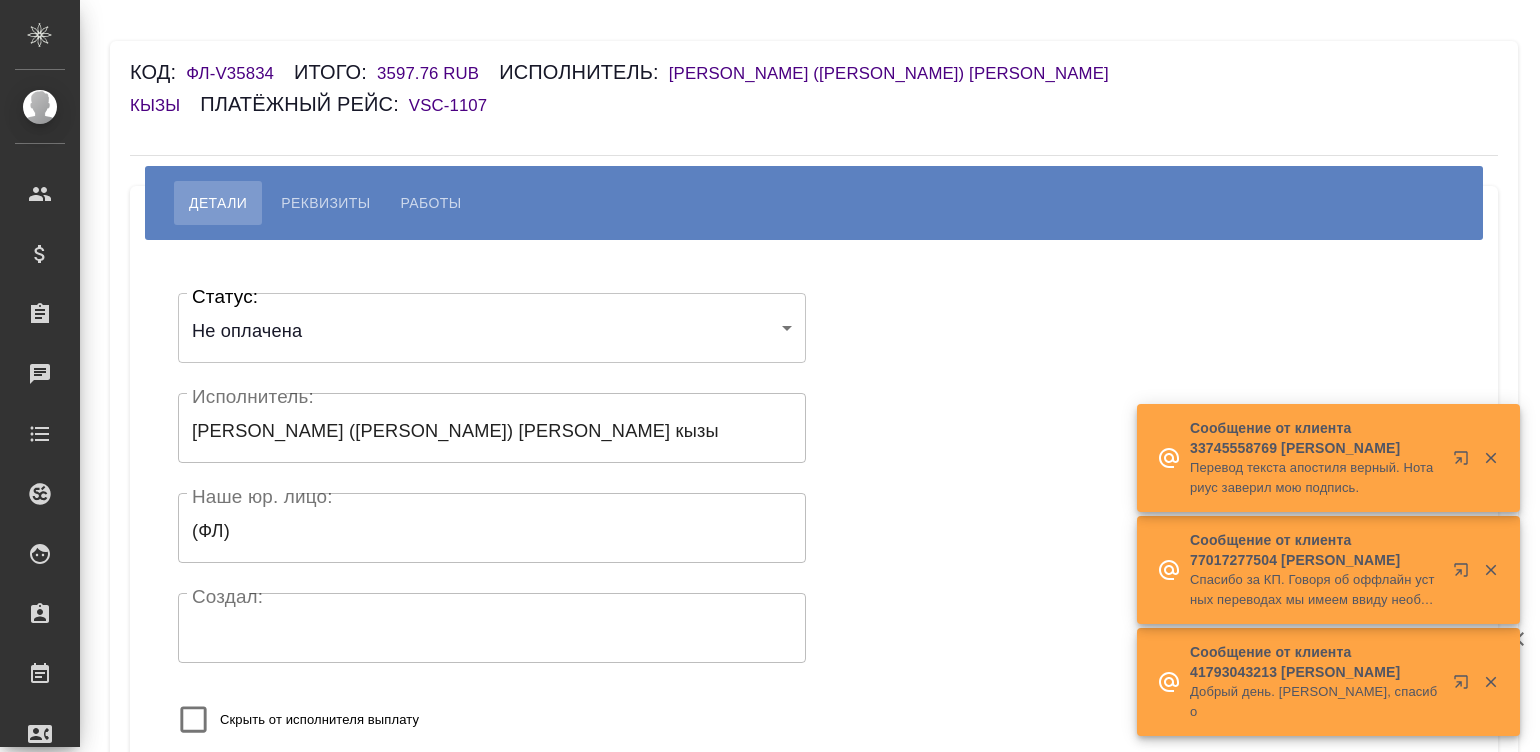 scroll, scrollTop: 0, scrollLeft: 0, axis: both 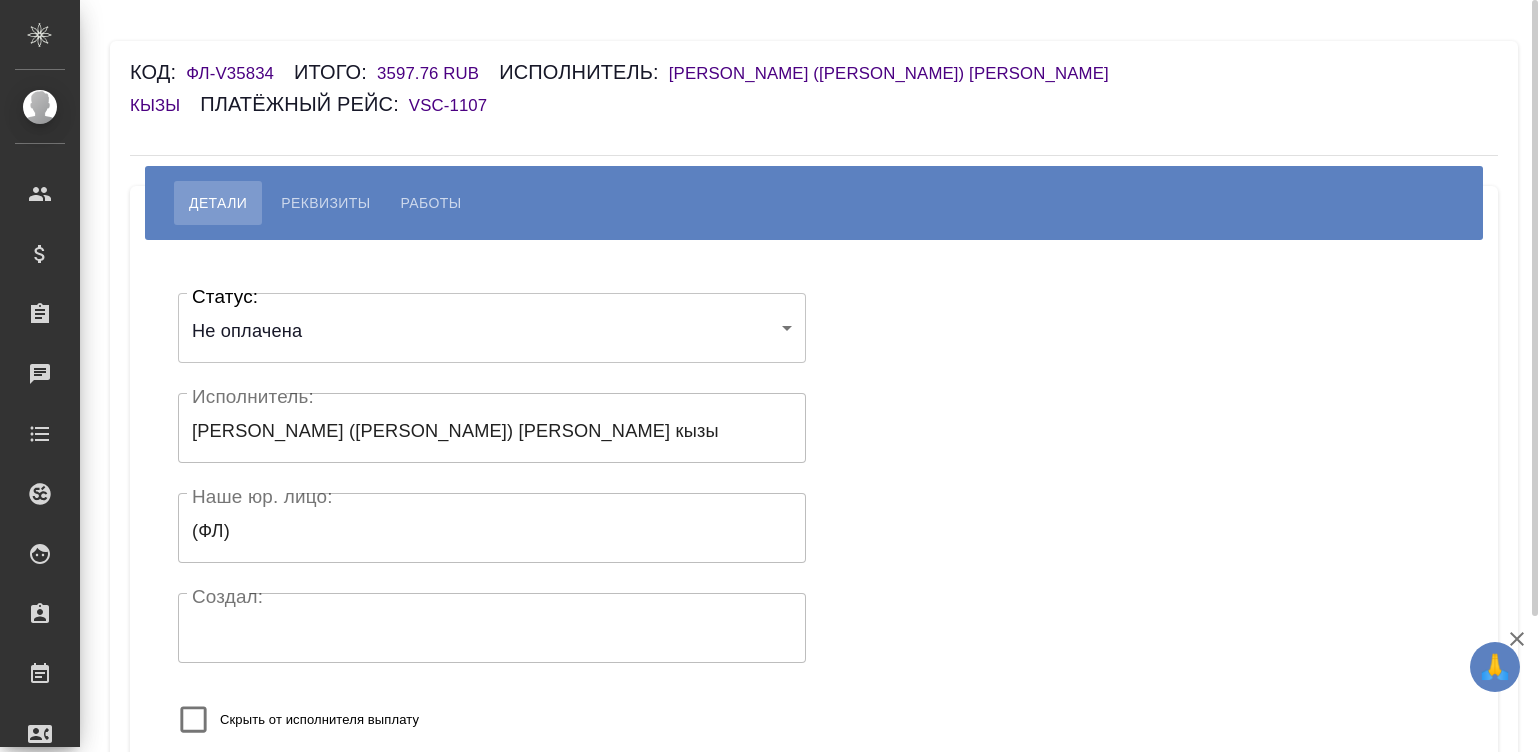 click on "VSC-1107" at bounding box center (458, 105) 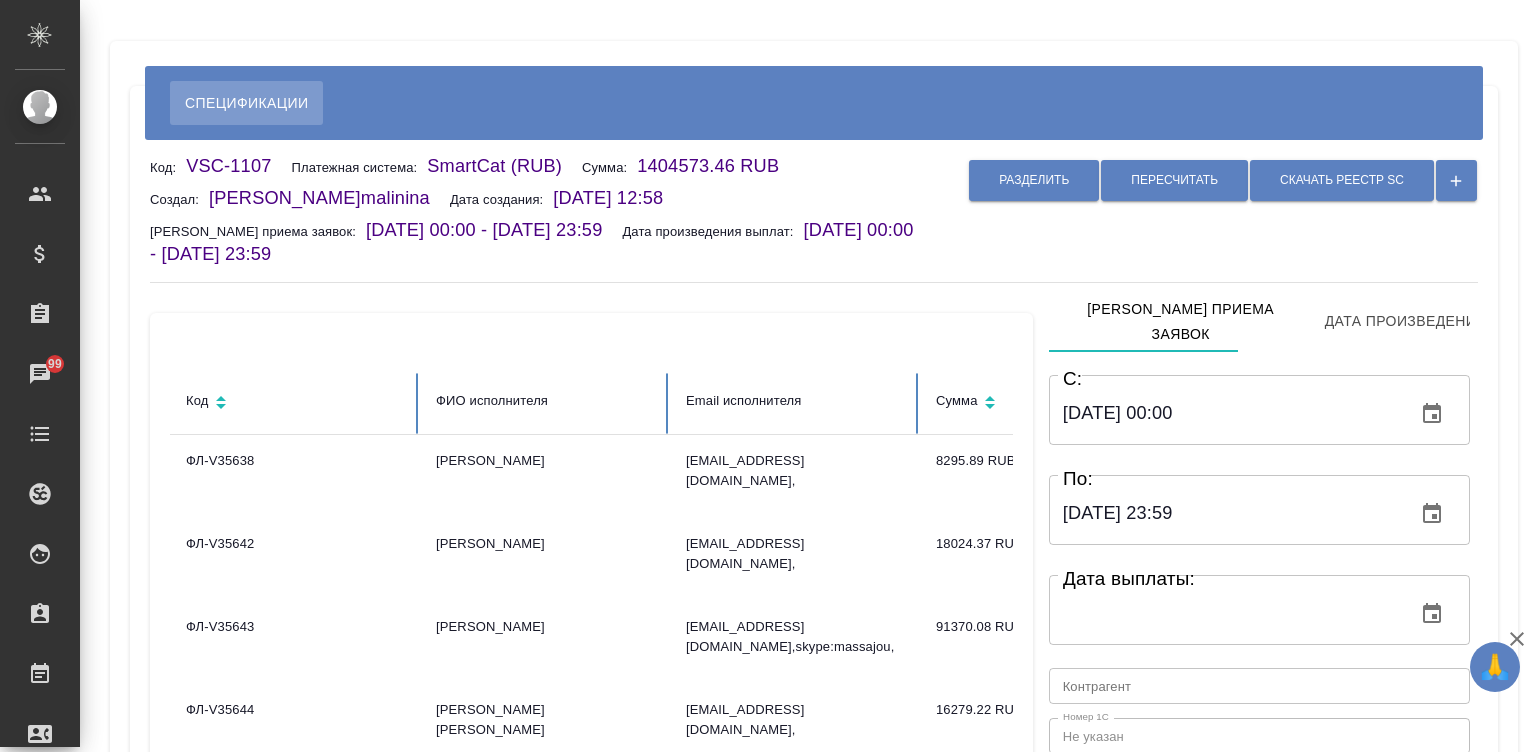 scroll, scrollTop: 0, scrollLeft: 0, axis: both 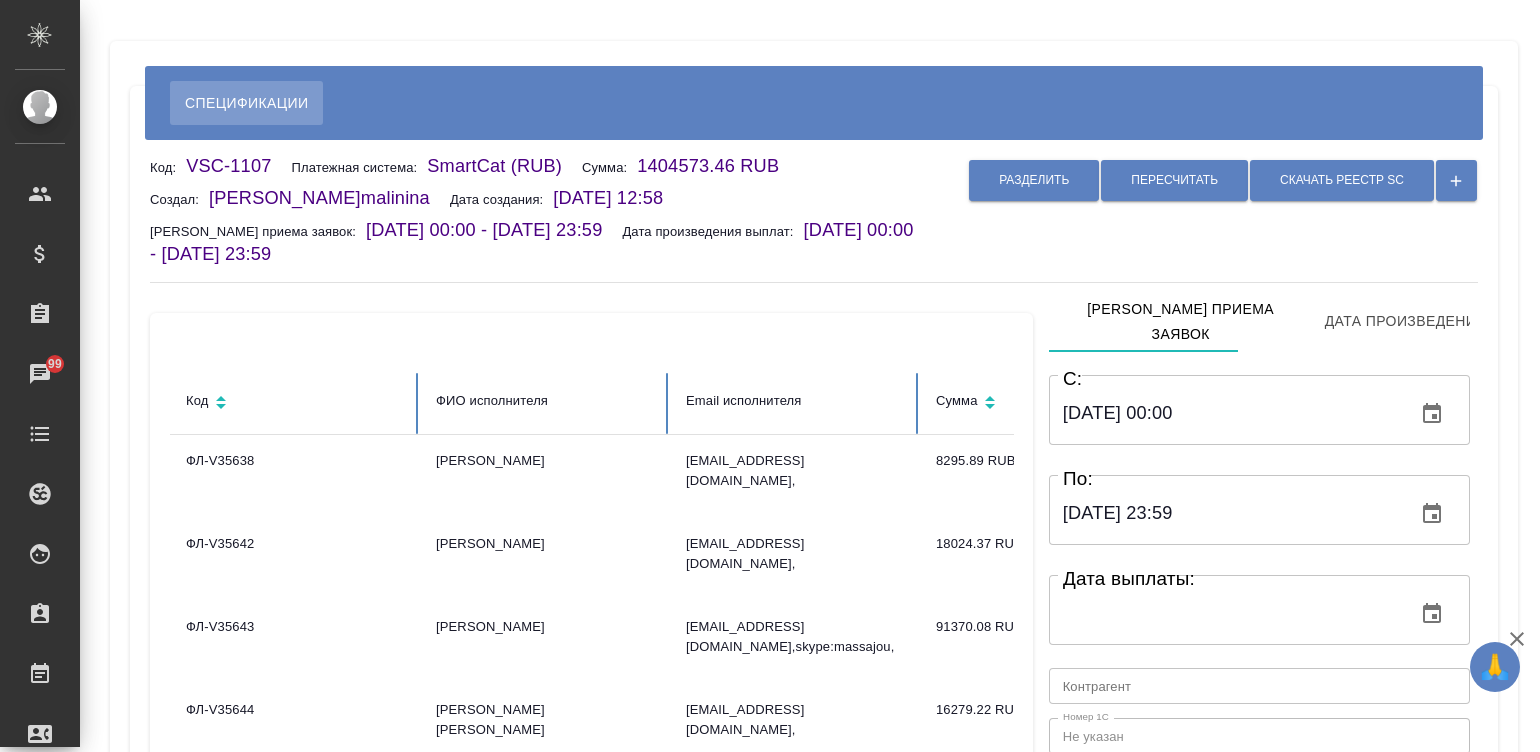 click on "Разделить Пересчитать Скачать реестр SC" at bounding box center [1201, 211] 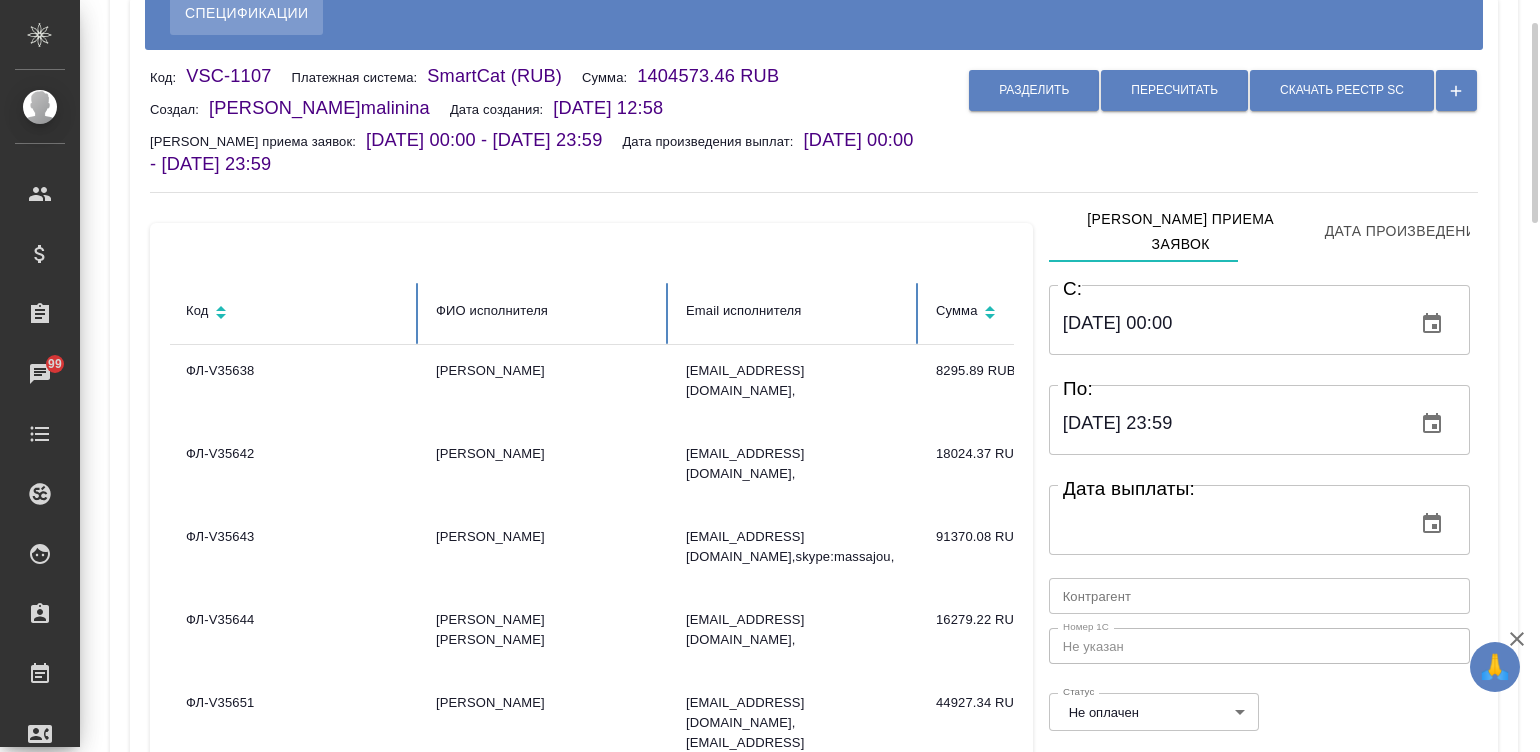 scroll, scrollTop: 209, scrollLeft: 0, axis: vertical 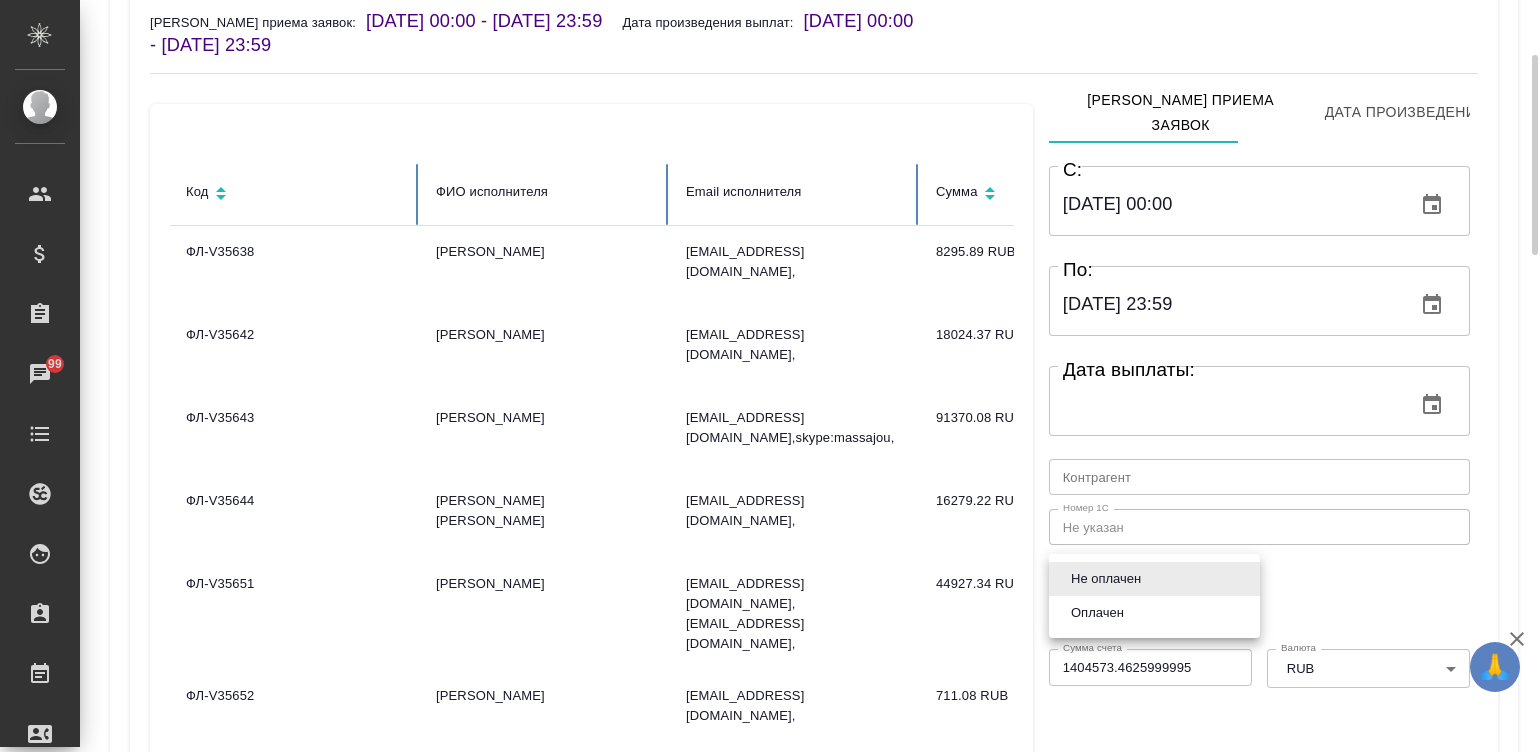 click on "🙏 .cls-1
fill:#fff;
AWATERA [PERSON_NAME][PERSON_NAME] Спецификации Заказы 99 Чаты Todo Проекты SC Исполнители Кандидаты Работы Входящие заявки Заявки на доставку Рекламации Проекты процессинга Конференции Выйти Спецификации Код: VSC-1107 Платежная система: SmartCat (RUB) Сумма: 1404573.46 RUB Создал: [PERSON_NAME][PERSON_NAME] создания: [DATE] 12:58 Дата приема заявок: [DATE] 00:00 - [DATE] 23:59 Дата произведения выплат: [DATE] 00:00 - [DATE] 23:59 Разделить Пересчитать Скачать реестр SC Код ФИО исполнителя Email исполнителя Сумма ФЛ-V35638 [PERSON_NAME] 8295.89 RUB 12000 RUB" at bounding box center [770, 376] 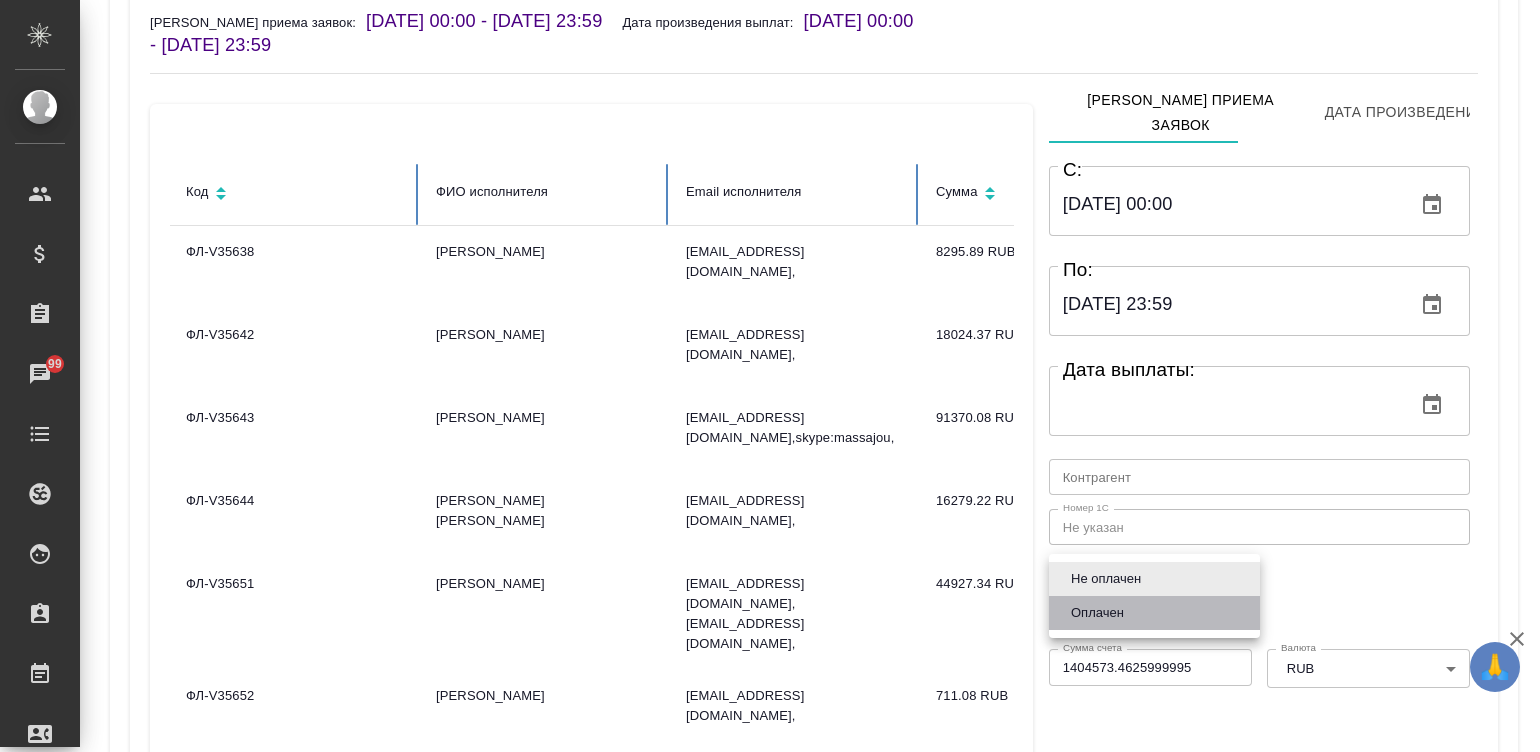 click on "Оплачен" at bounding box center [1097, 613] 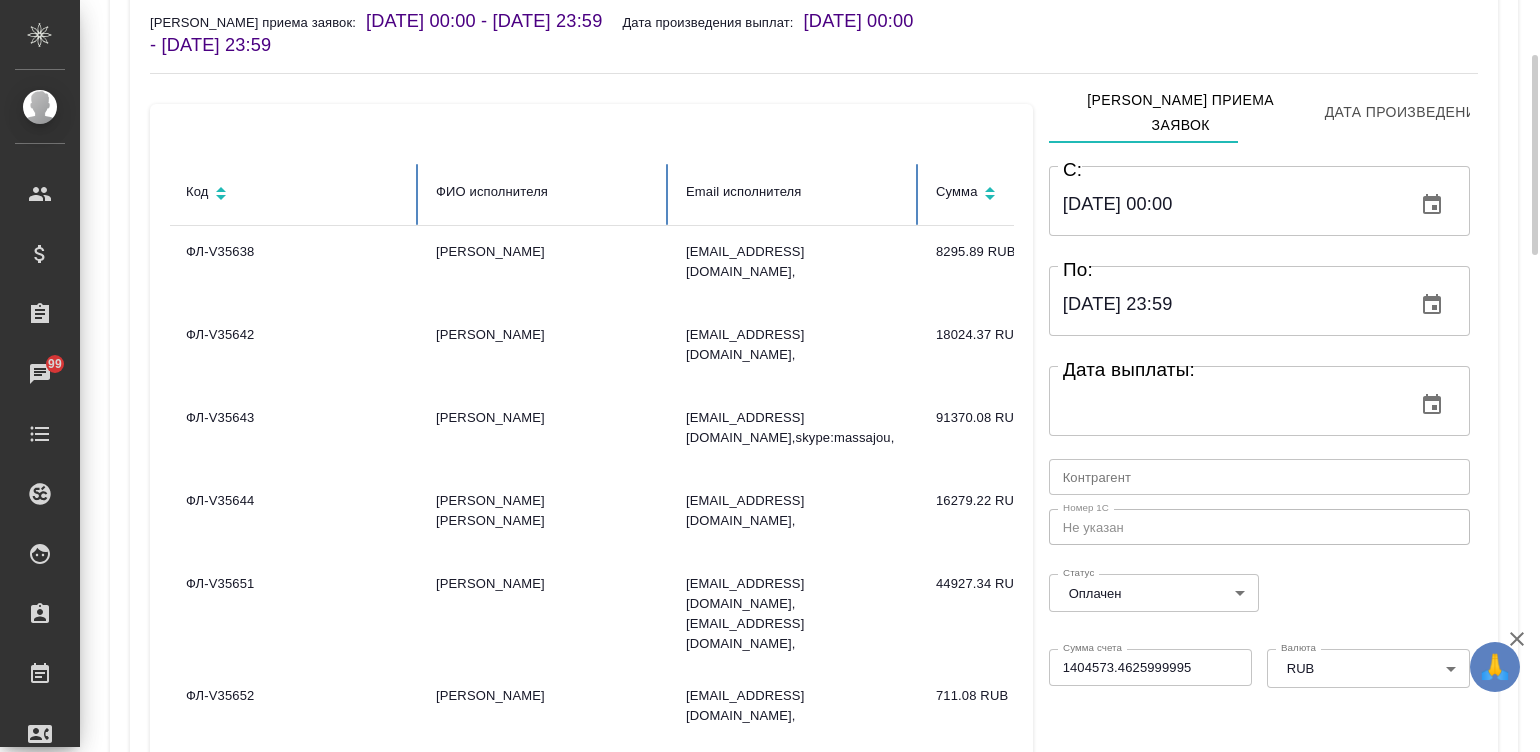 click on "C: [DATE] 00:00 C: По: [DATE] 23:59 По: Дата выплаты: Дата выплаты: Контрагент [PERSON_NAME] 1С Не указан Номер 1С Статус Оплачен payed Статус Сумма счета 1404573.4625999995 Сумма счета Валюта RUB RUB Валюта Сохранить" at bounding box center [1259, 477] 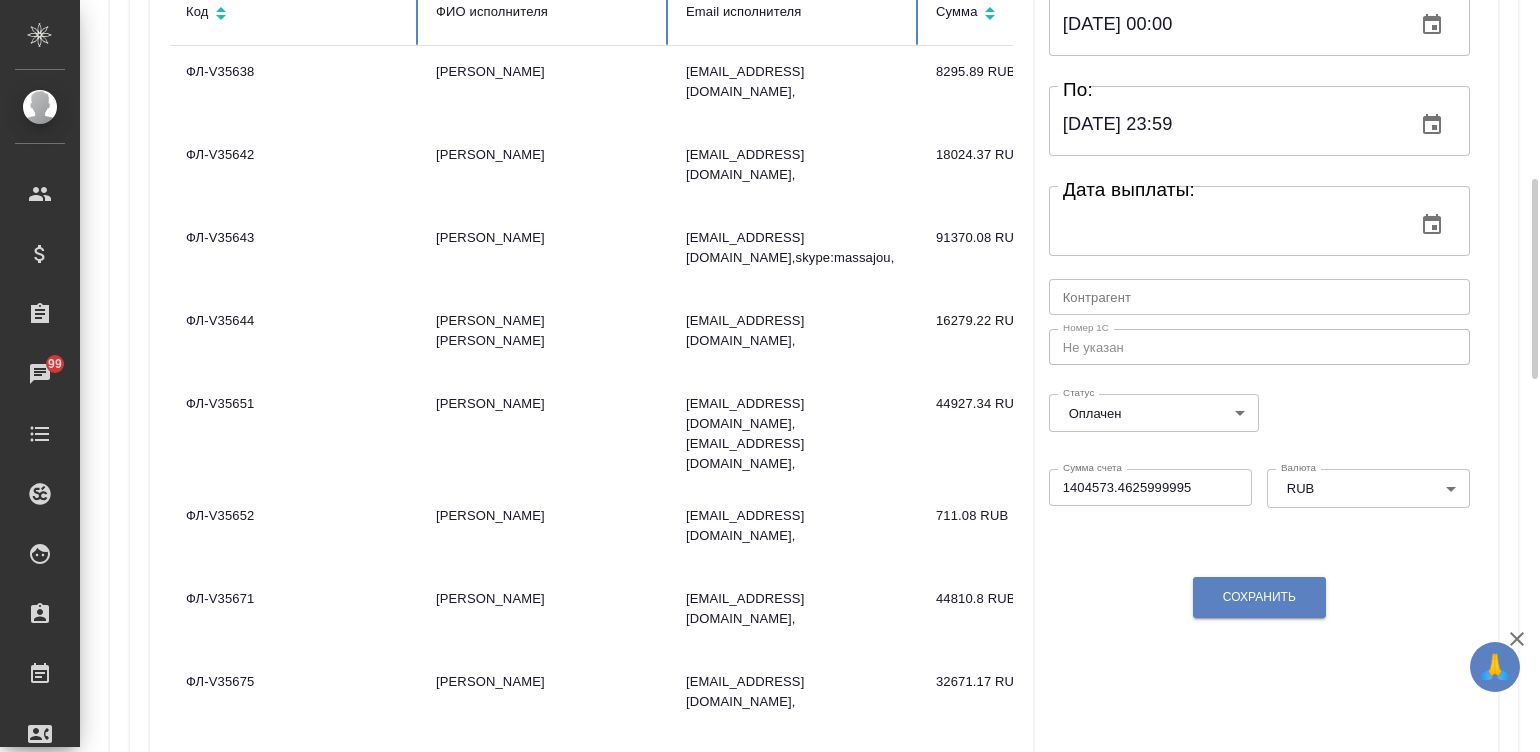 scroll, scrollTop: 449, scrollLeft: 0, axis: vertical 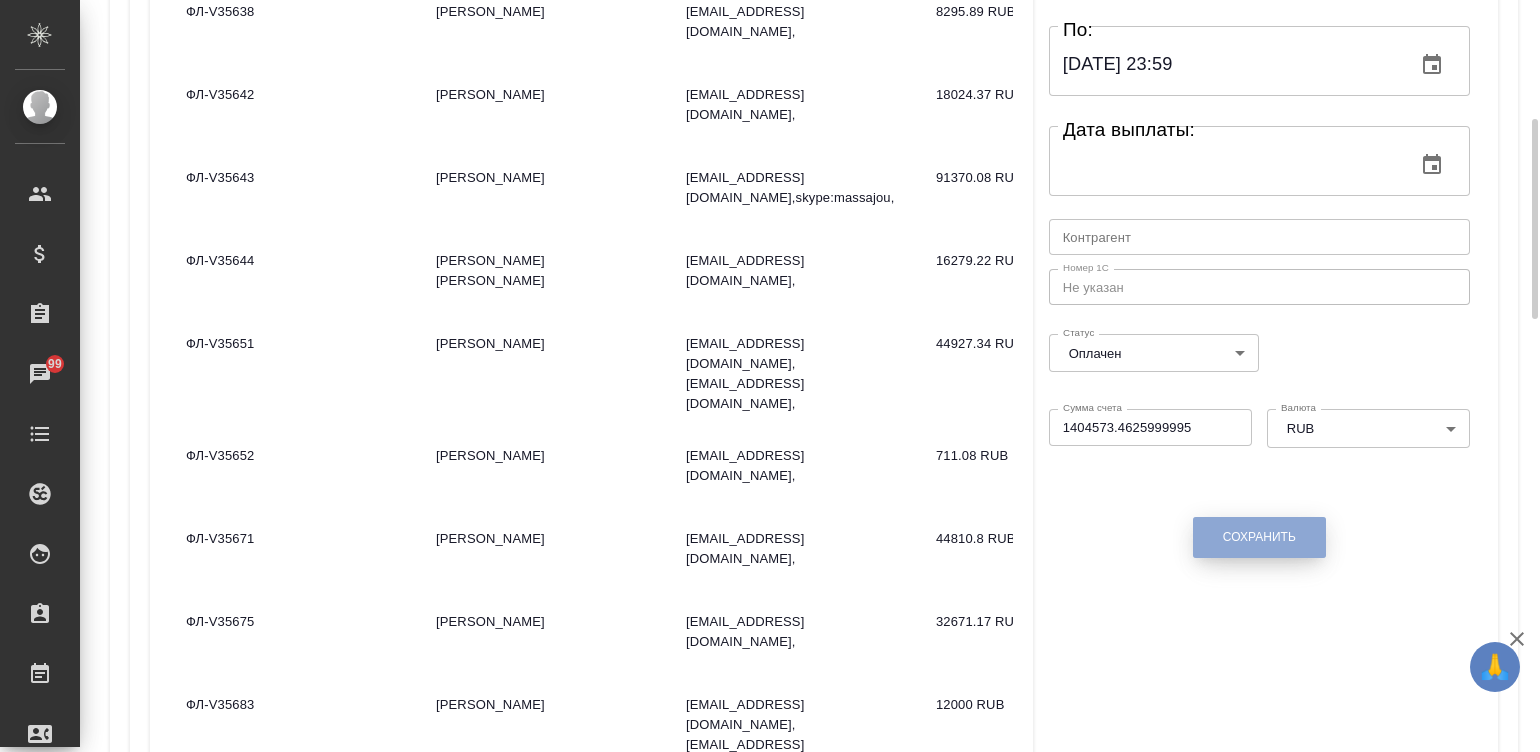 click on "Сохранить" at bounding box center (1259, 537) 